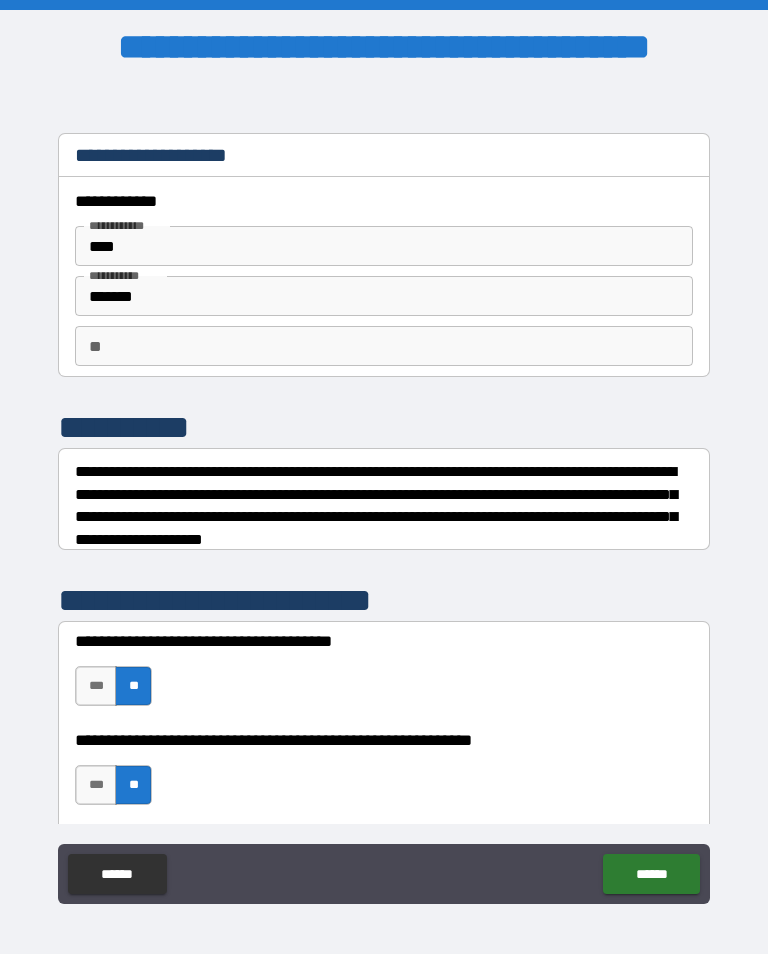 scroll, scrollTop: 0, scrollLeft: 0, axis: both 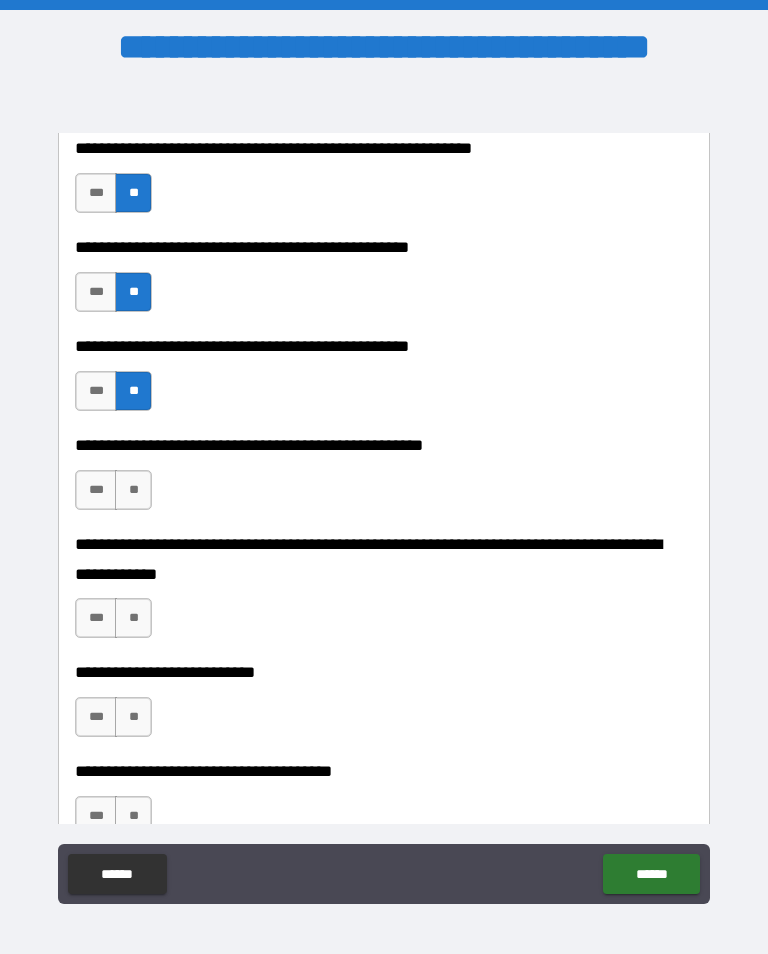 click on "**" at bounding box center [133, 490] 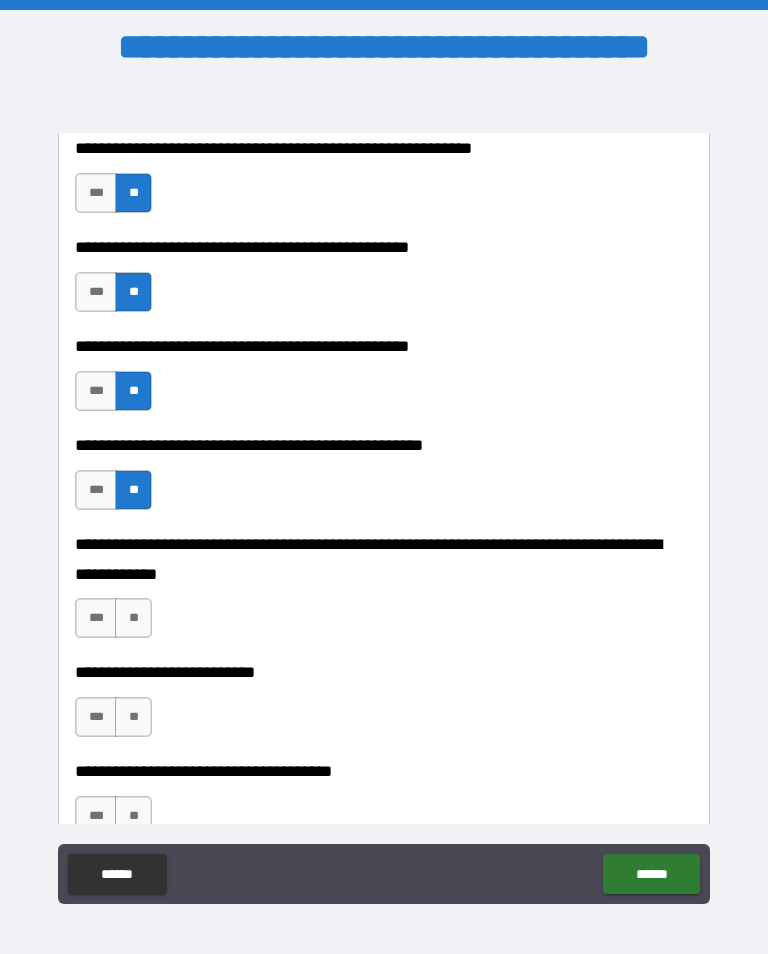 click on "**" at bounding box center [133, 618] 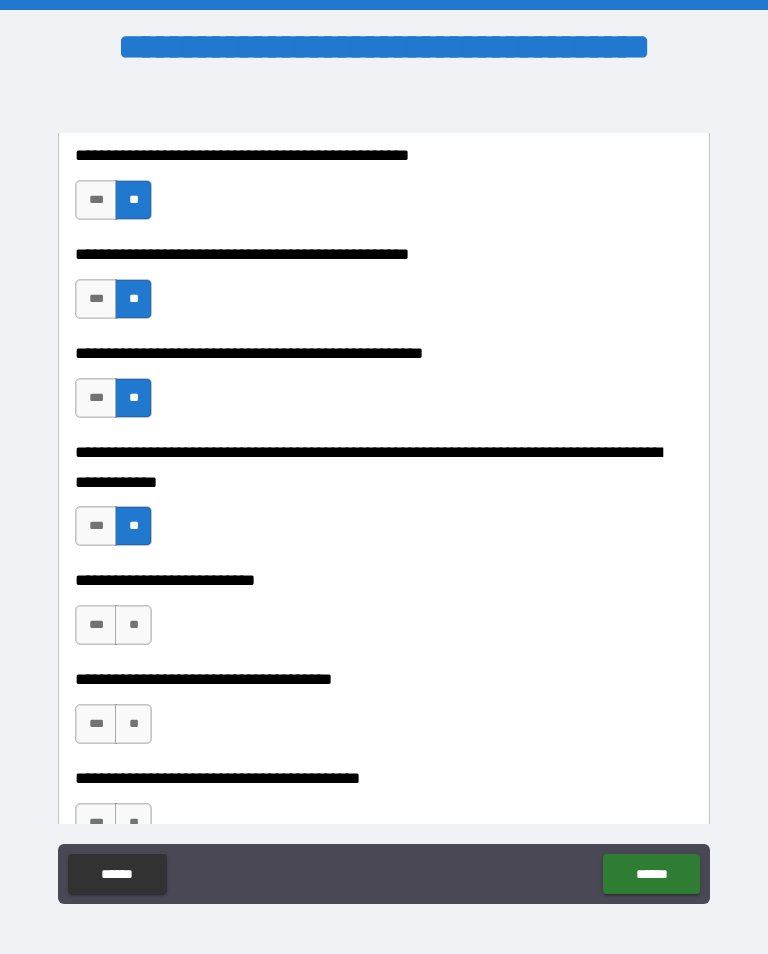 scroll, scrollTop: 711, scrollLeft: 0, axis: vertical 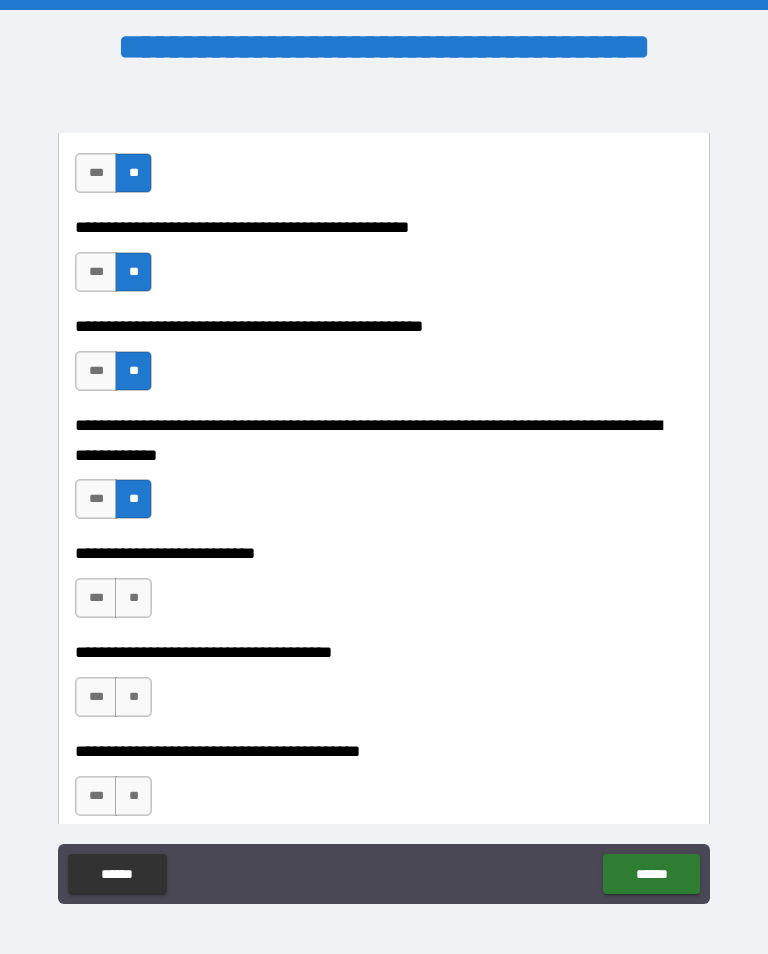 click on "**" at bounding box center [133, 598] 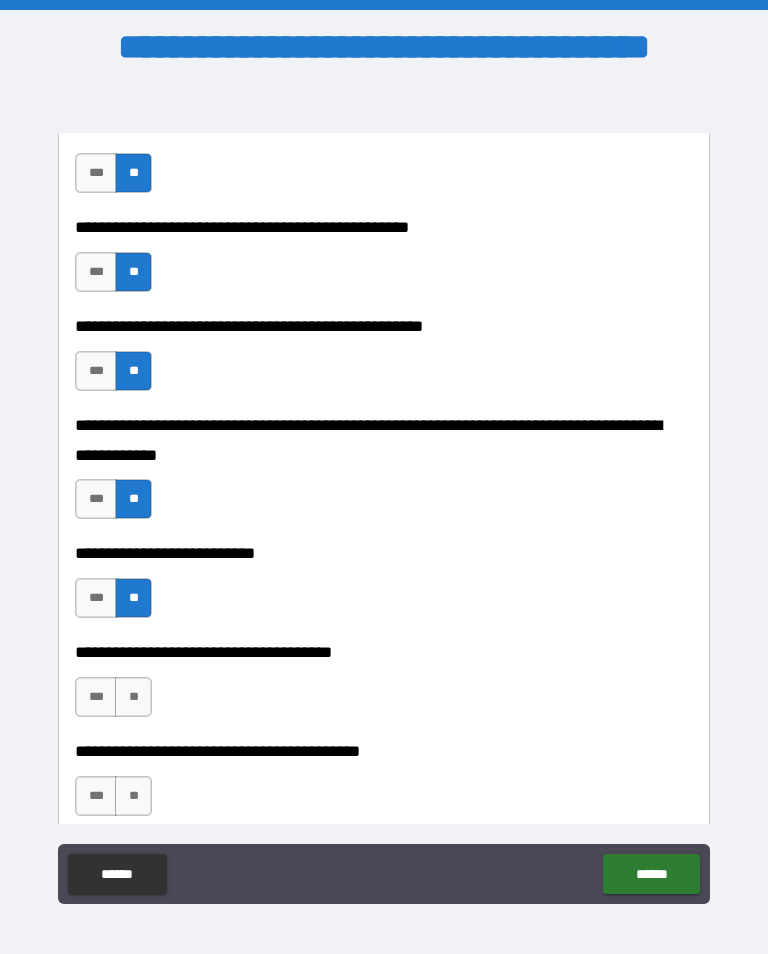 click on "**" at bounding box center (133, 697) 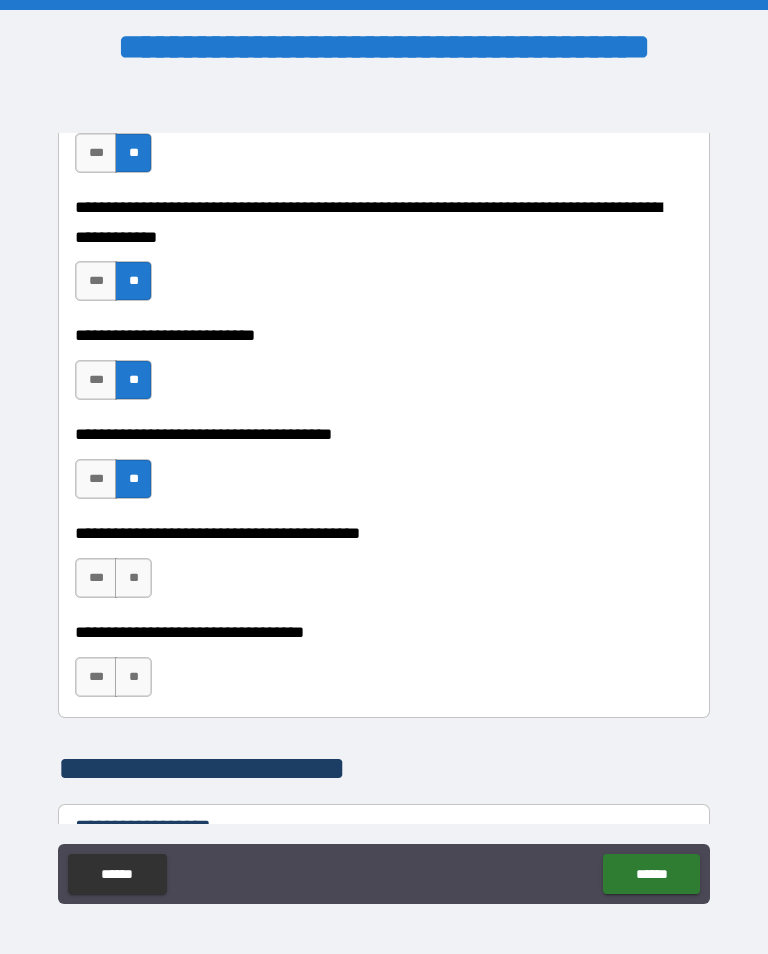 scroll, scrollTop: 930, scrollLeft: 0, axis: vertical 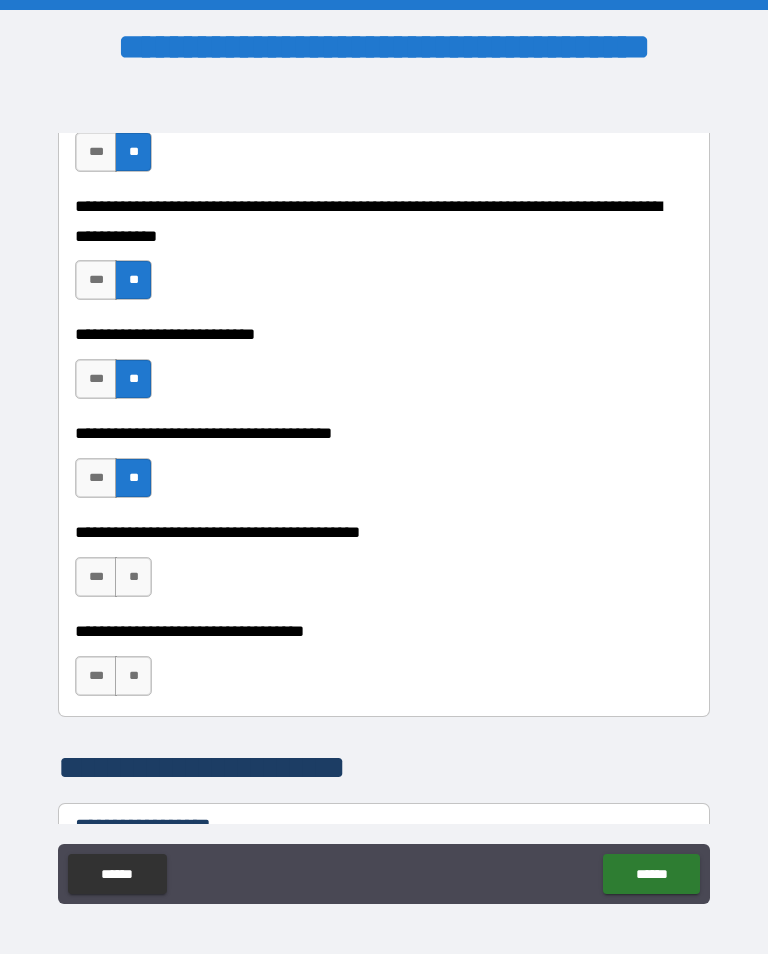 click on "**" at bounding box center [133, 577] 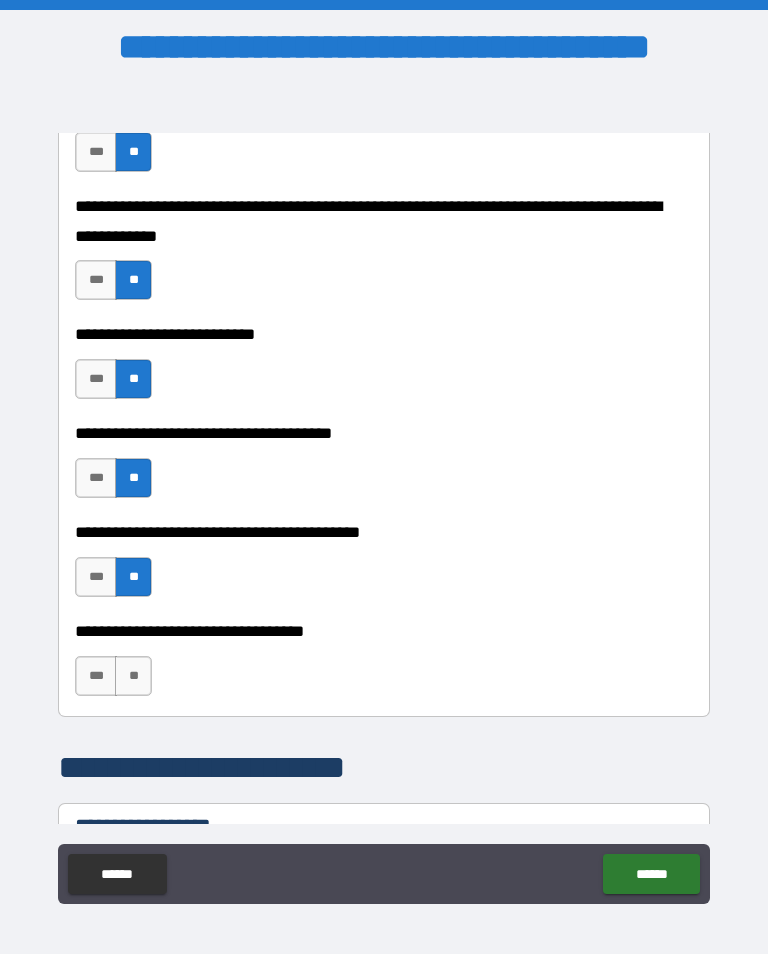 click on "**" at bounding box center (133, 676) 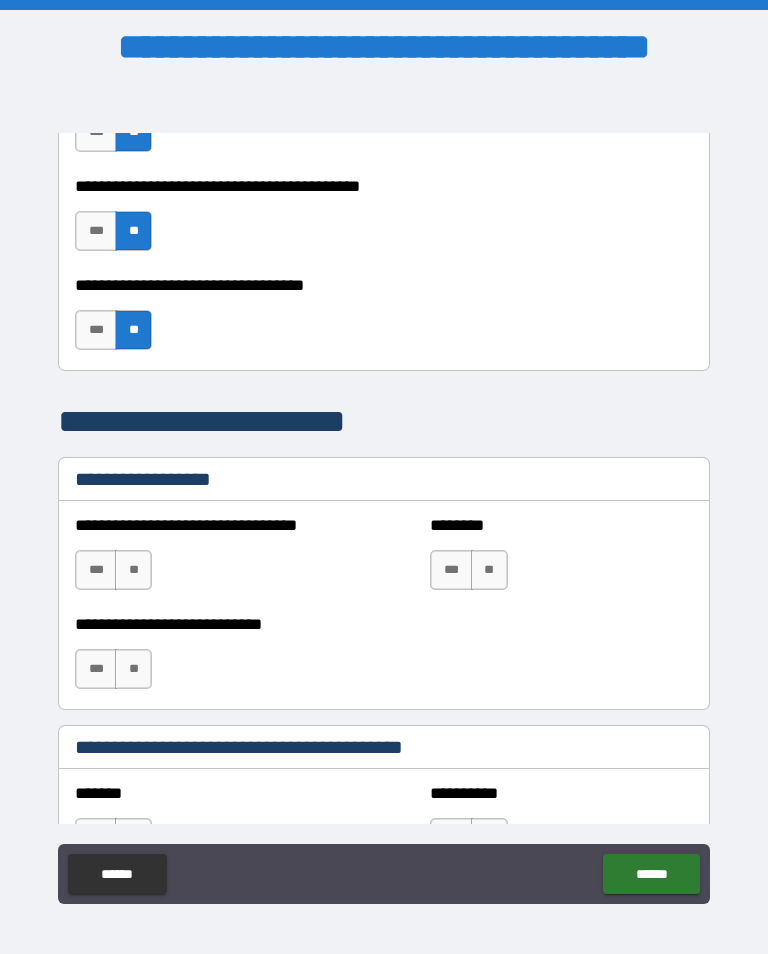 scroll, scrollTop: 1285, scrollLeft: 0, axis: vertical 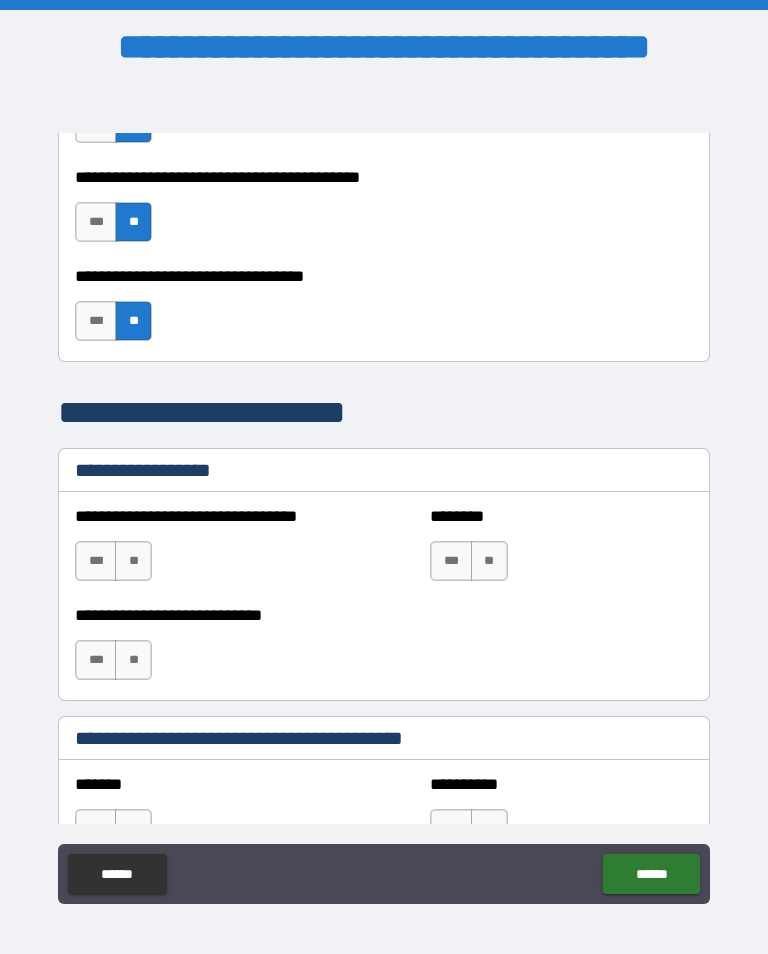 click on "**" at bounding box center (133, 561) 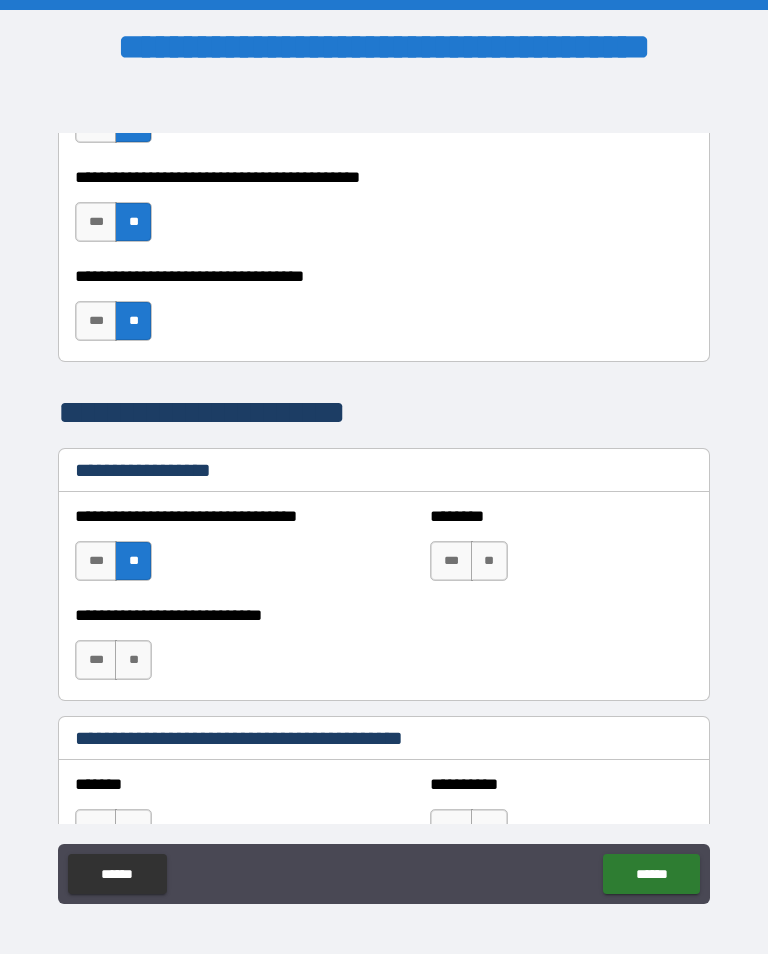 click on "**" at bounding box center (133, 660) 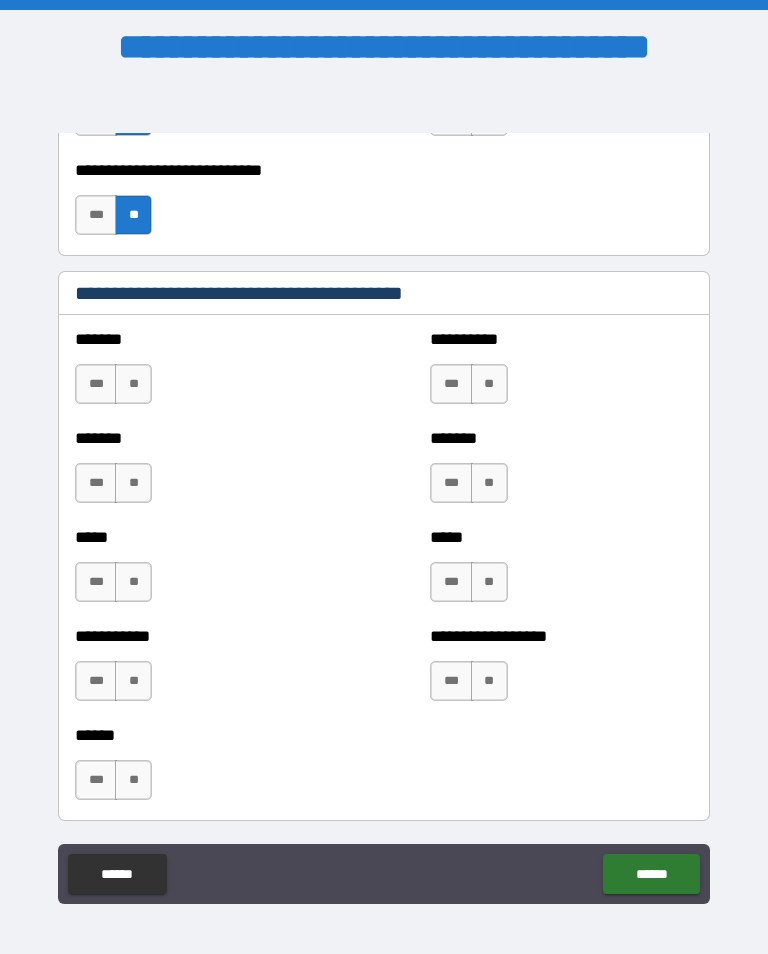 scroll, scrollTop: 1732, scrollLeft: 0, axis: vertical 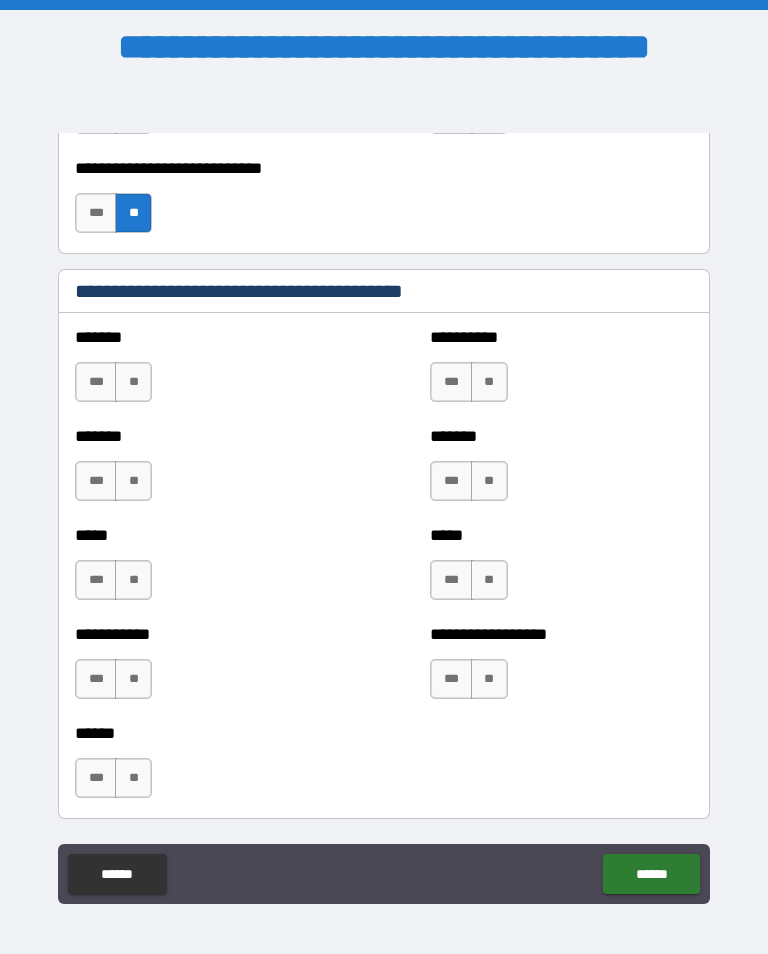 click on "**" at bounding box center (133, 382) 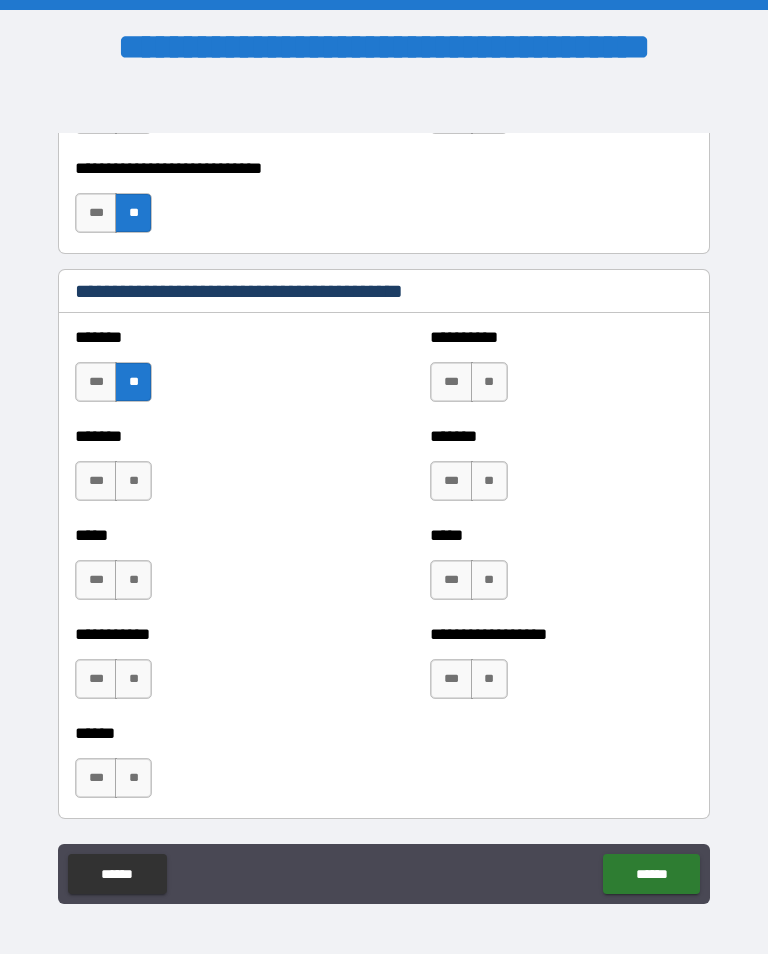 click on "**" at bounding box center (133, 481) 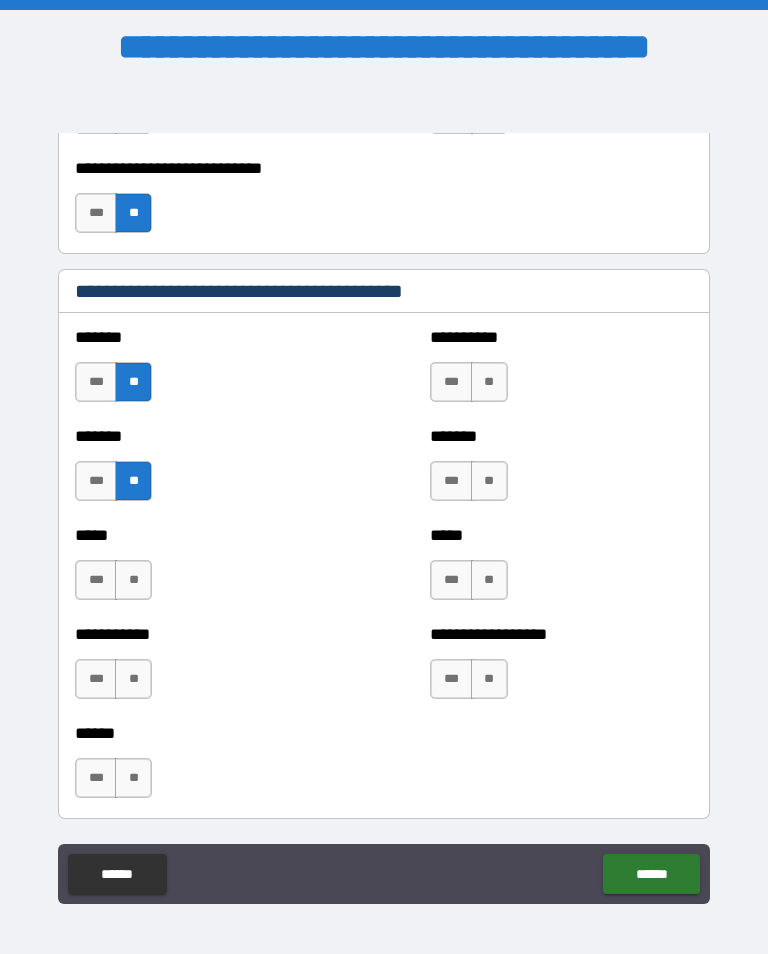 click on "**" at bounding box center (133, 580) 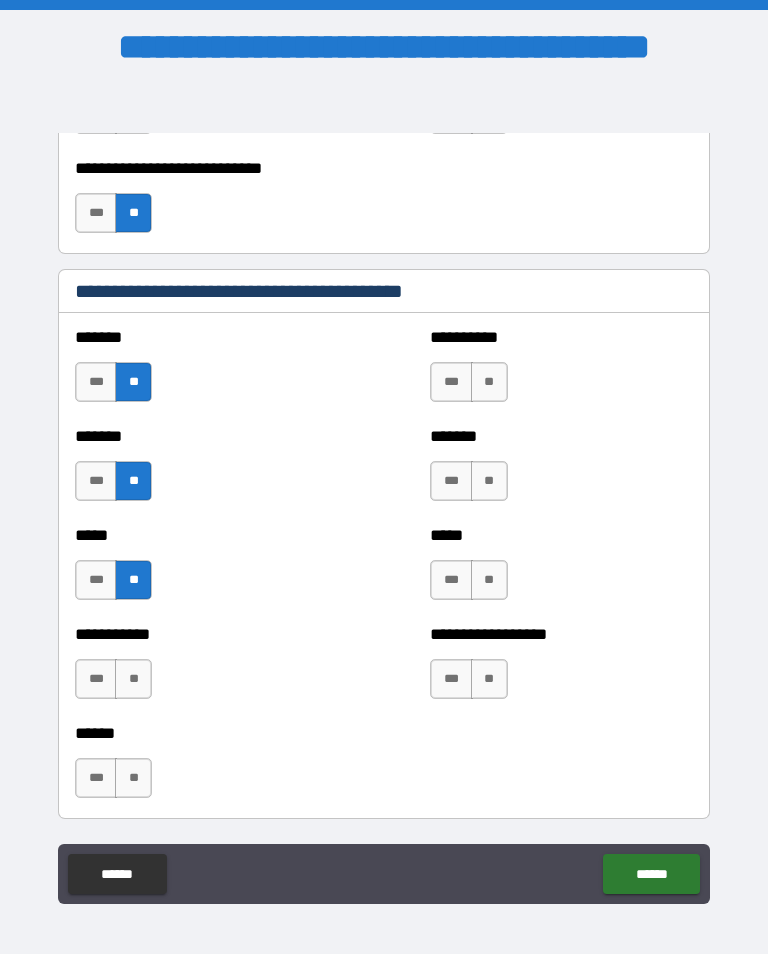 click on "**" at bounding box center (133, 679) 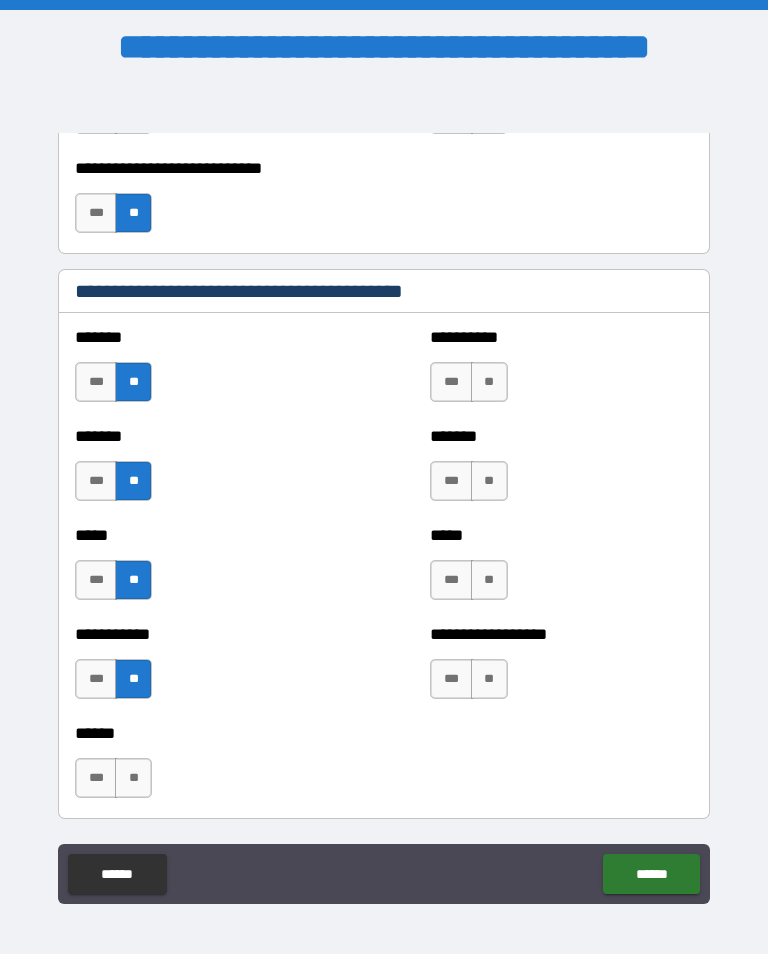 click on "**" at bounding box center (489, 382) 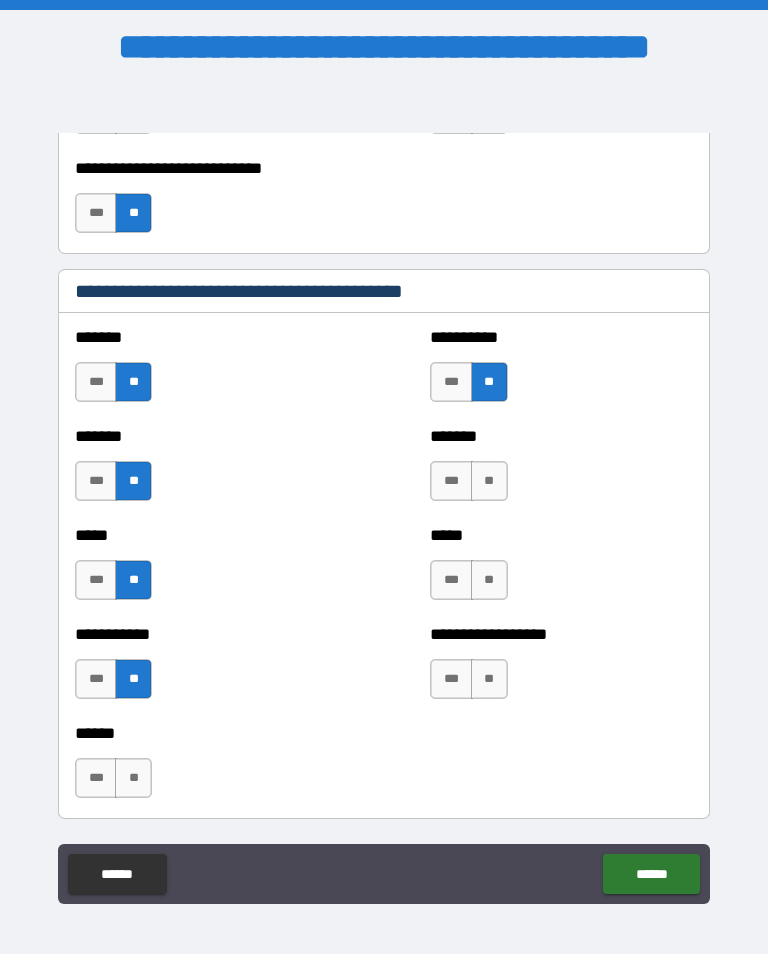 click on "**" at bounding box center (489, 481) 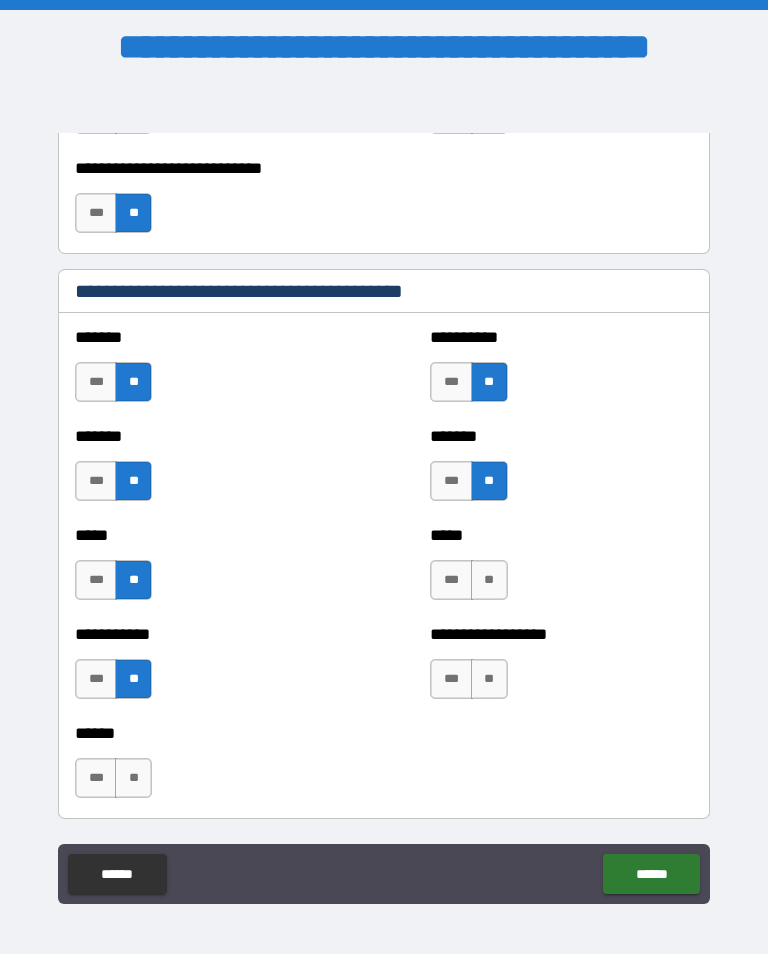 click on "**" at bounding box center (489, 580) 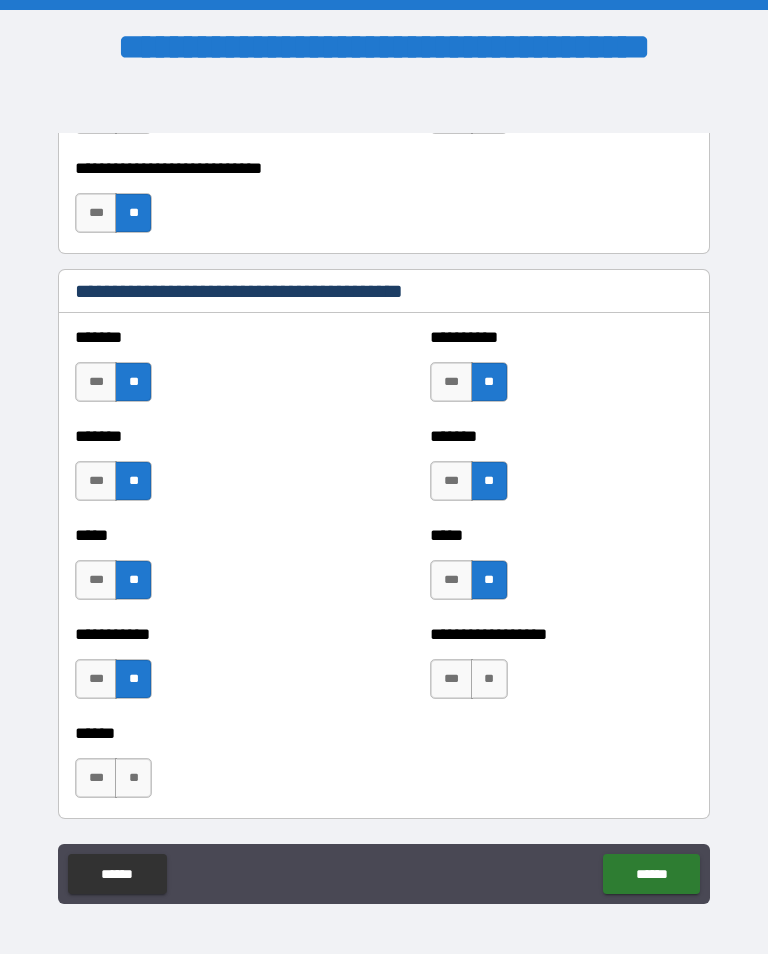 click on "**" at bounding box center (489, 679) 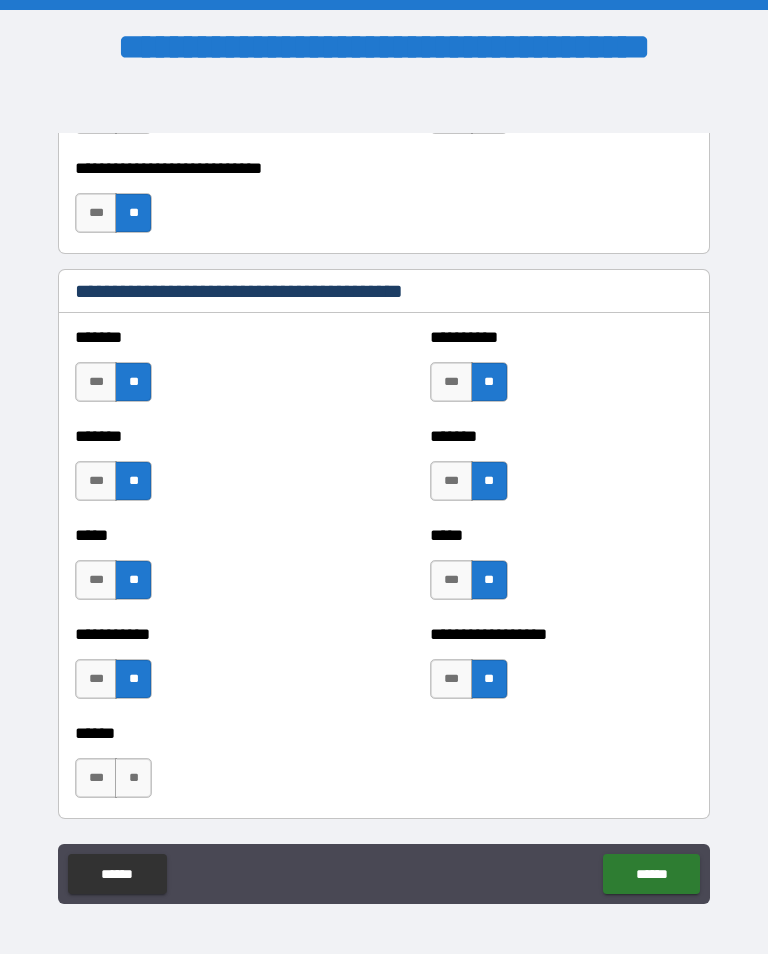 click on "**" at bounding box center (133, 778) 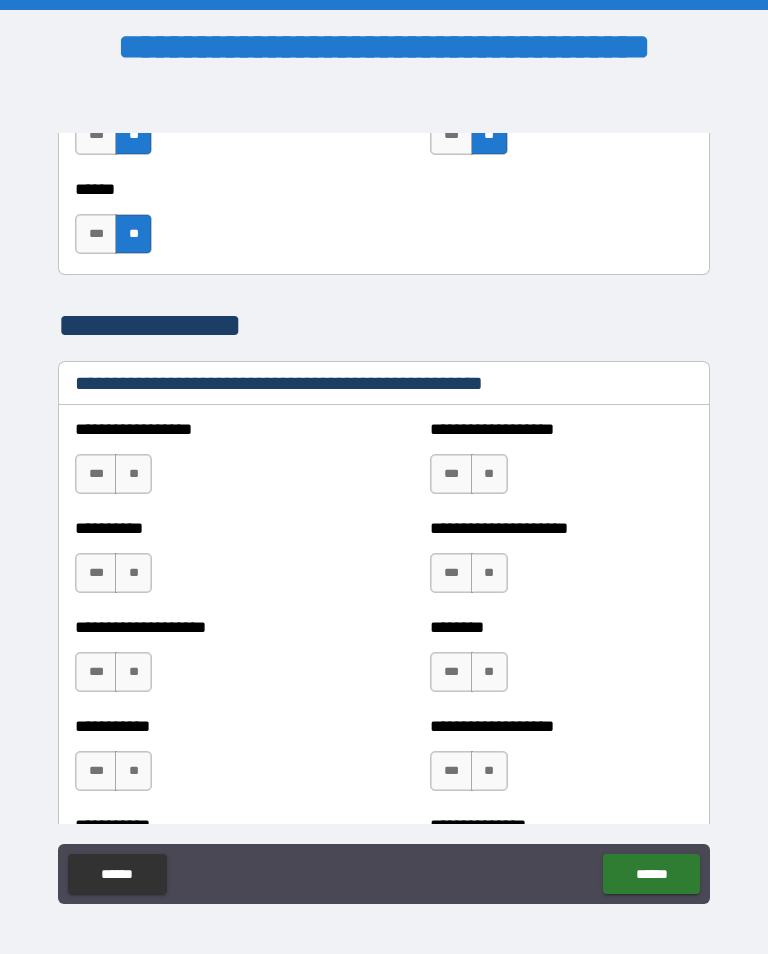 scroll, scrollTop: 2277, scrollLeft: 0, axis: vertical 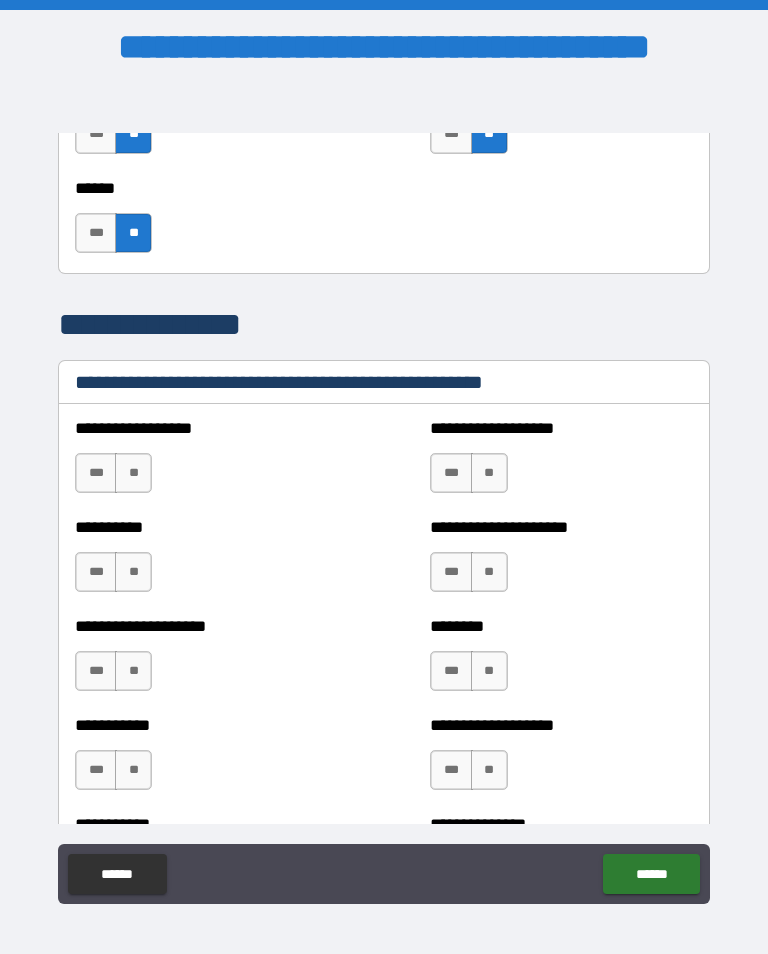click on "**" at bounding box center [133, 473] 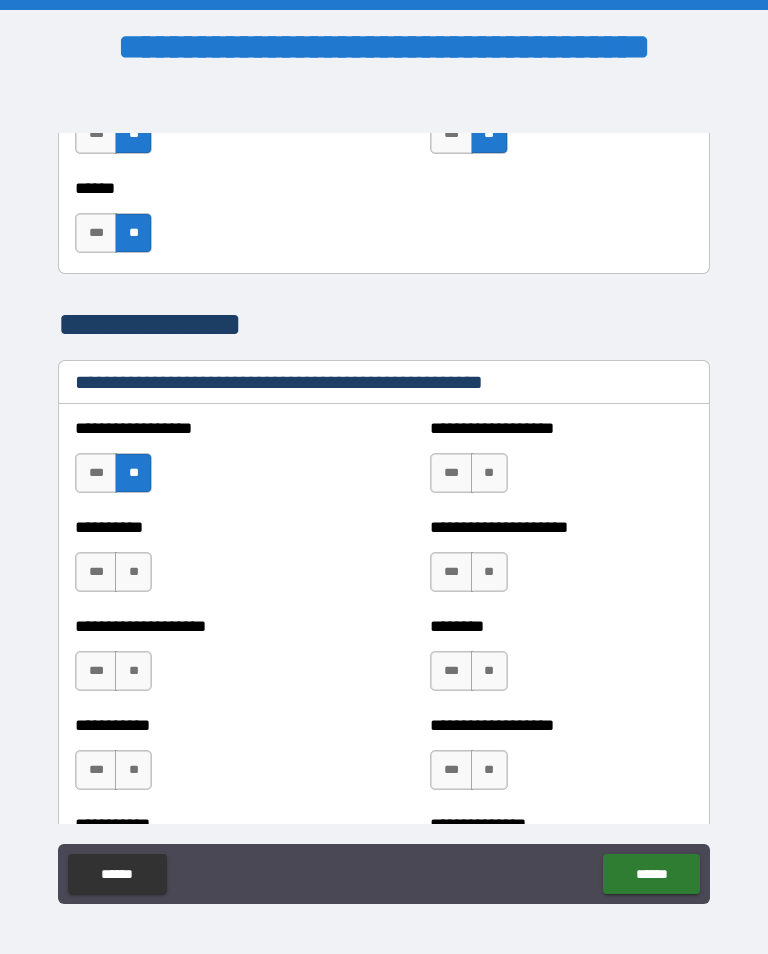 click on "**" at bounding box center [133, 572] 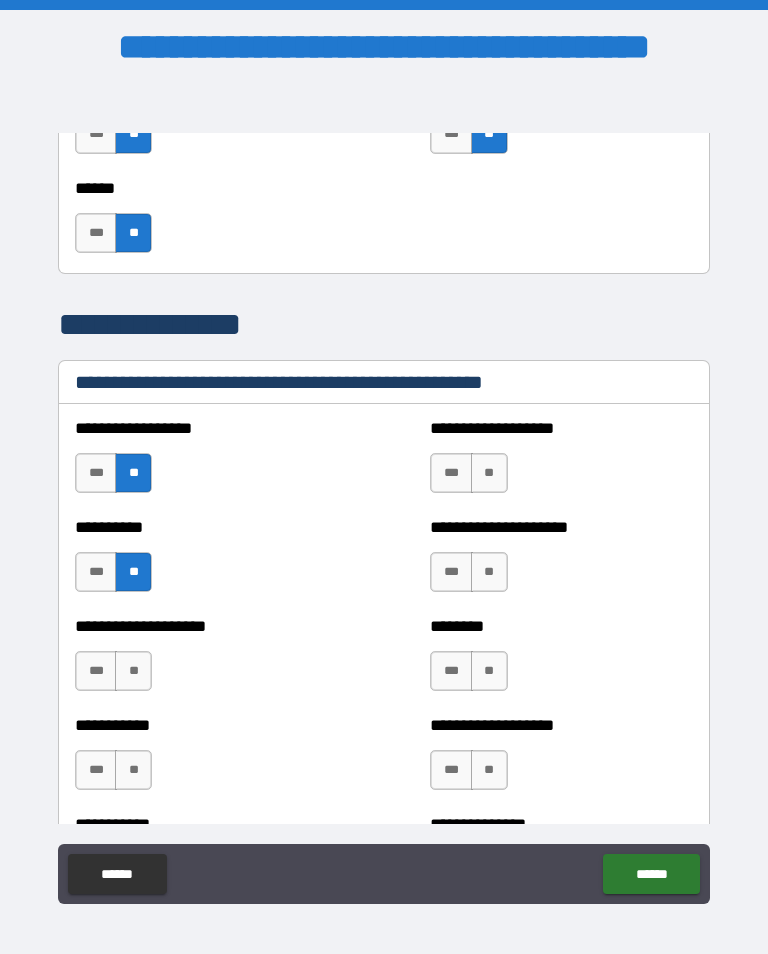 click on "**" at bounding box center [133, 671] 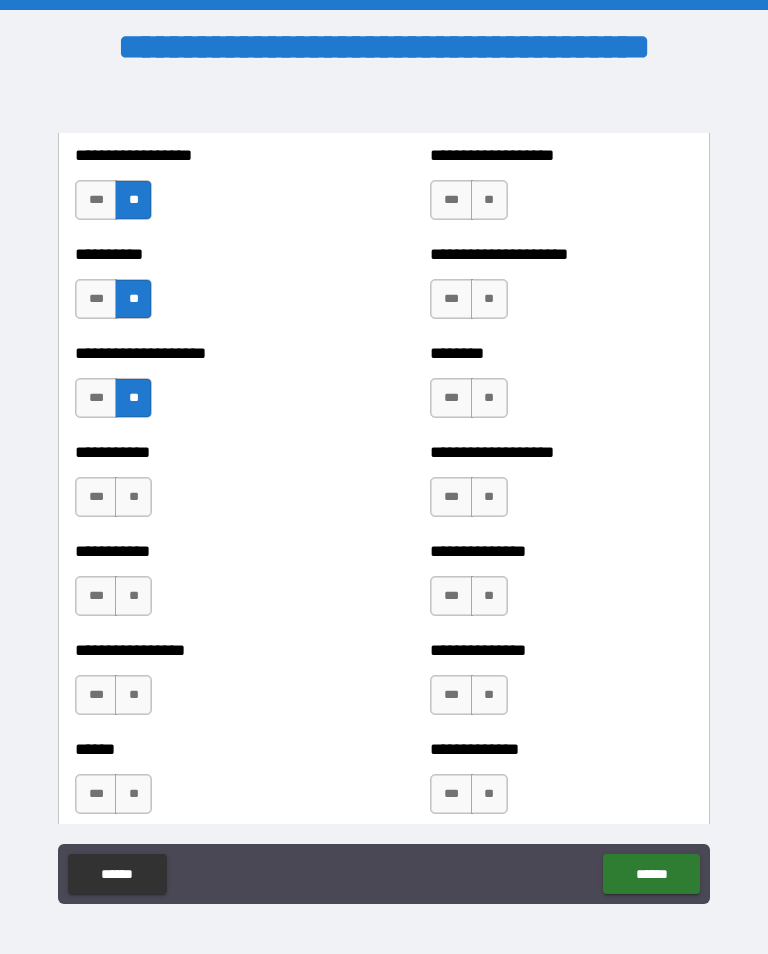 scroll, scrollTop: 2557, scrollLeft: 0, axis: vertical 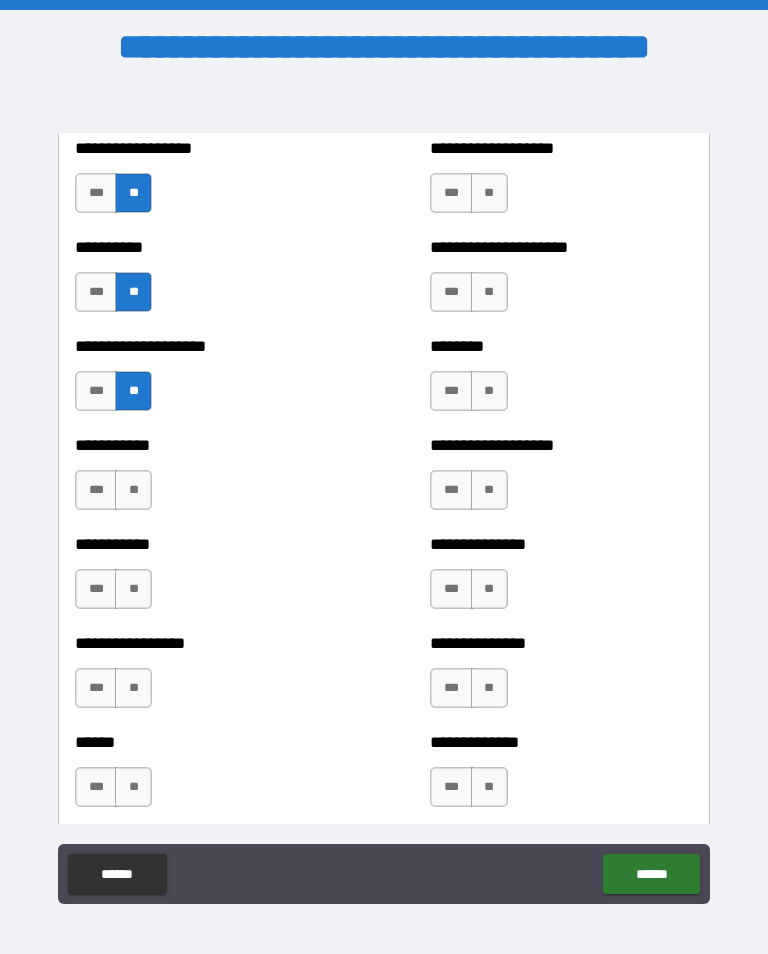 click on "**" at bounding box center [133, 490] 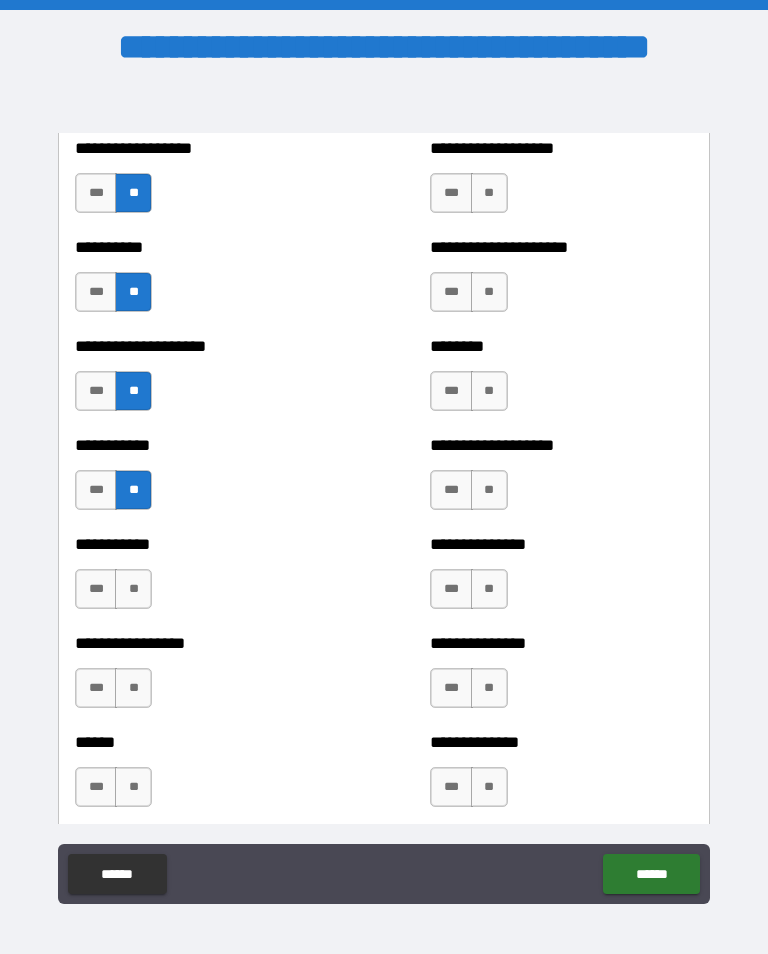 click on "**" at bounding box center [133, 589] 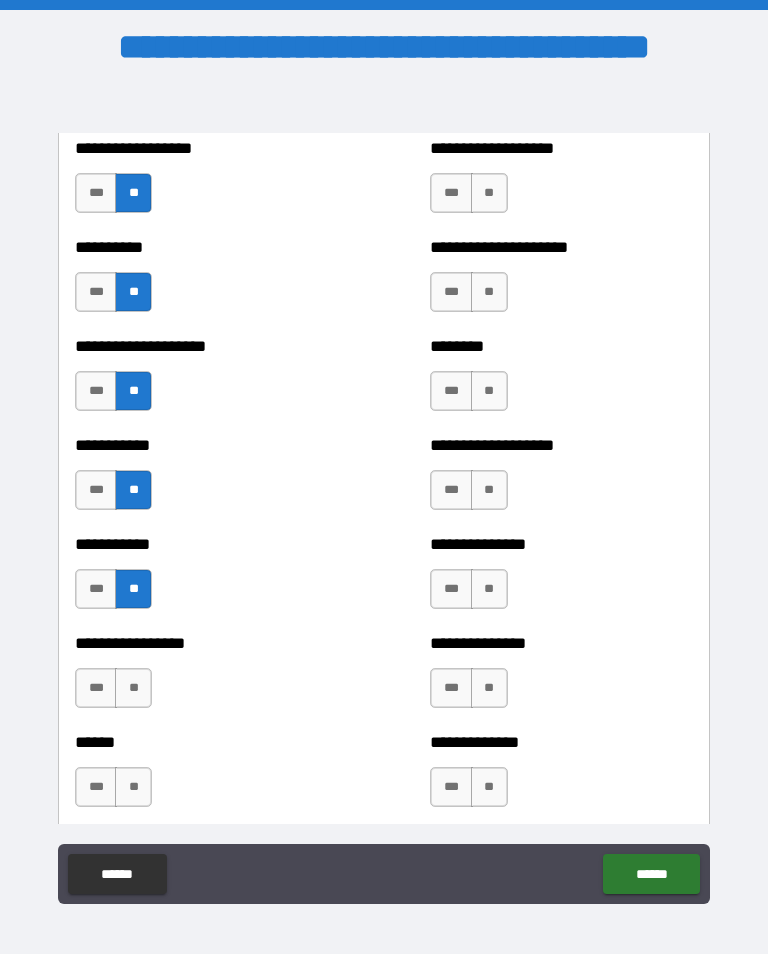 click on "**" at bounding box center (133, 688) 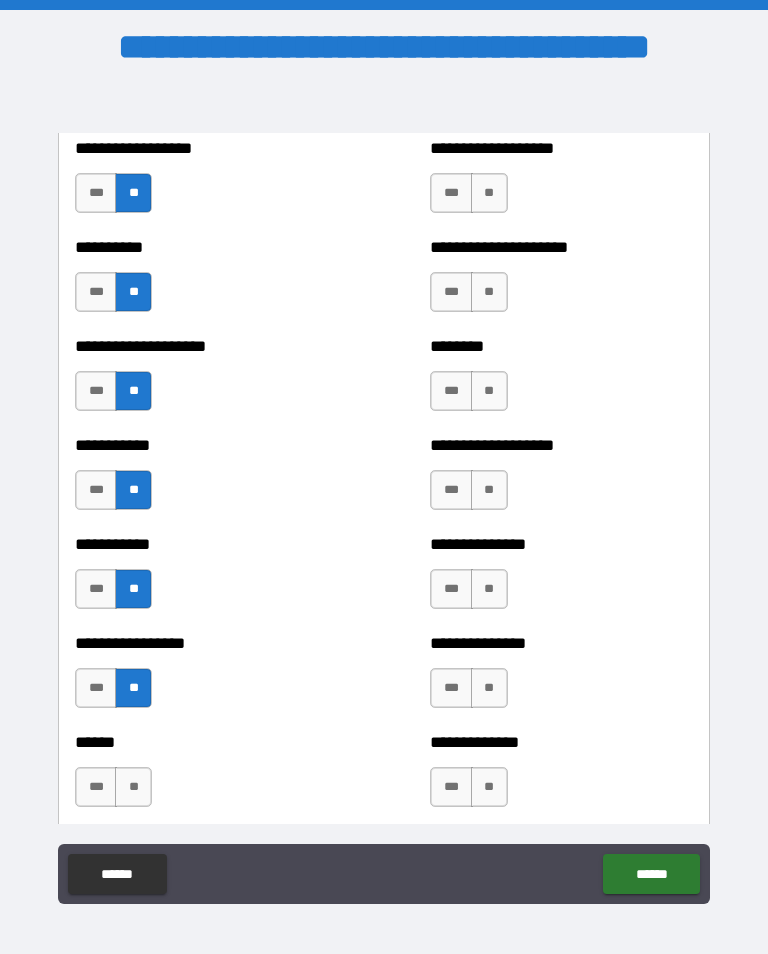 click on "**" at bounding box center [133, 787] 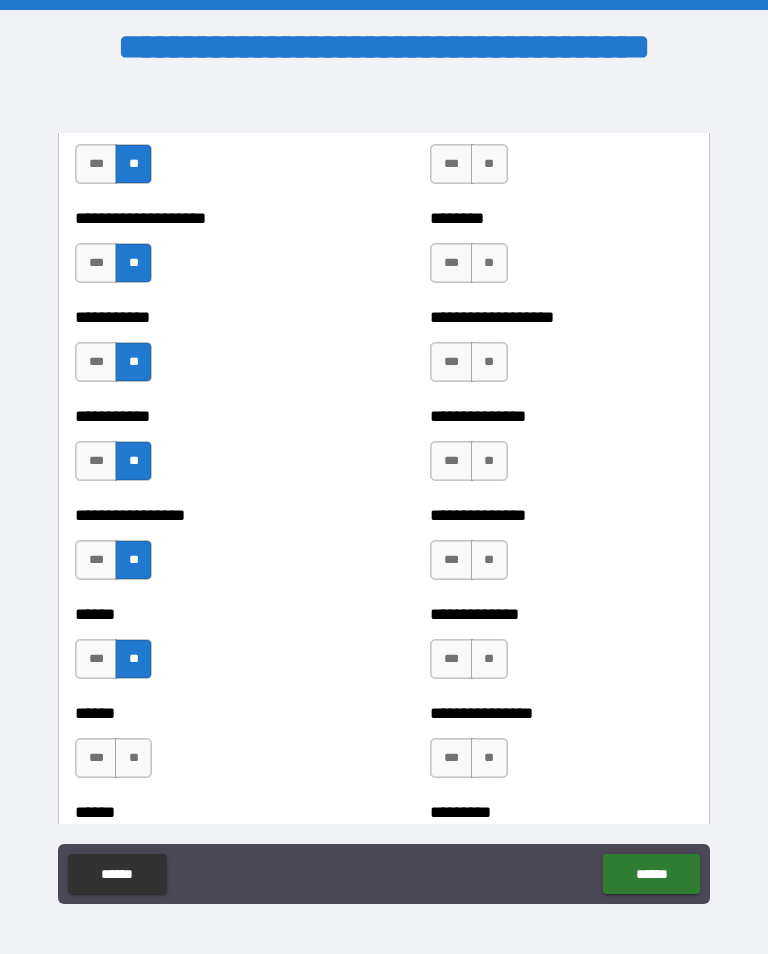 scroll, scrollTop: 2691, scrollLeft: 0, axis: vertical 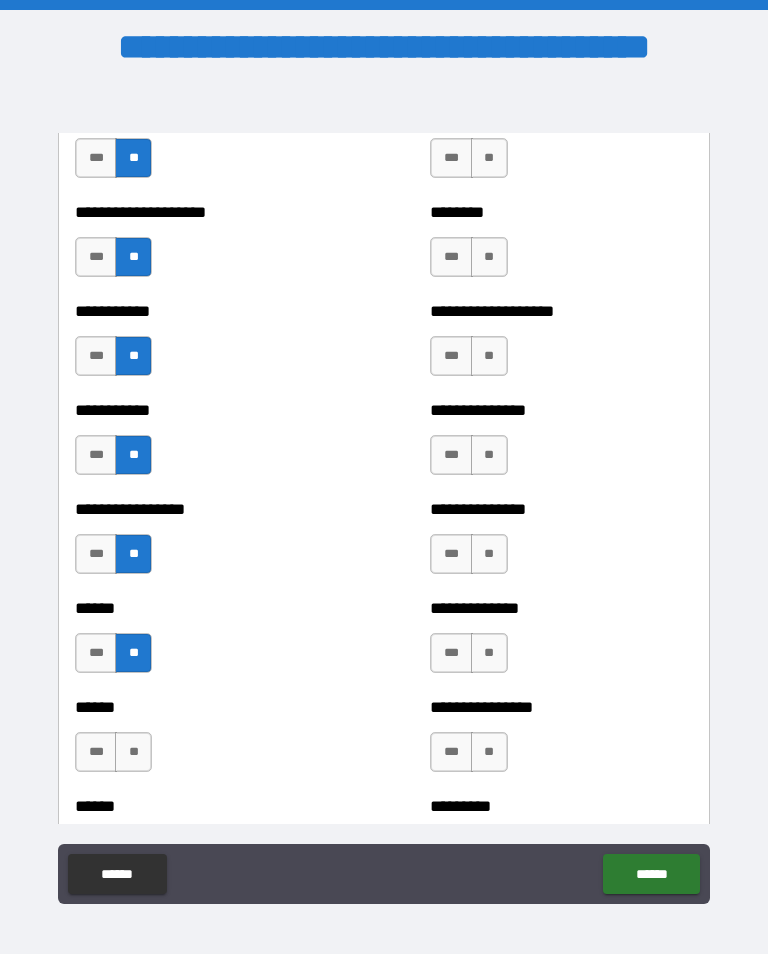 click on "**" at bounding box center (133, 752) 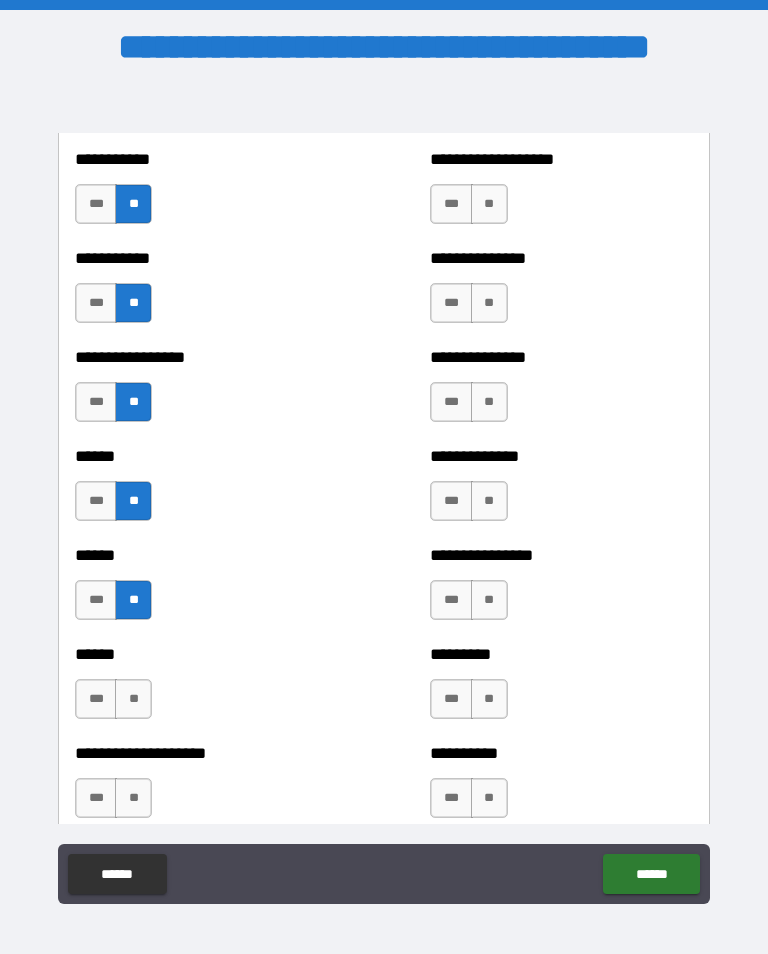scroll, scrollTop: 2855, scrollLeft: 0, axis: vertical 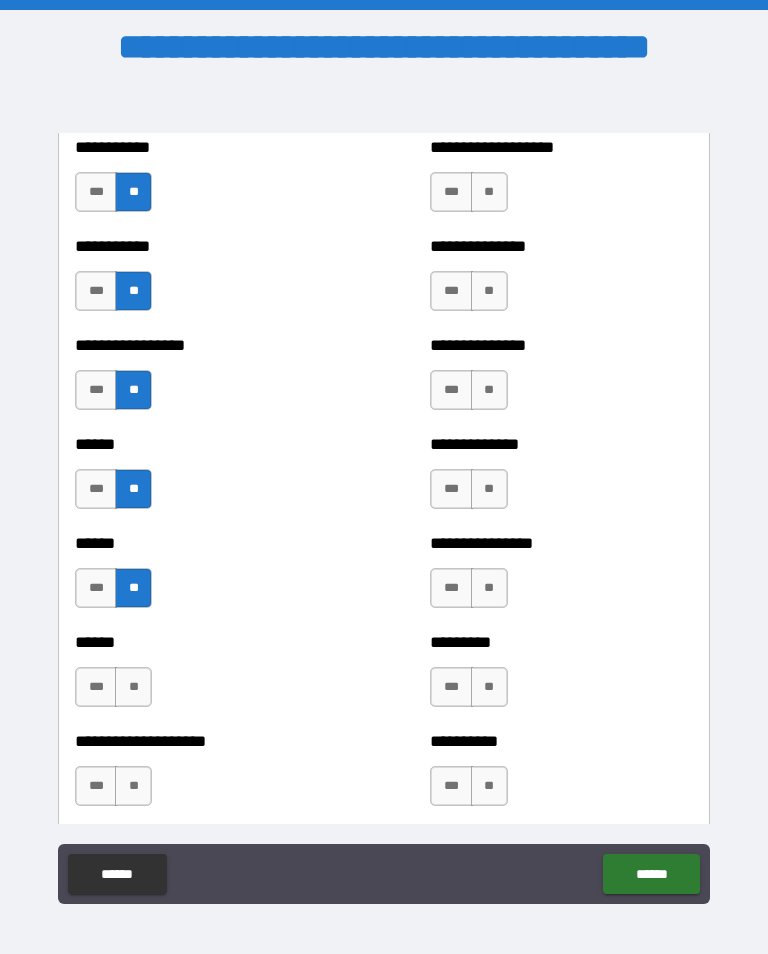 click on "**" at bounding box center [133, 687] 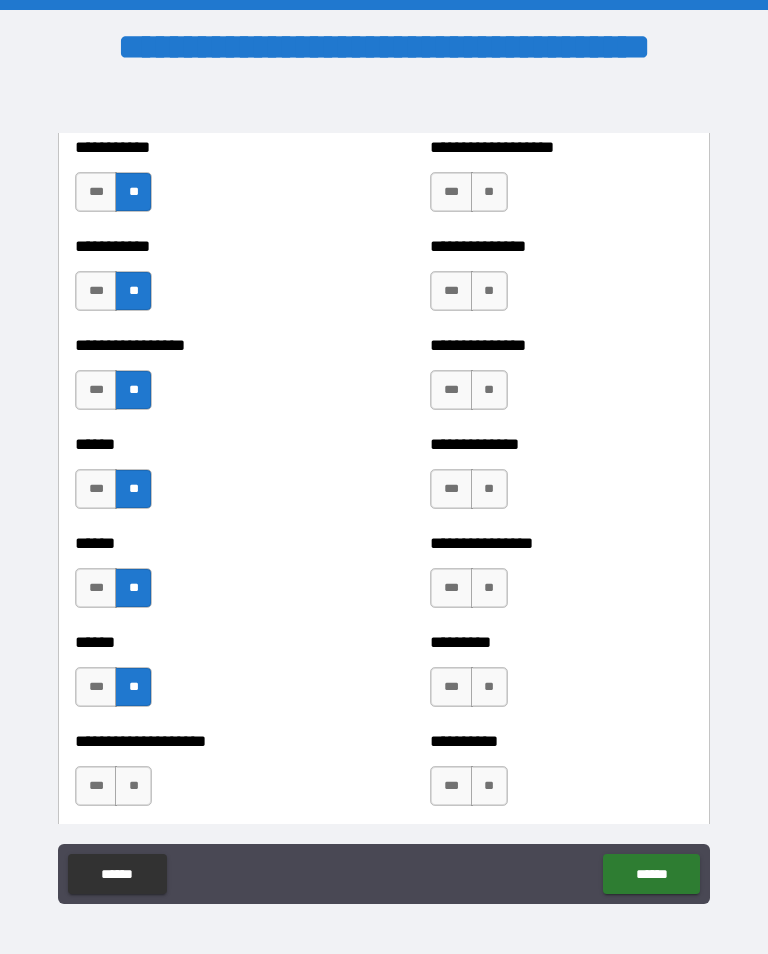 click on "**" at bounding box center (133, 786) 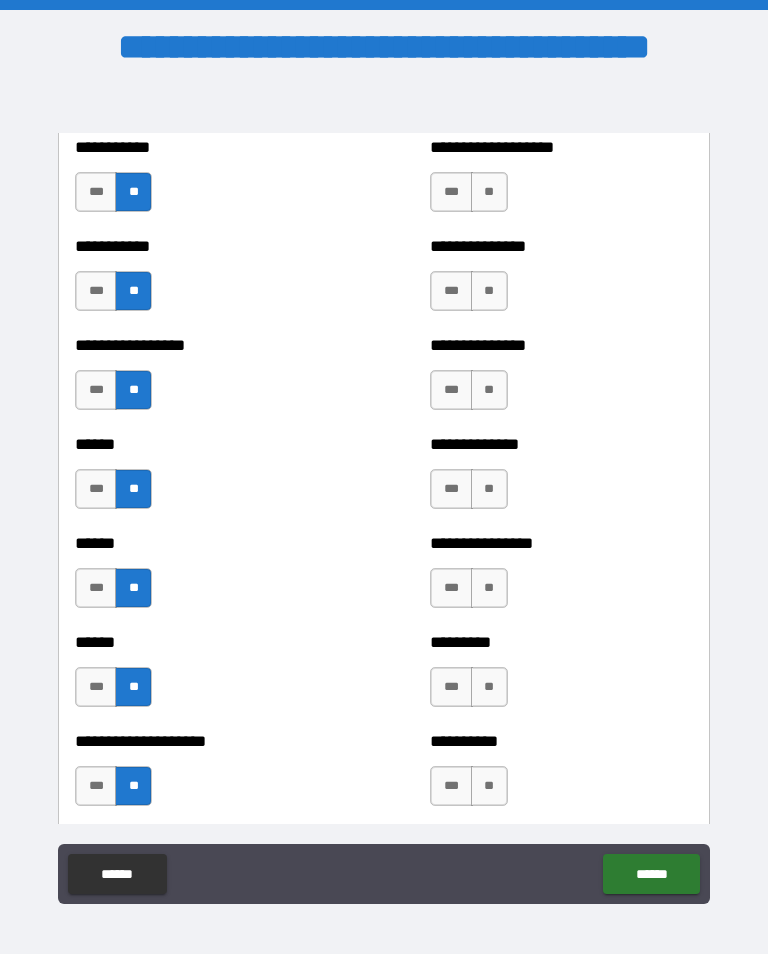 click on "***" at bounding box center (96, 786) 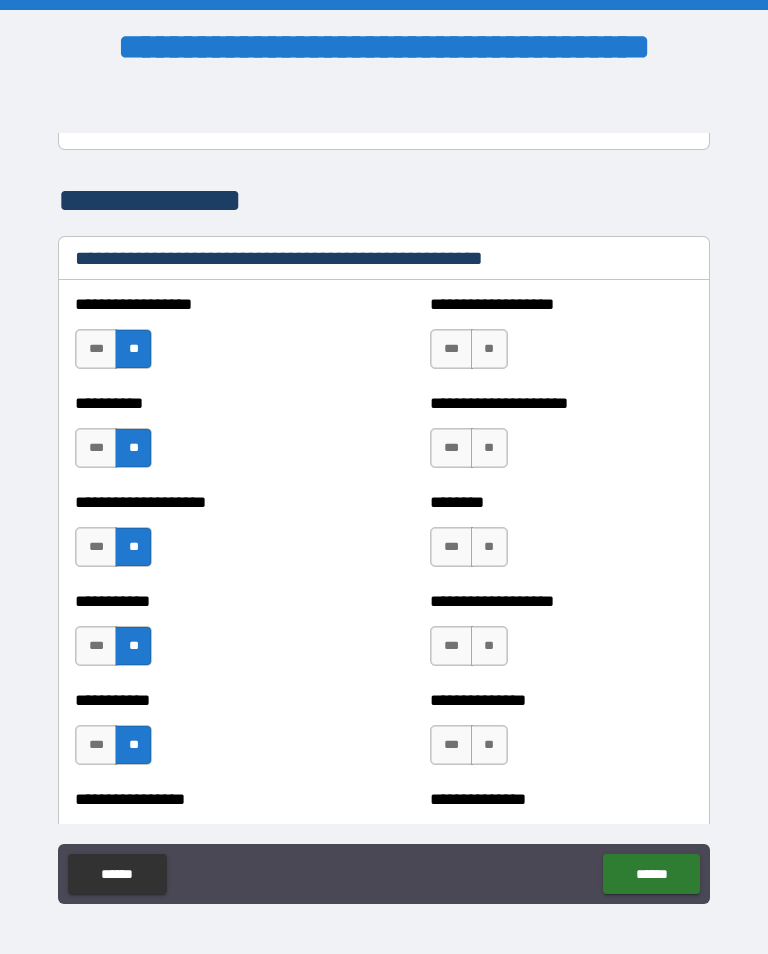scroll, scrollTop: 2404, scrollLeft: 0, axis: vertical 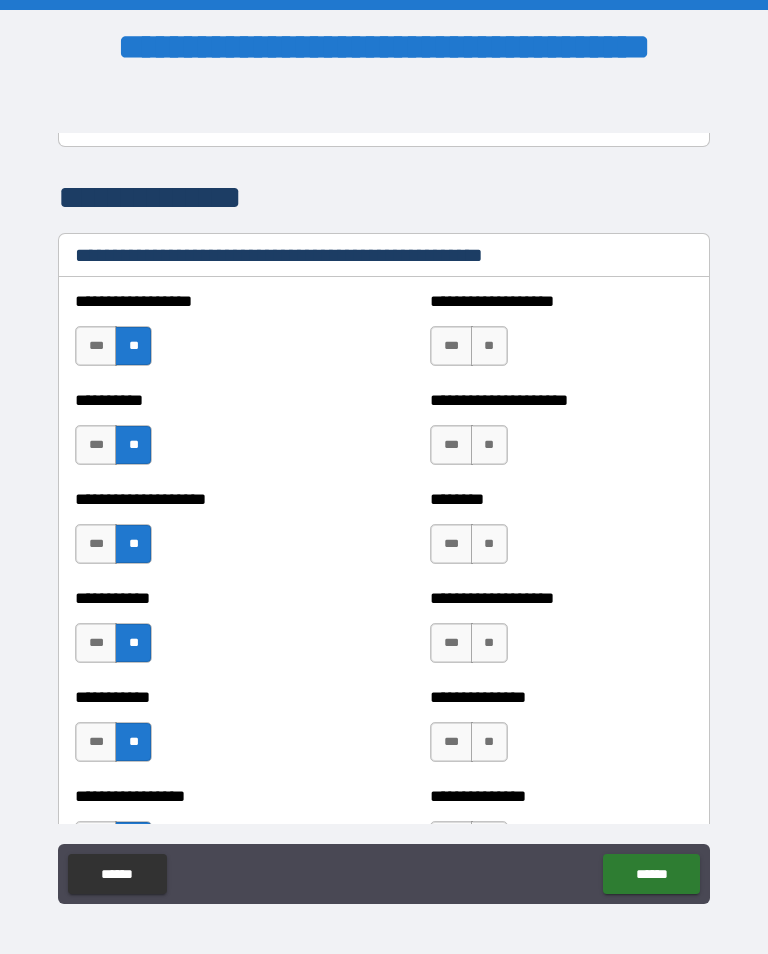 click on "**" at bounding box center [489, 346] 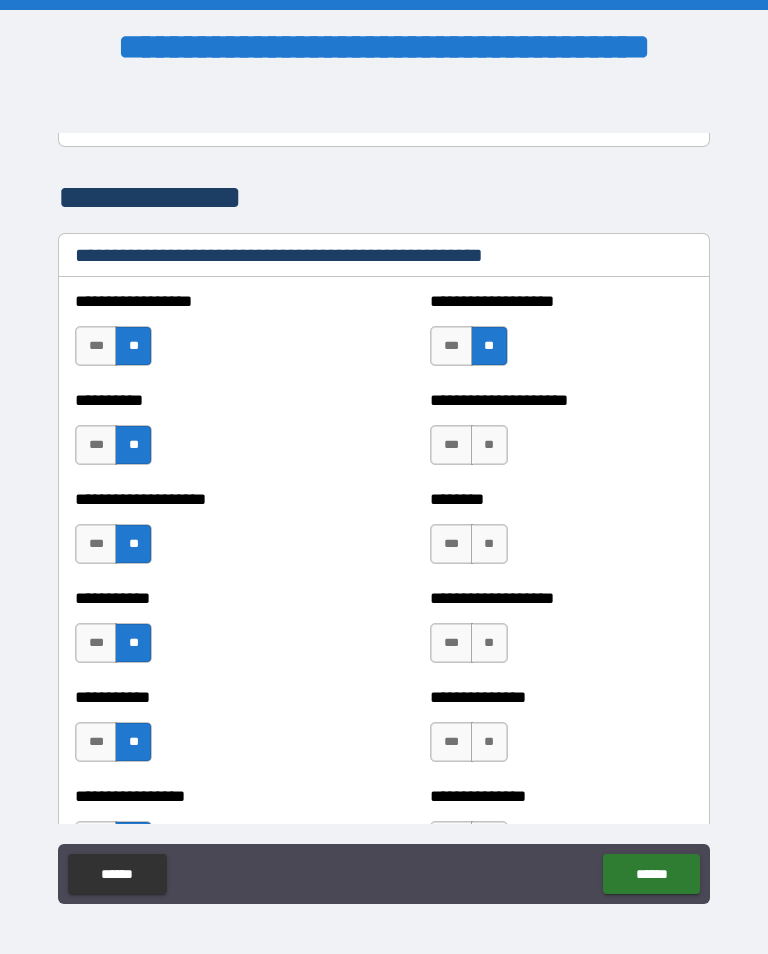click on "**" at bounding box center (489, 445) 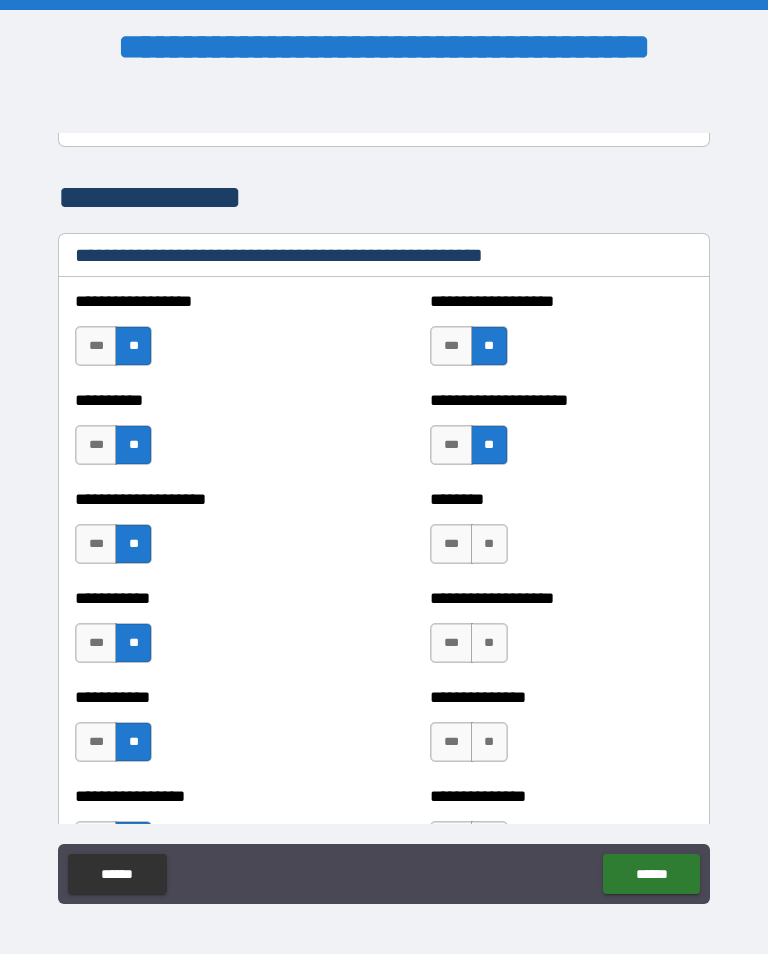 click on "**" at bounding box center [489, 544] 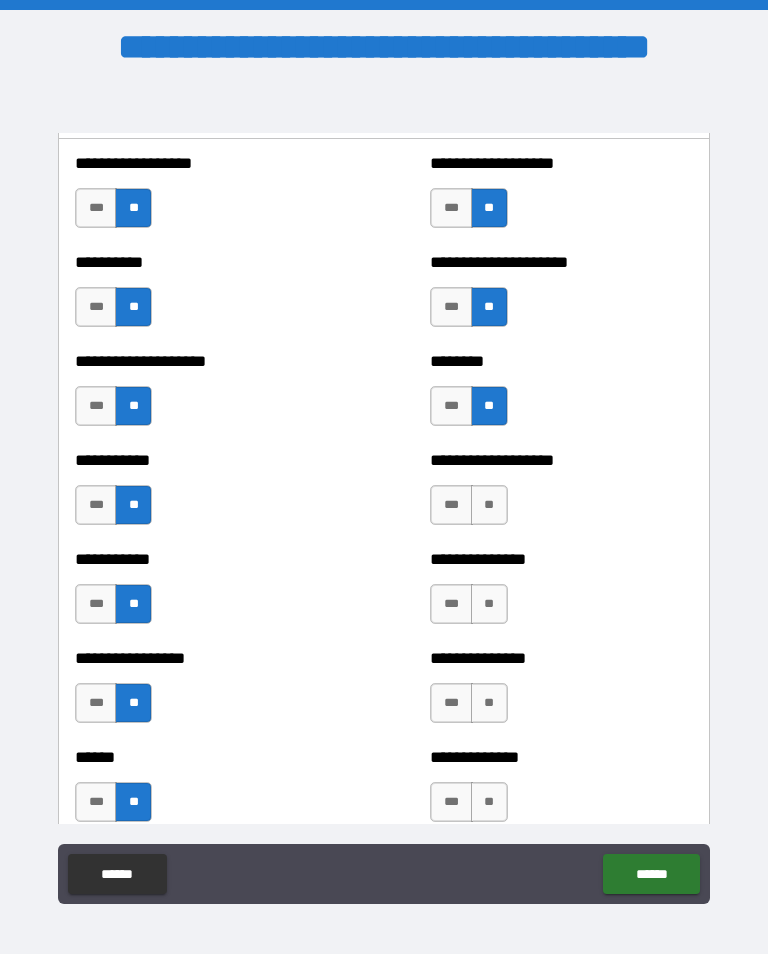 scroll, scrollTop: 2543, scrollLeft: 0, axis: vertical 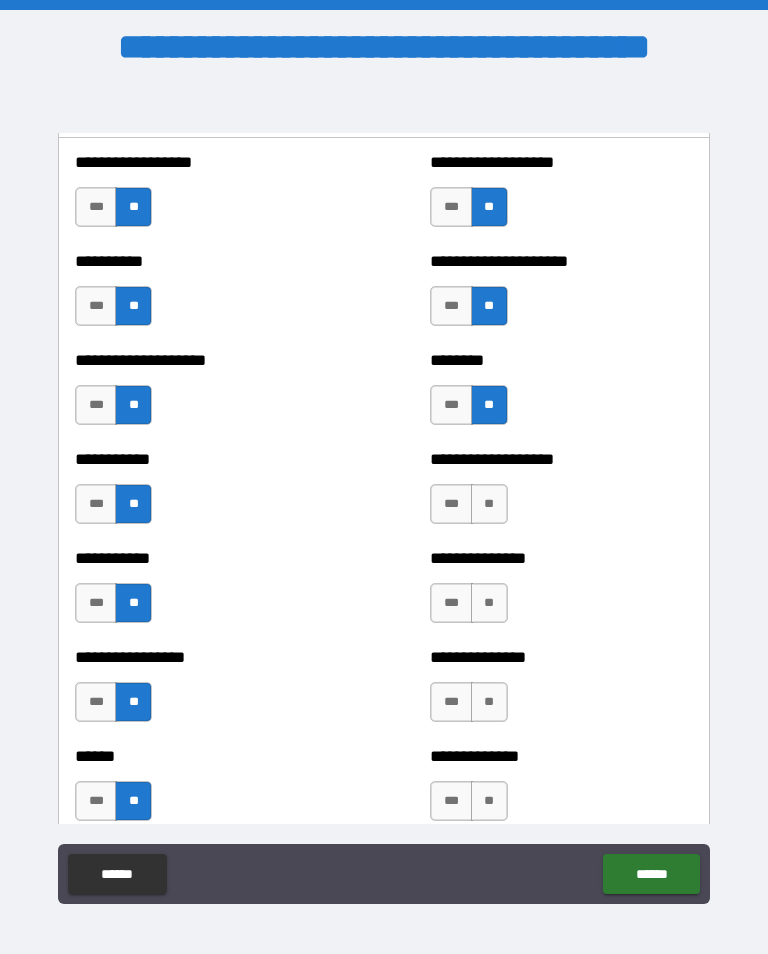 click on "**" at bounding box center [489, 504] 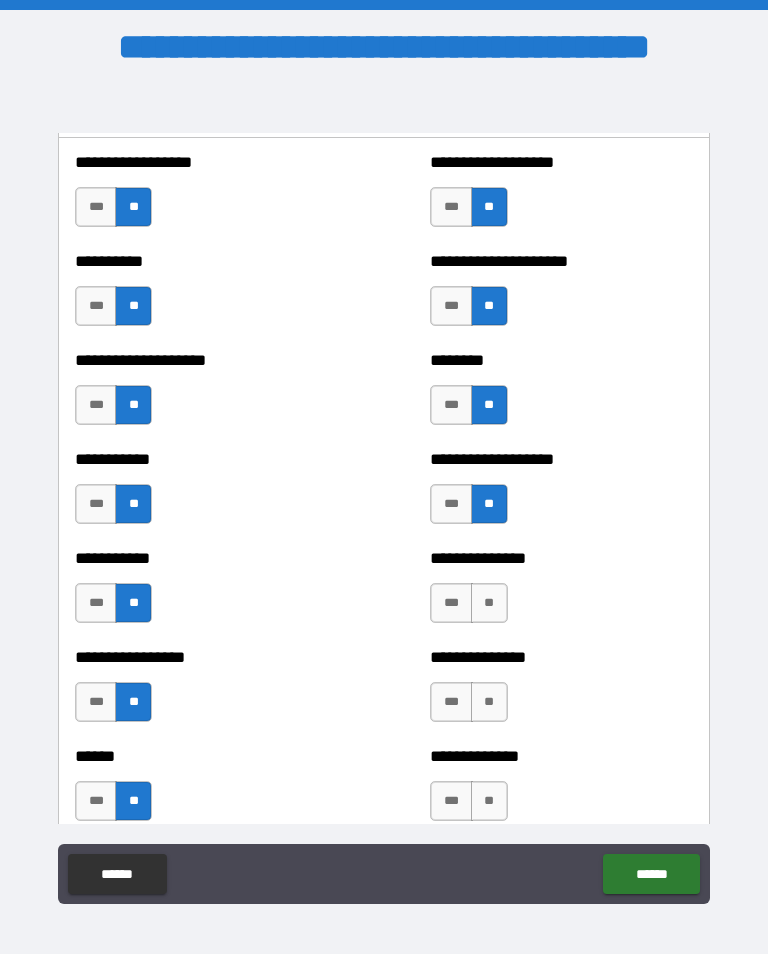 click on "**" at bounding box center (489, 603) 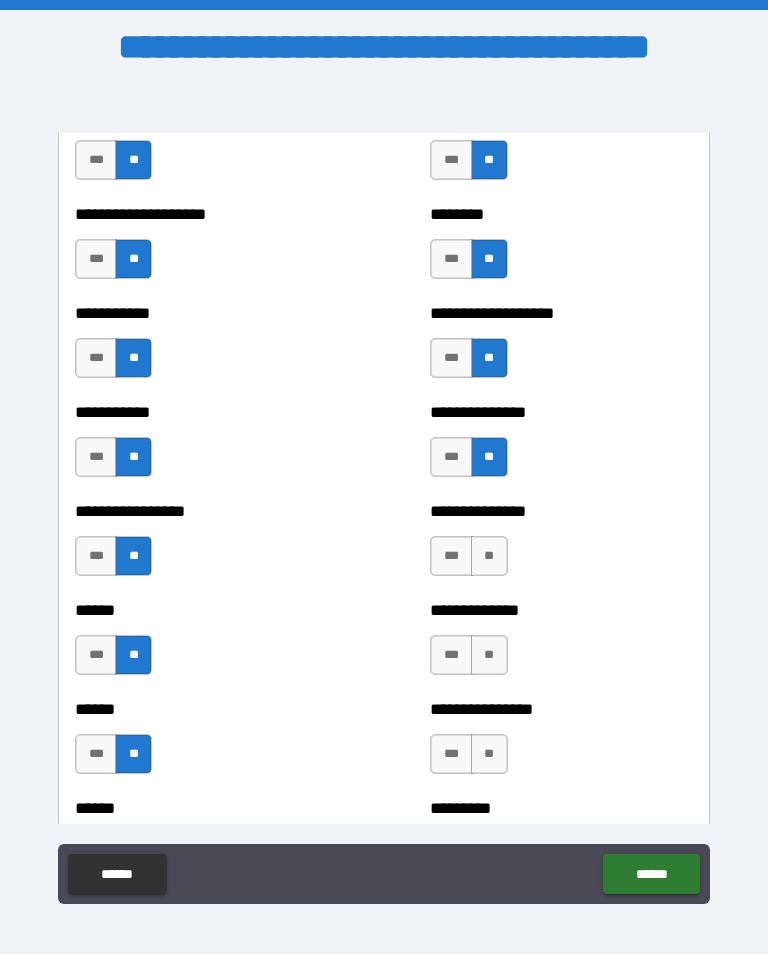 scroll, scrollTop: 2752, scrollLeft: 0, axis: vertical 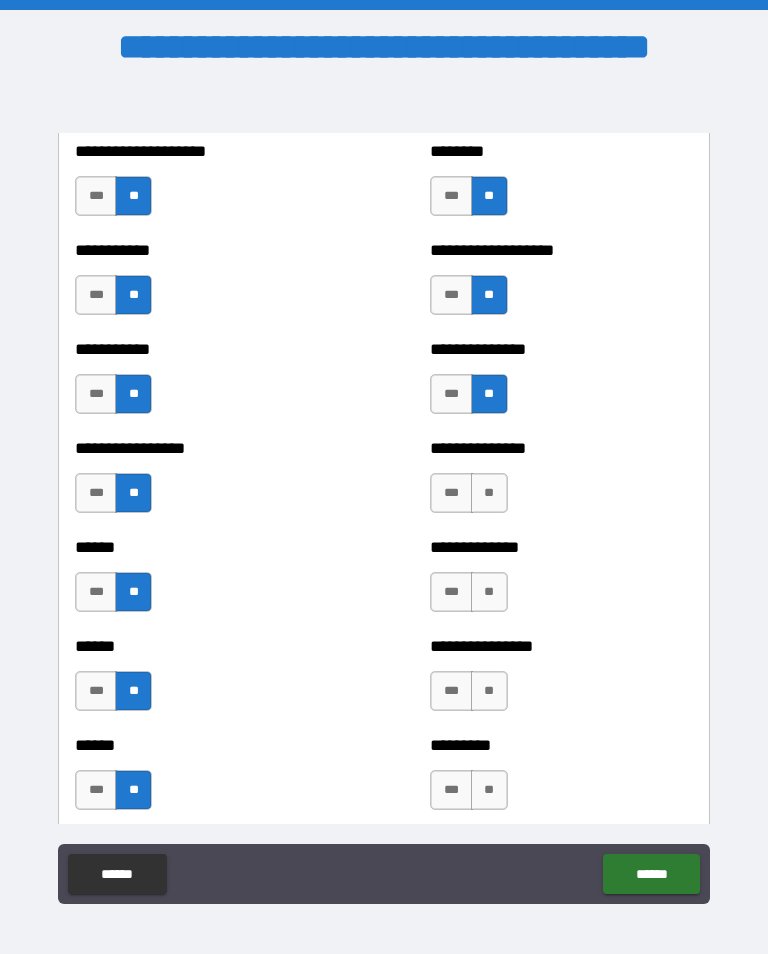 click on "**" at bounding box center (489, 493) 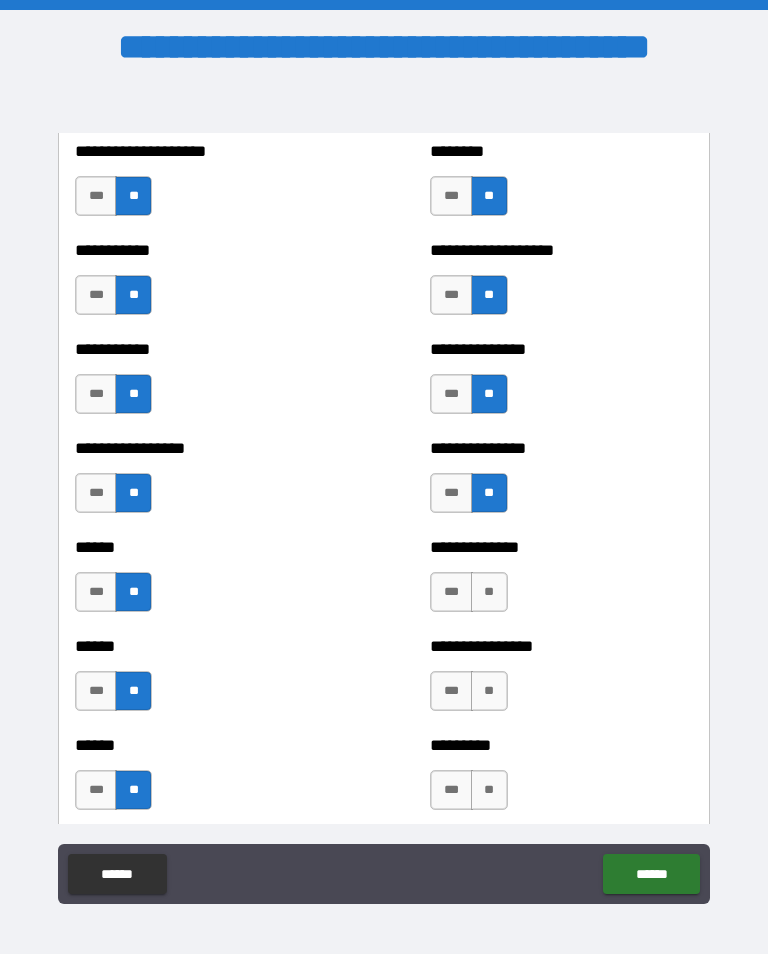 click on "**" at bounding box center [489, 592] 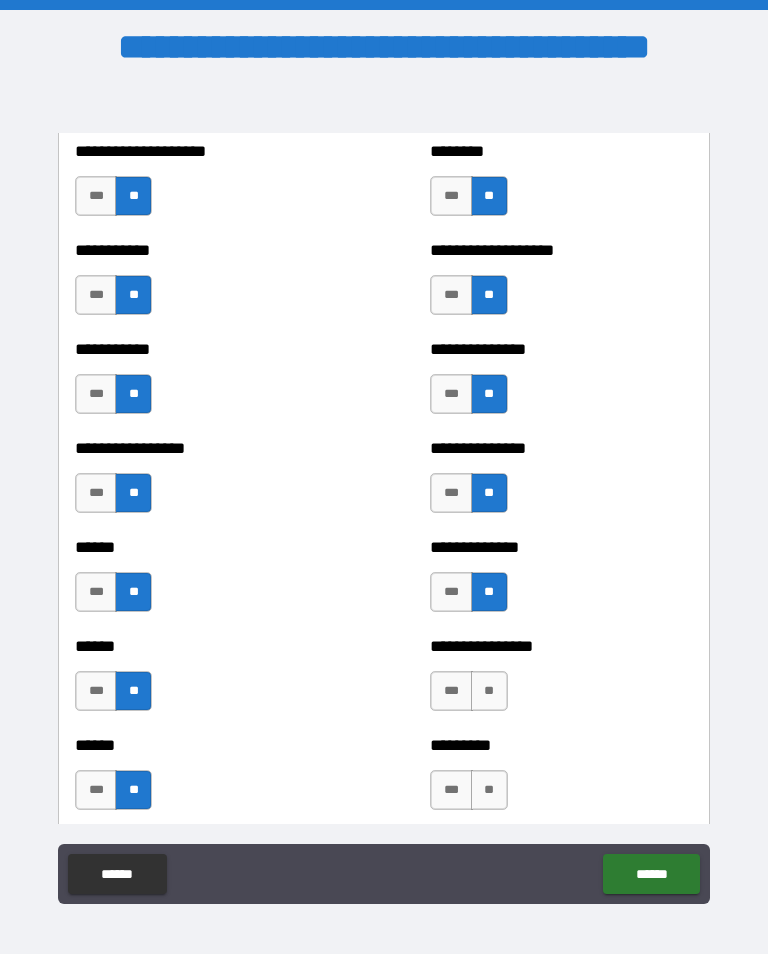 click on "**" at bounding box center [489, 691] 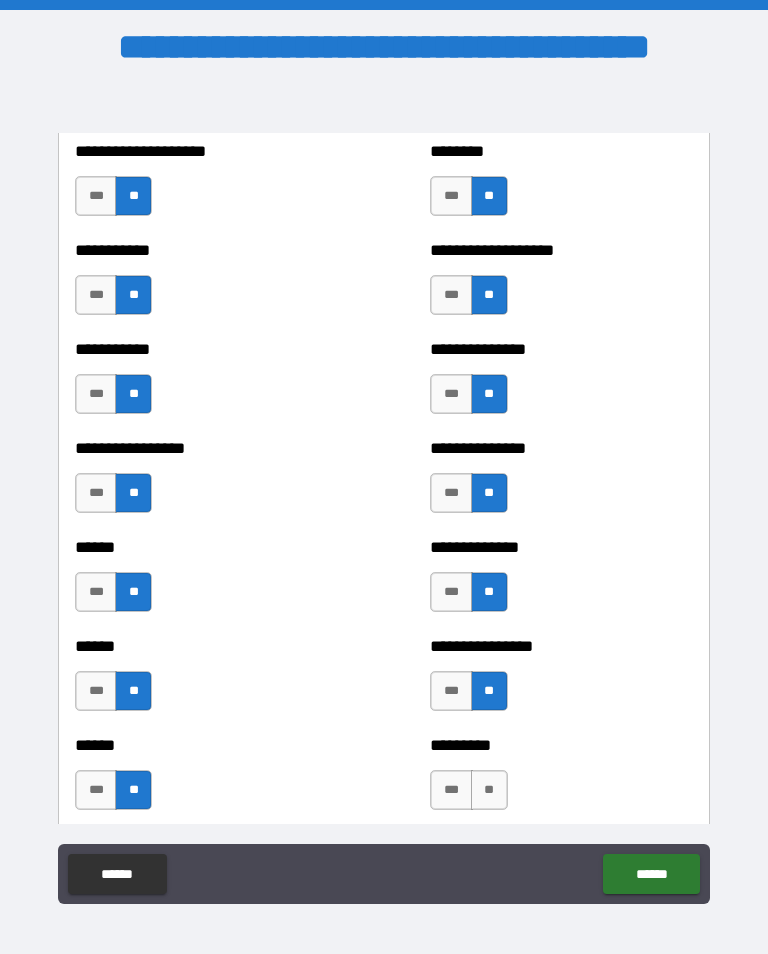 click on "**" at bounding box center [489, 790] 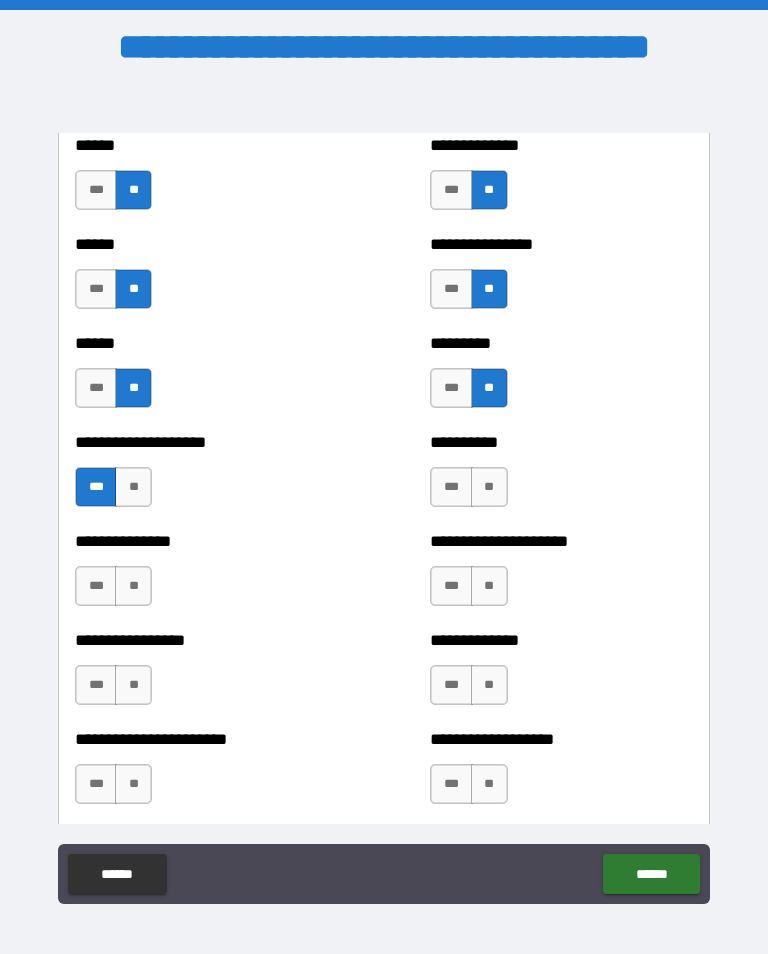 scroll, scrollTop: 3156, scrollLeft: 0, axis: vertical 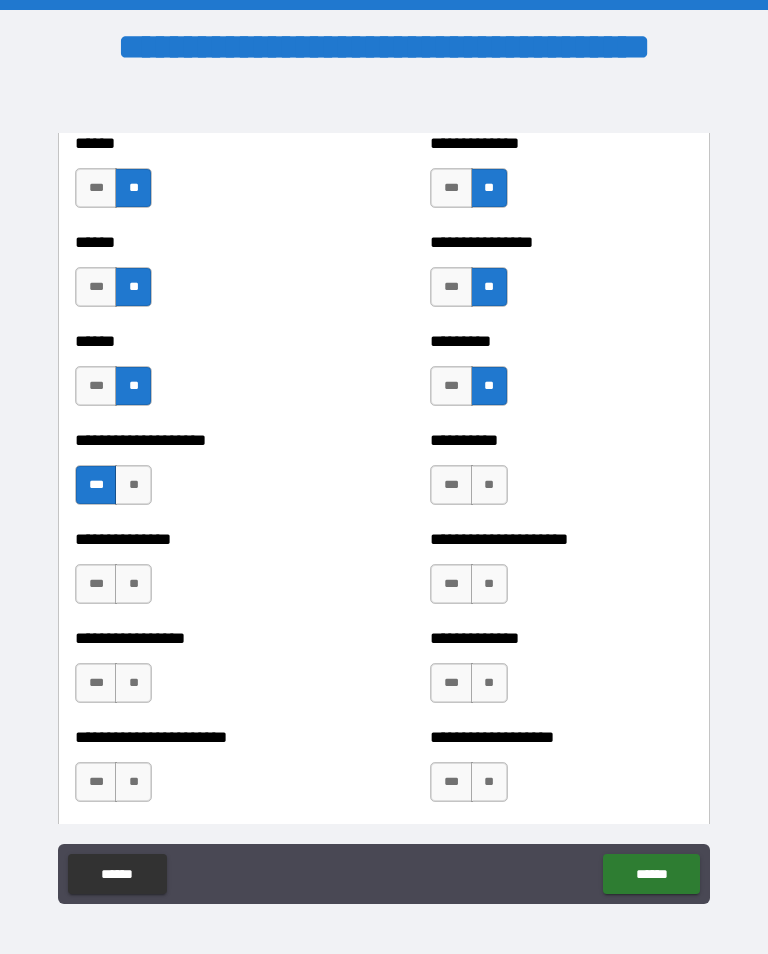 click on "**" at bounding box center [489, 485] 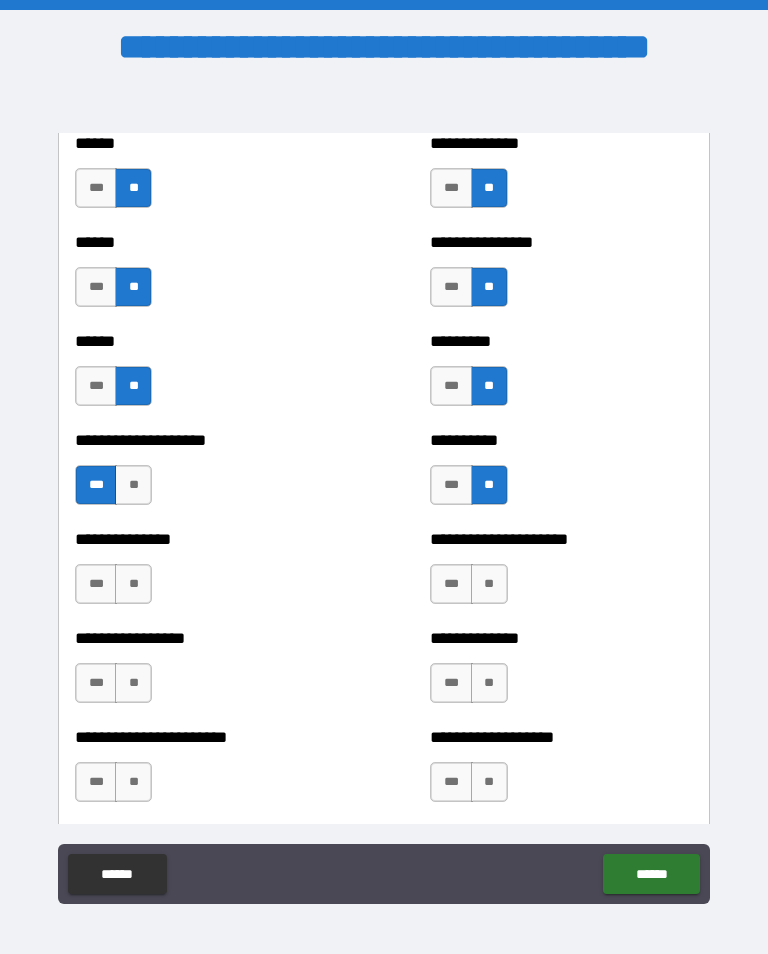 click on "**" at bounding box center [489, 584] 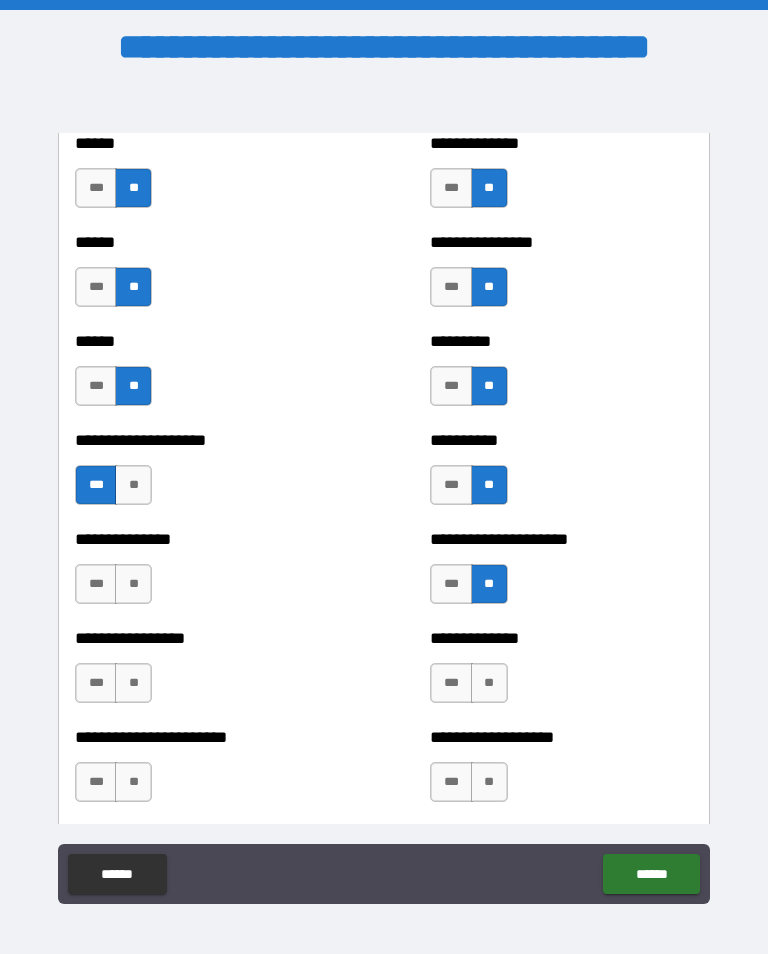 click on "**" at bounding box center (489, 683) 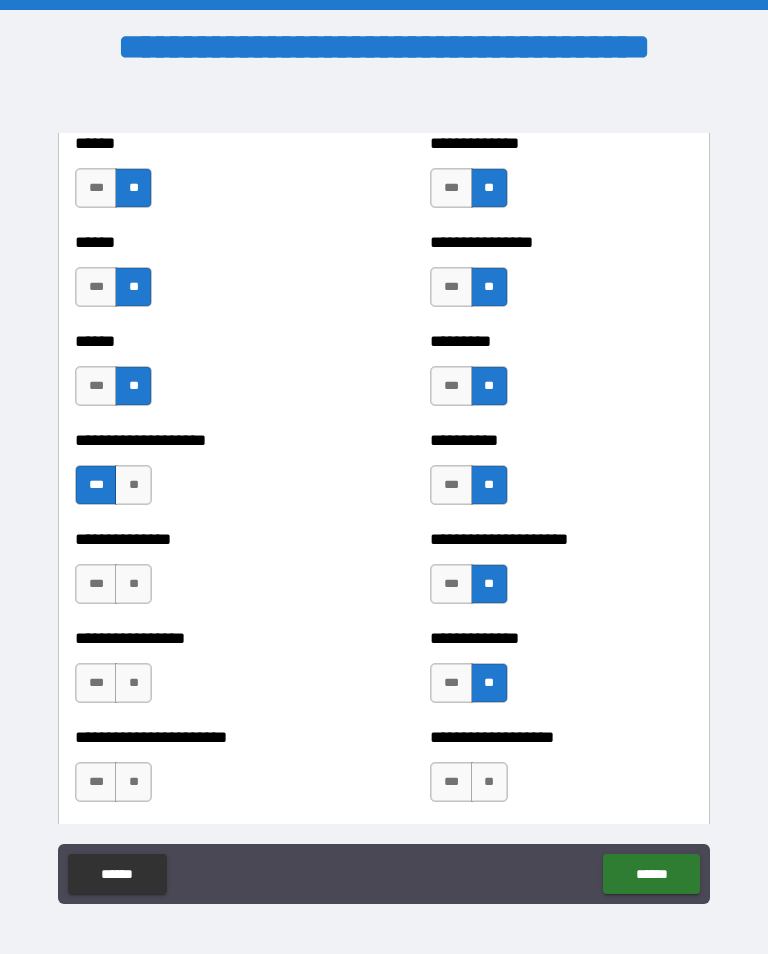 click on "**" at bounding box center [489, 782] 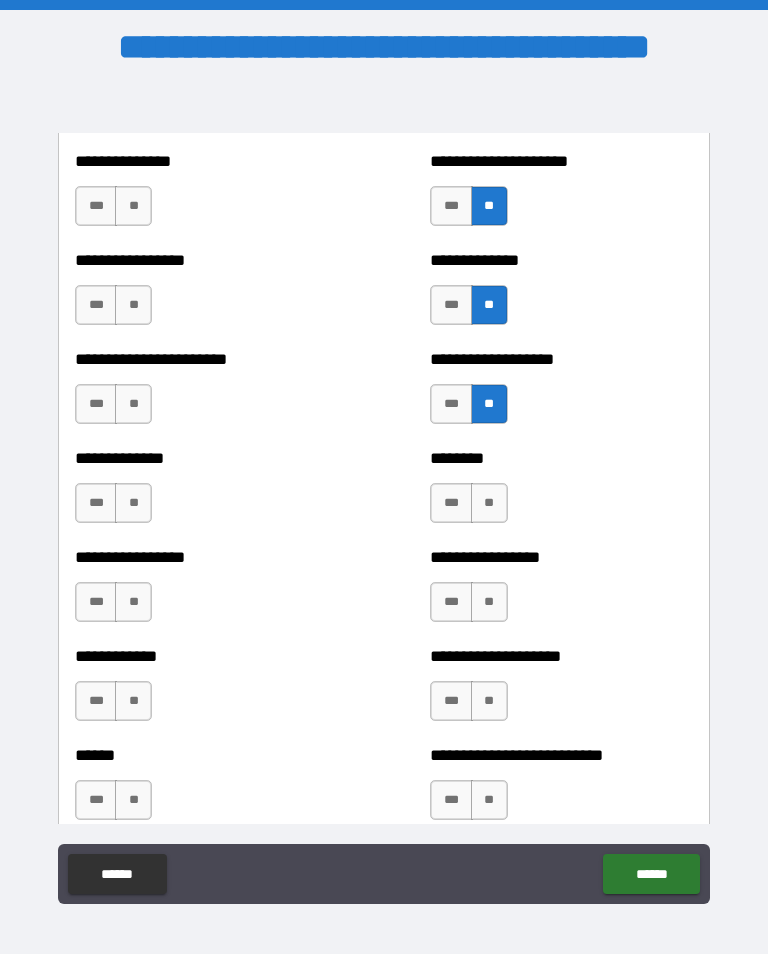 scroll, scrollTop: 3536, scrollLeft: 0, axis: vertical 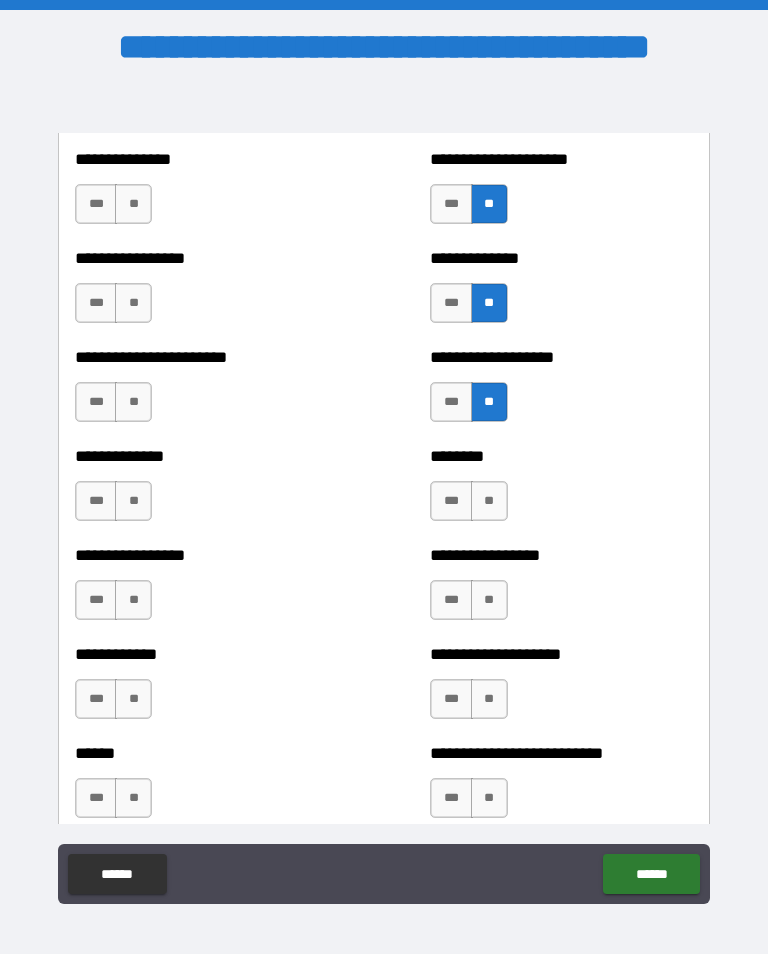 click on "**" at bounding box center [489, 501] 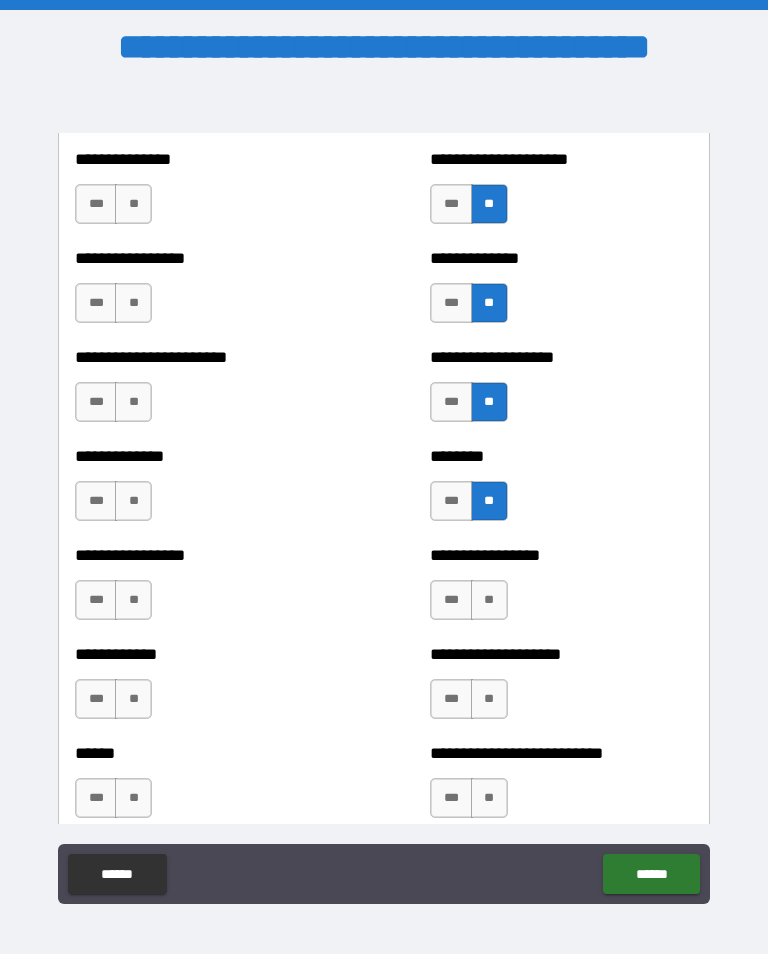 click on "**" at bounding box center (489, 600) 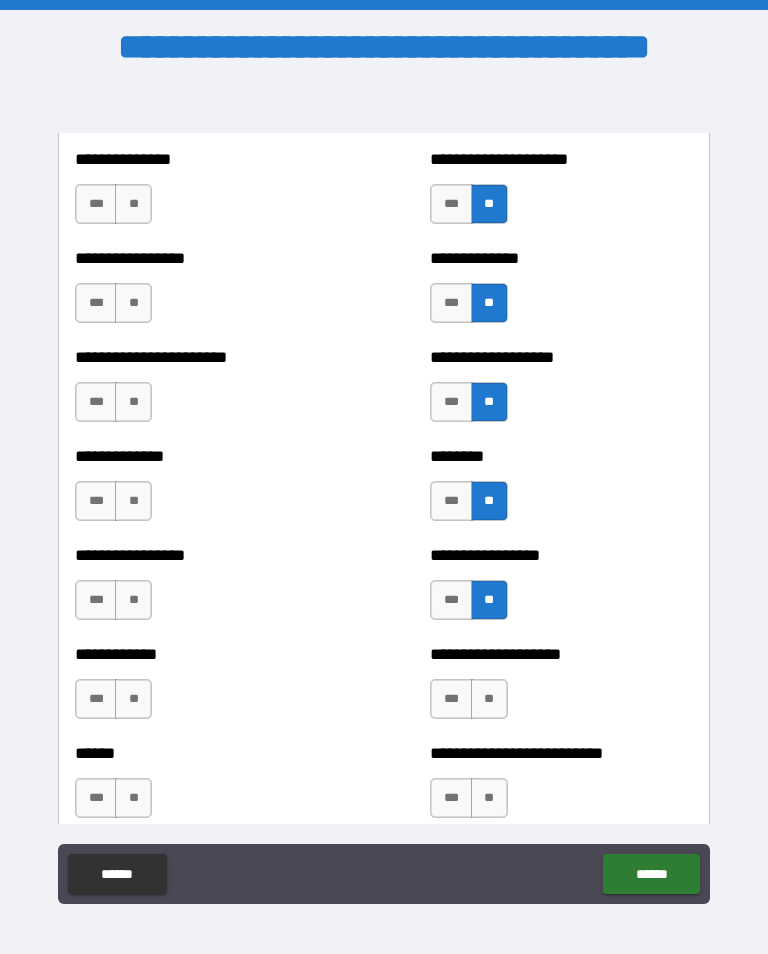 click on "**" at bounding box center [489, 699] 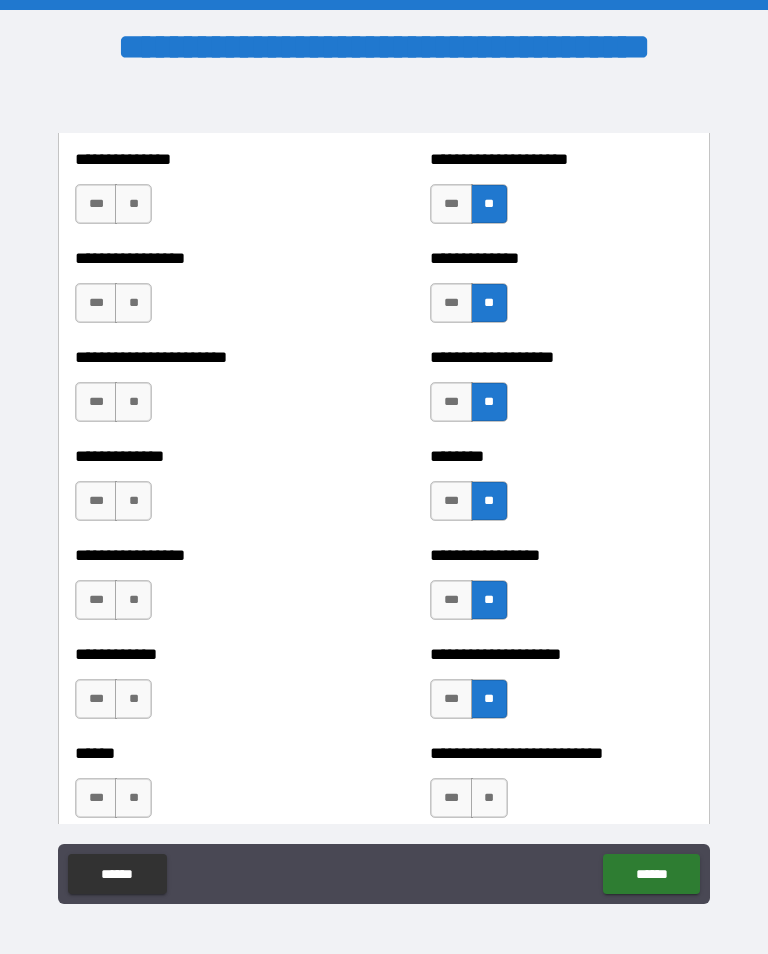 click on "**" at bounding box center [489, 798] 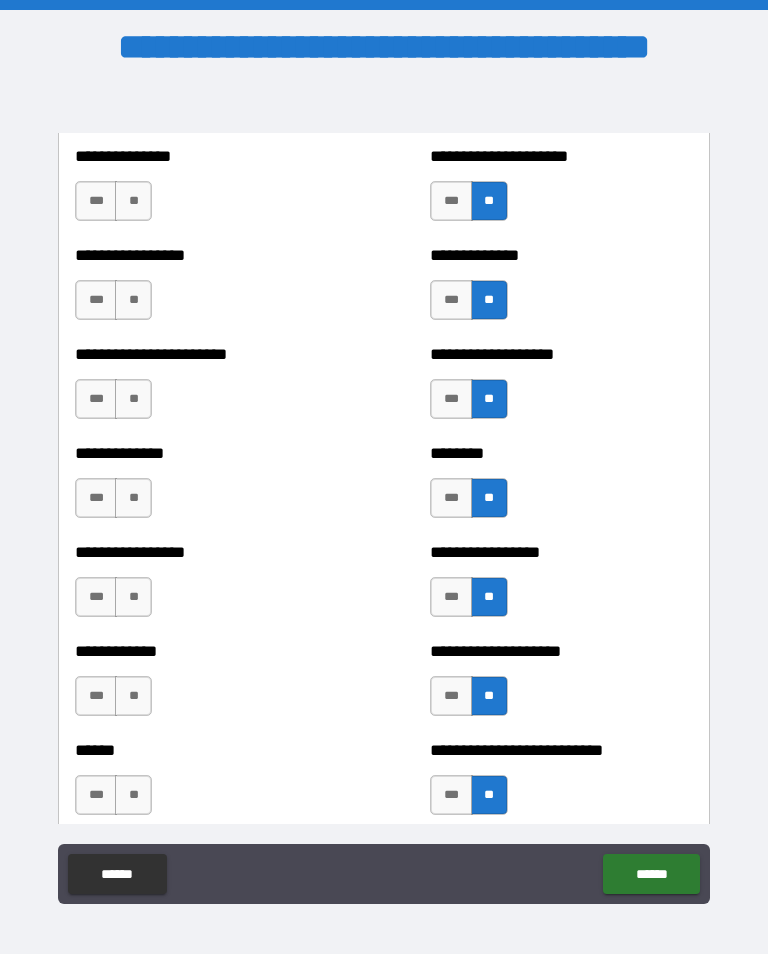 scroll, scrollTop: 3513, scrollLeft: 0, axis: vertical 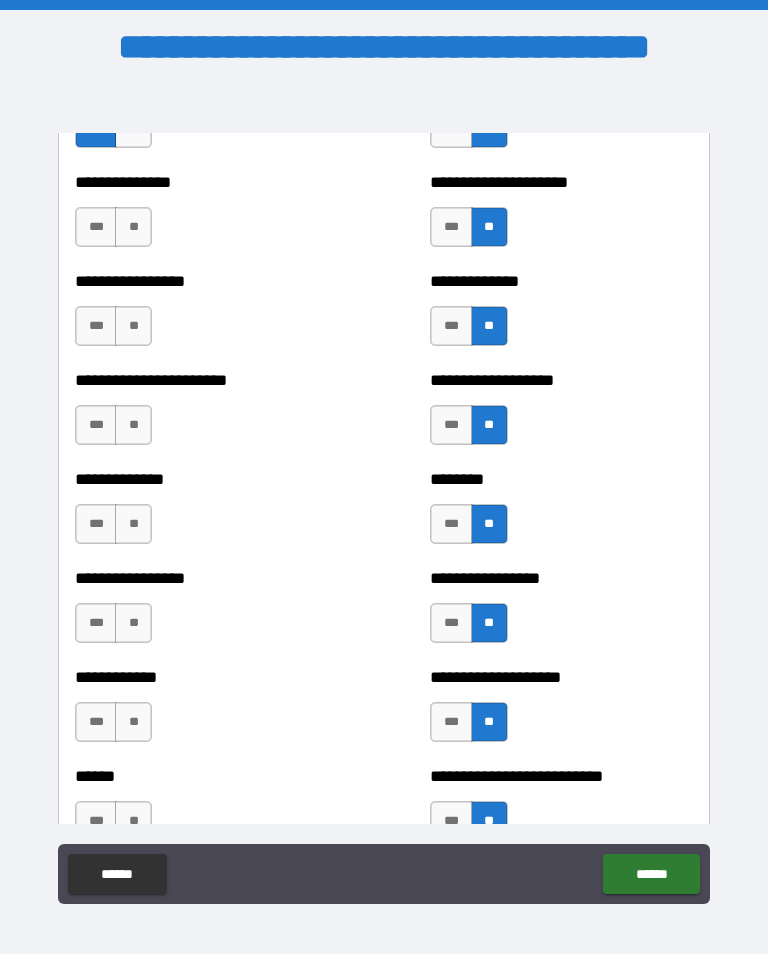 click on "**" at bounding box center [133, 227] 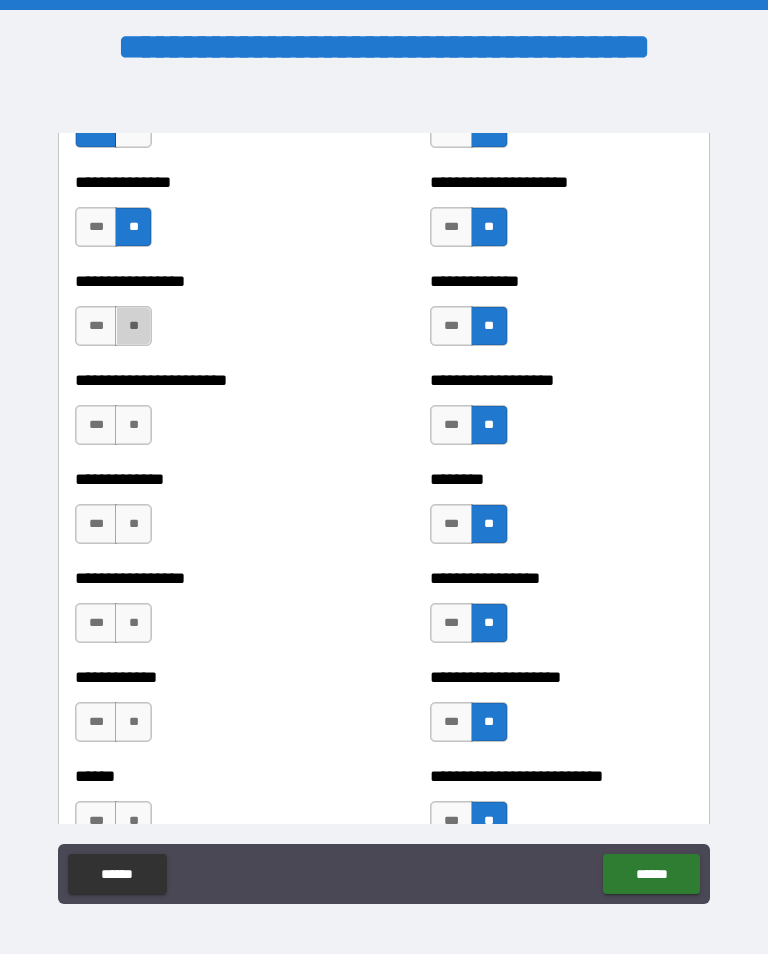 click on "**" at bounding box center [133, 326] 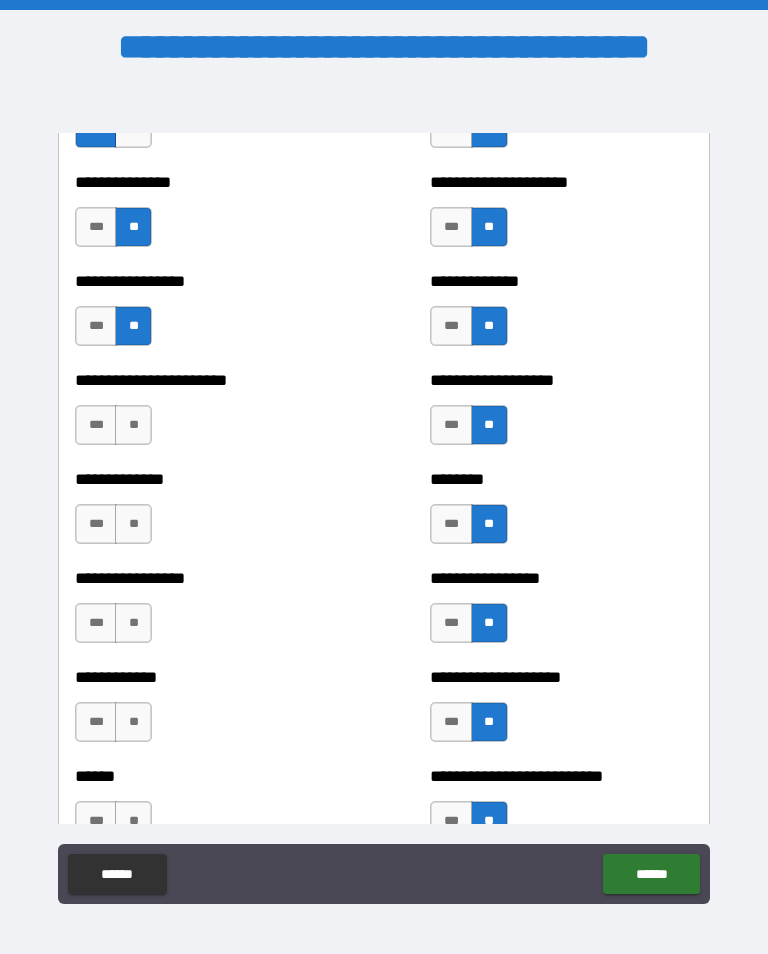 click on "**" at bounding box center (133, 425) 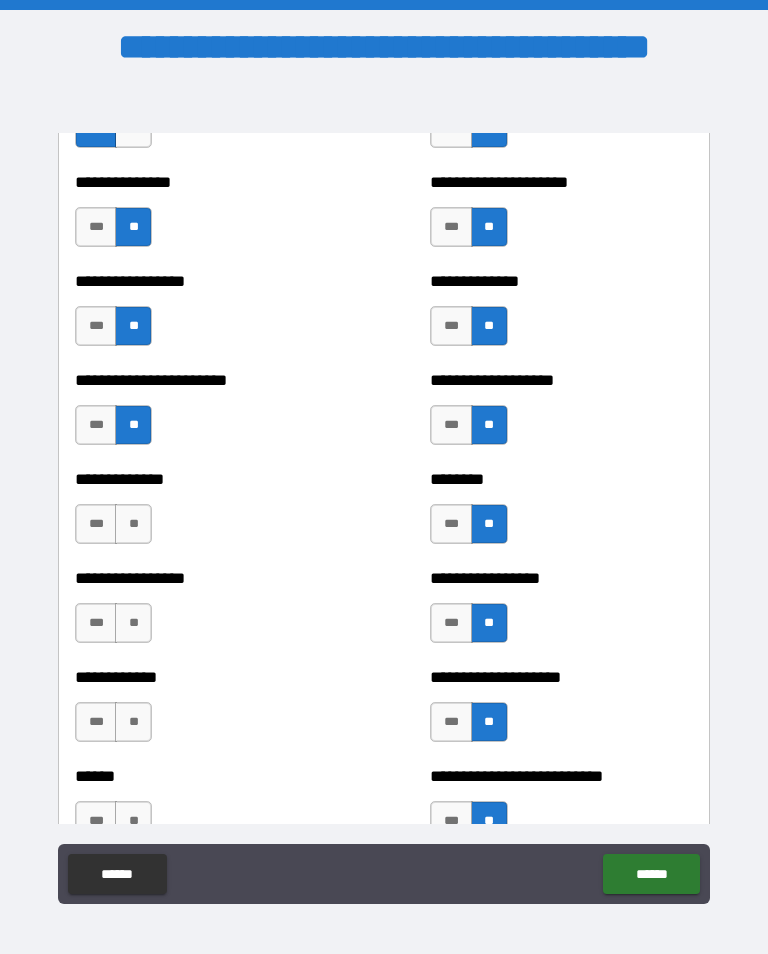 click on "**" at bounding box center (133, 524) 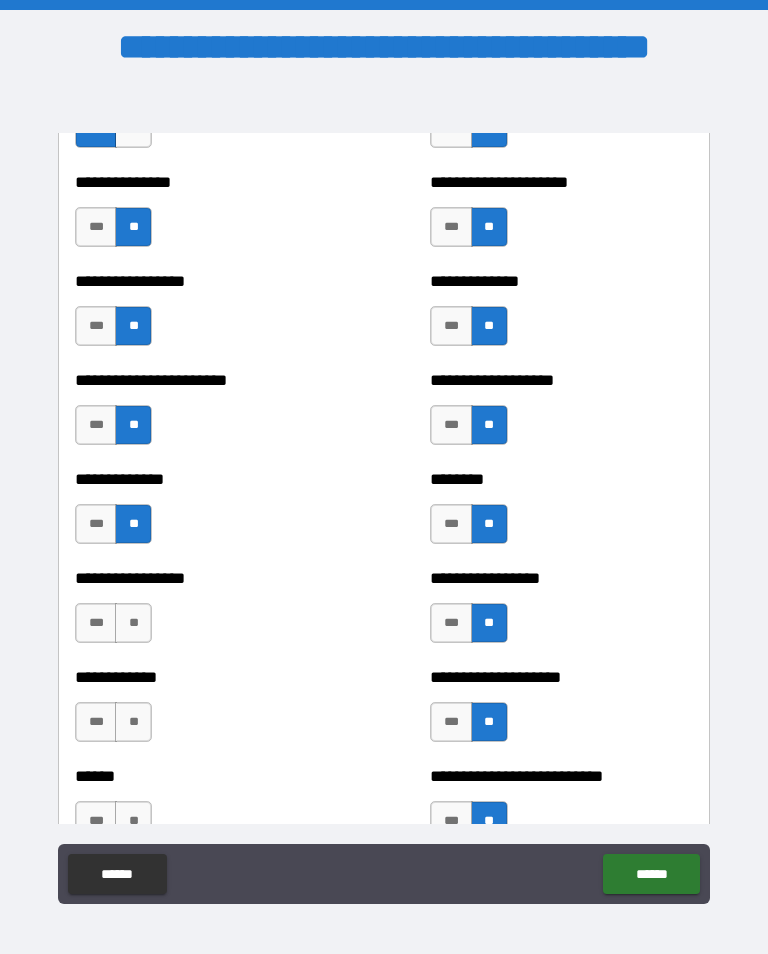 click on "**" at bounding box center (133, 623) 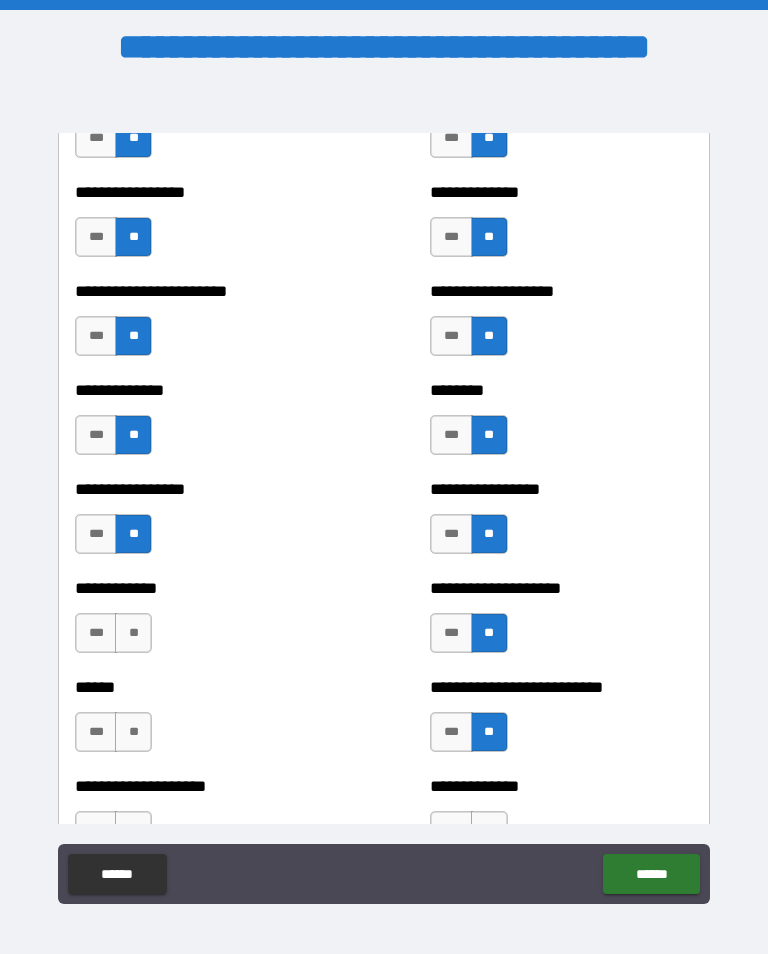 scroll, scrollTop: 3603, scrollLeft: 0, axis: vertical 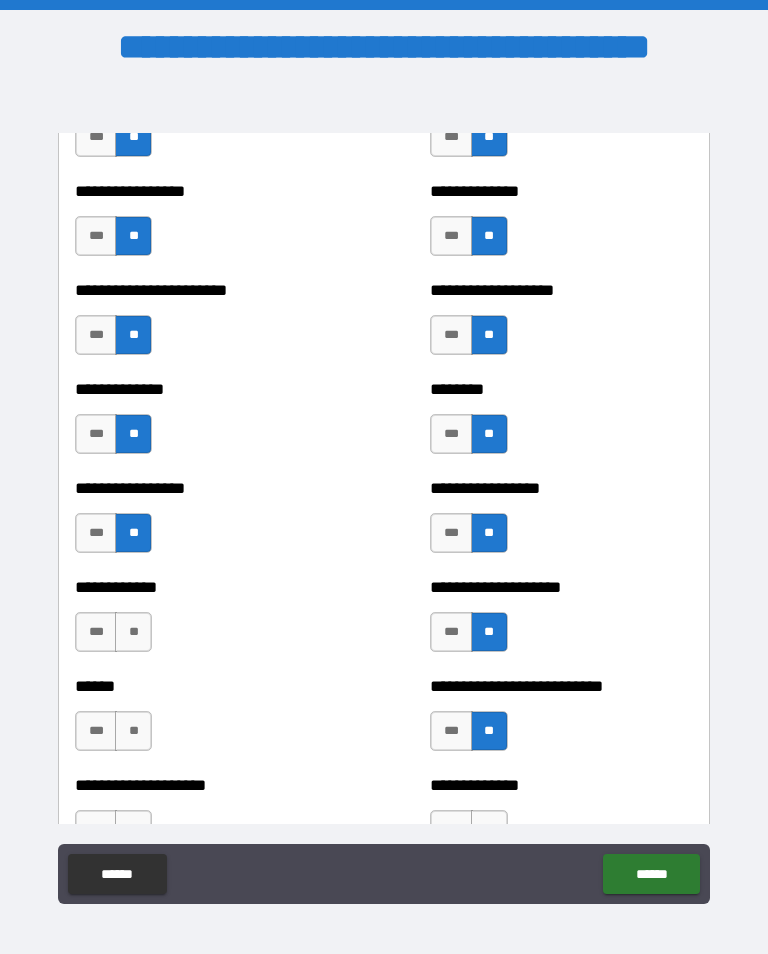 click on "**********" at bounding box center [206, 622] 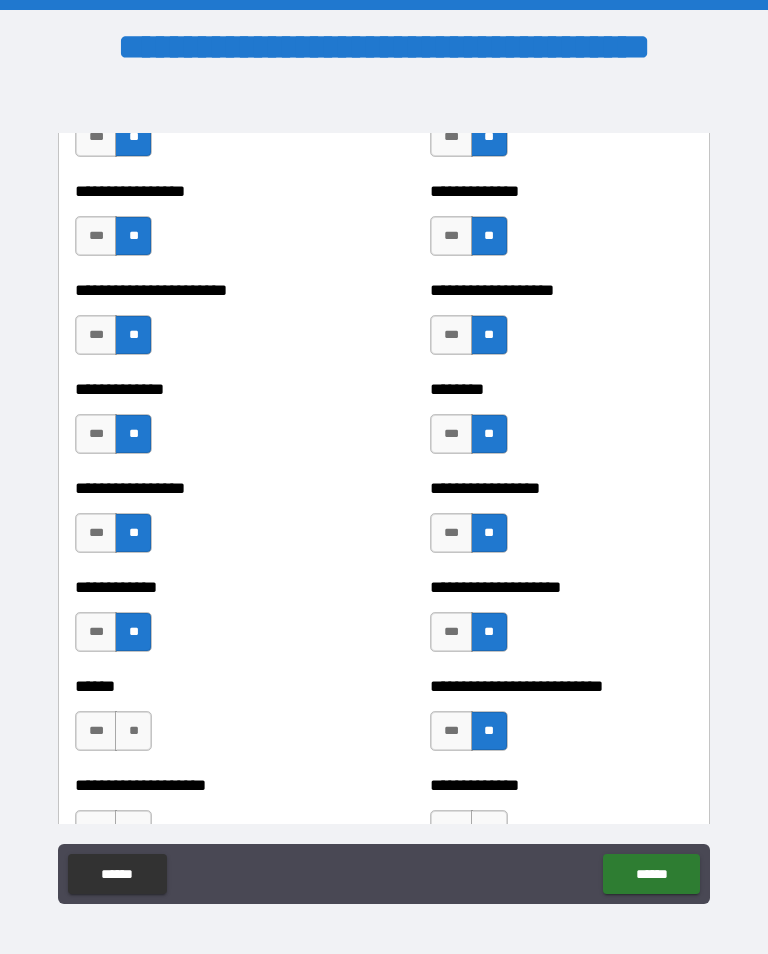 click on "**" at bounding box center (133, 731) 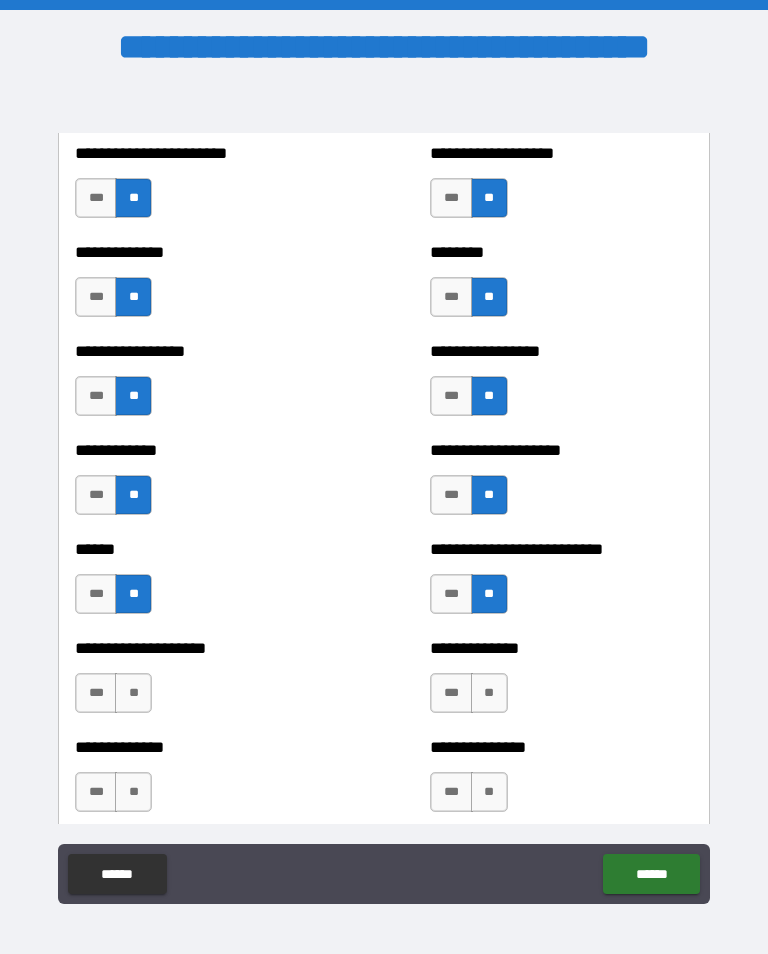 scroll, scrollTop: 3746, scrollLeft: 0, axis: vertical 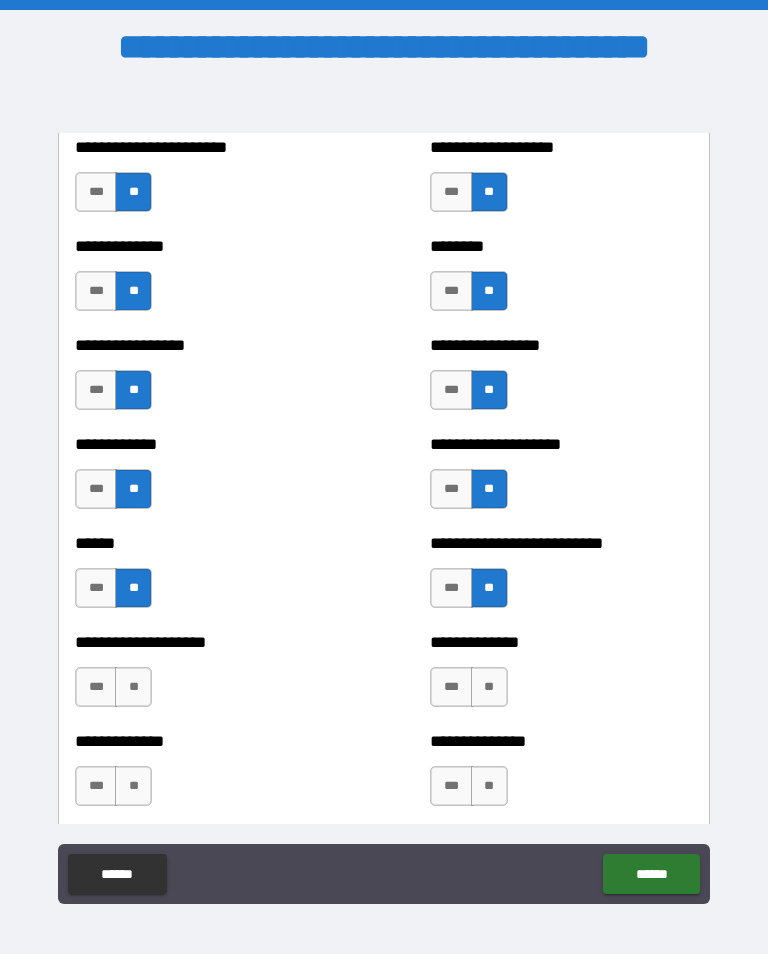 click on "**" at bounding box center (133, 687) 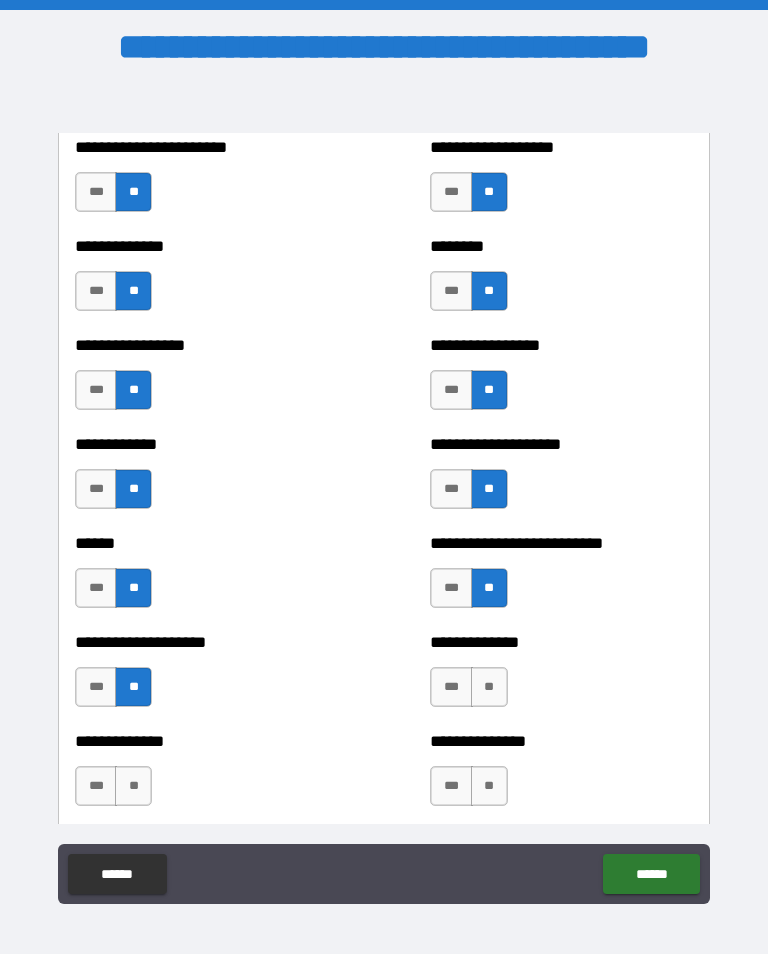 click on "**" at bounding box center (133, 786) 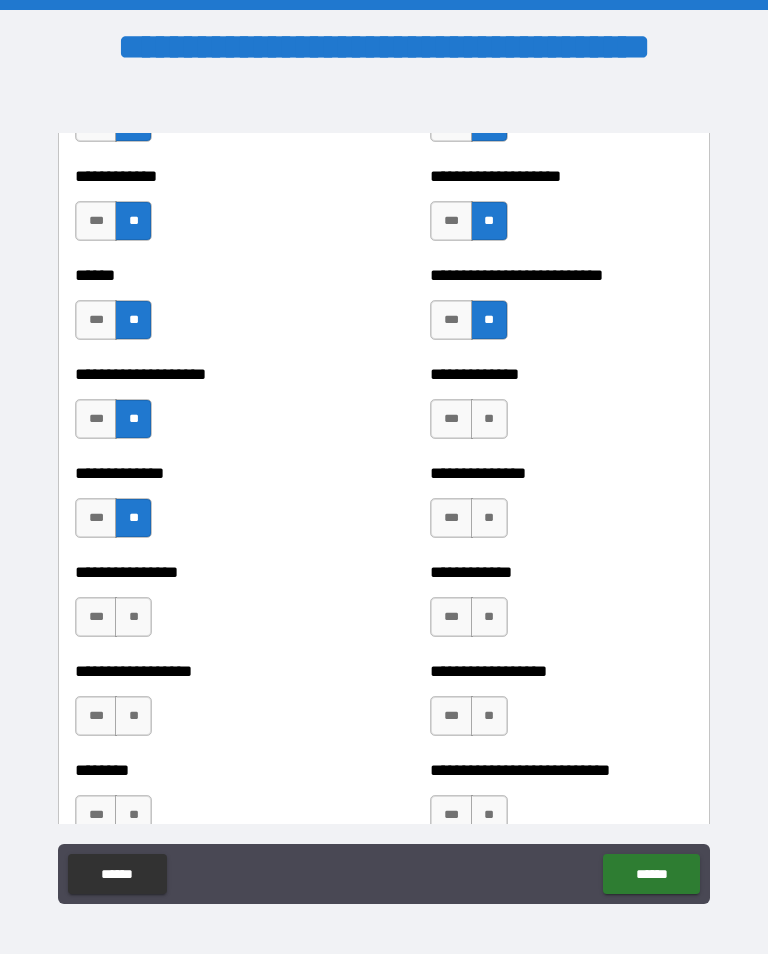 scroll, scrollTop: 4022, scrollLeft: 0, axis: vertical 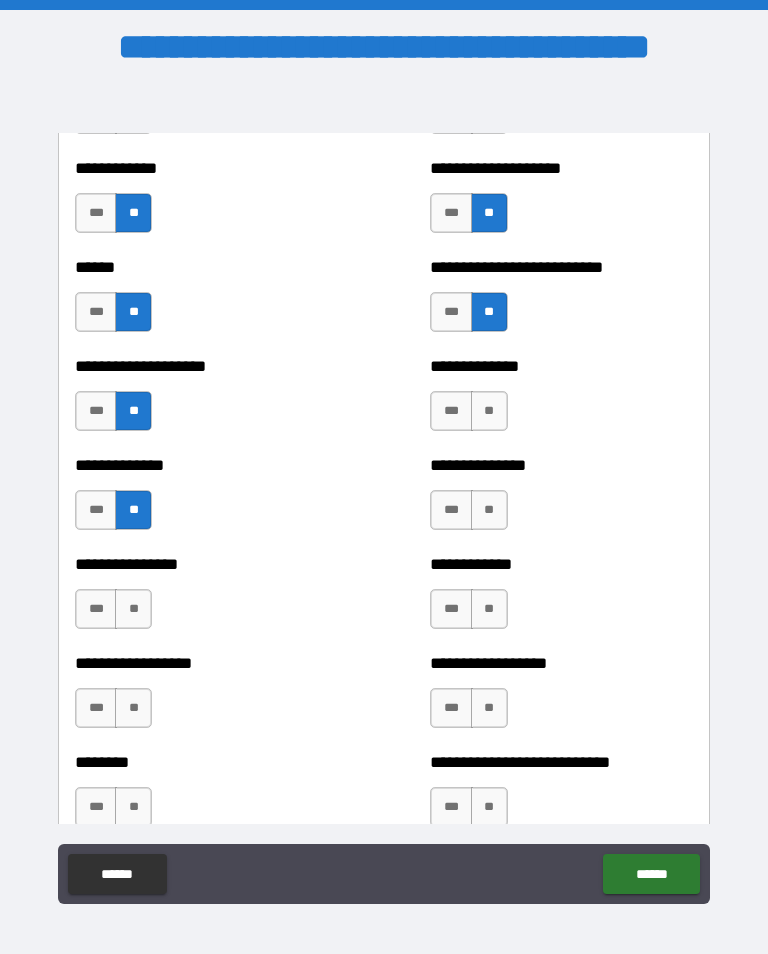 click on "**" at bounding box center (133, 609) 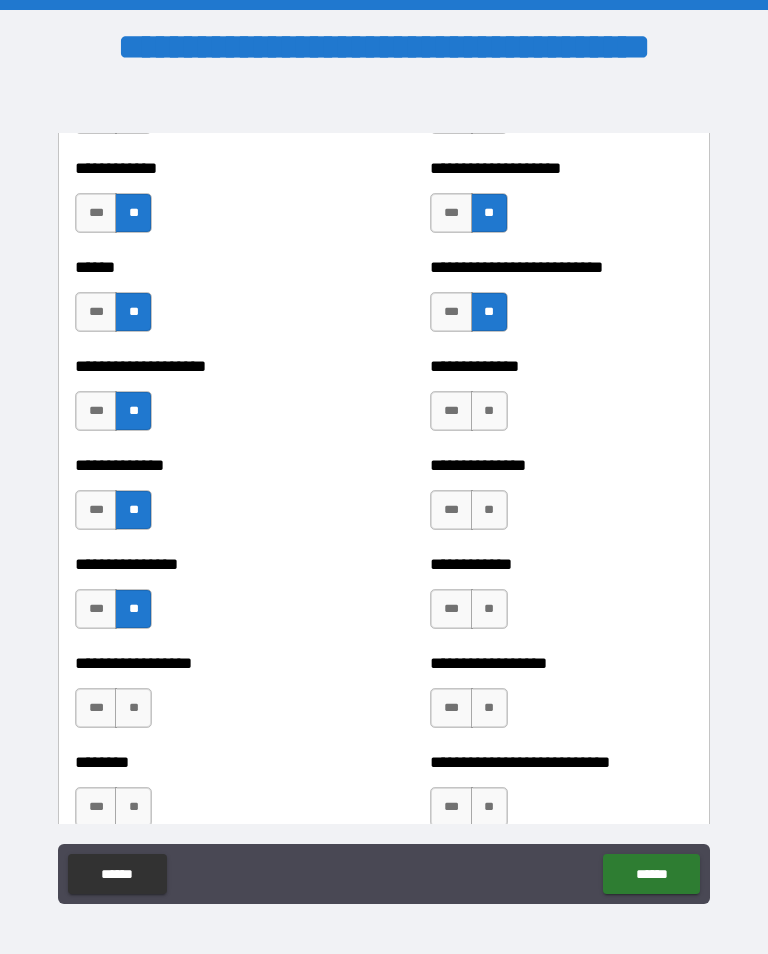 click on "**" at bounding box center (133, 708) 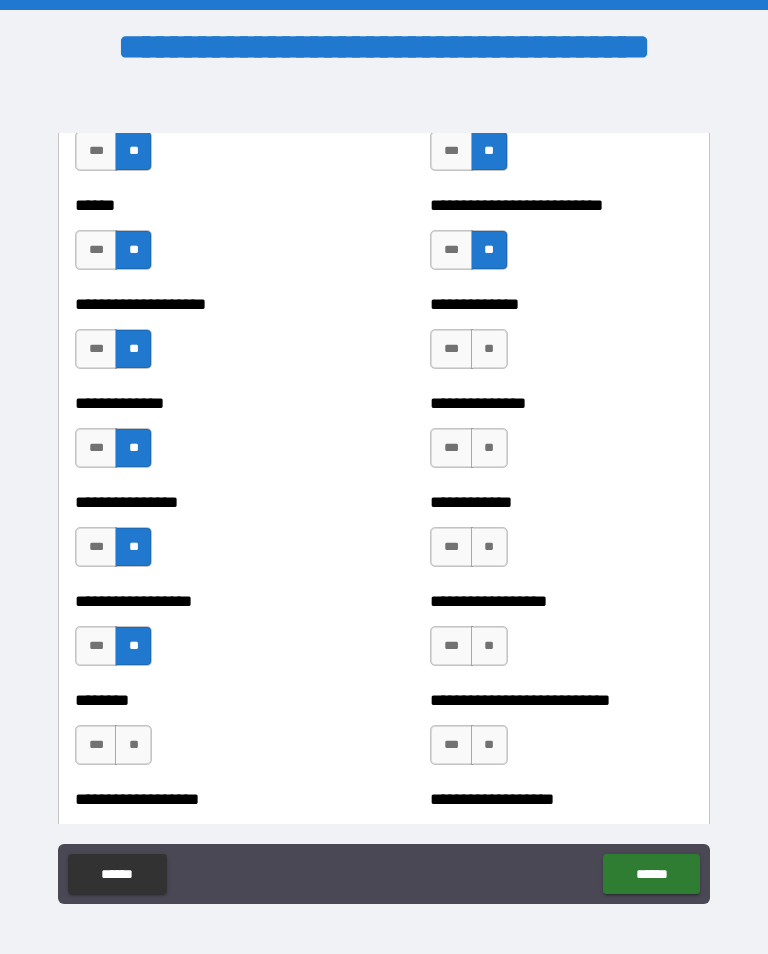 scroll, scrollTop: 4100, scrollLeft: 0, axis: vertical 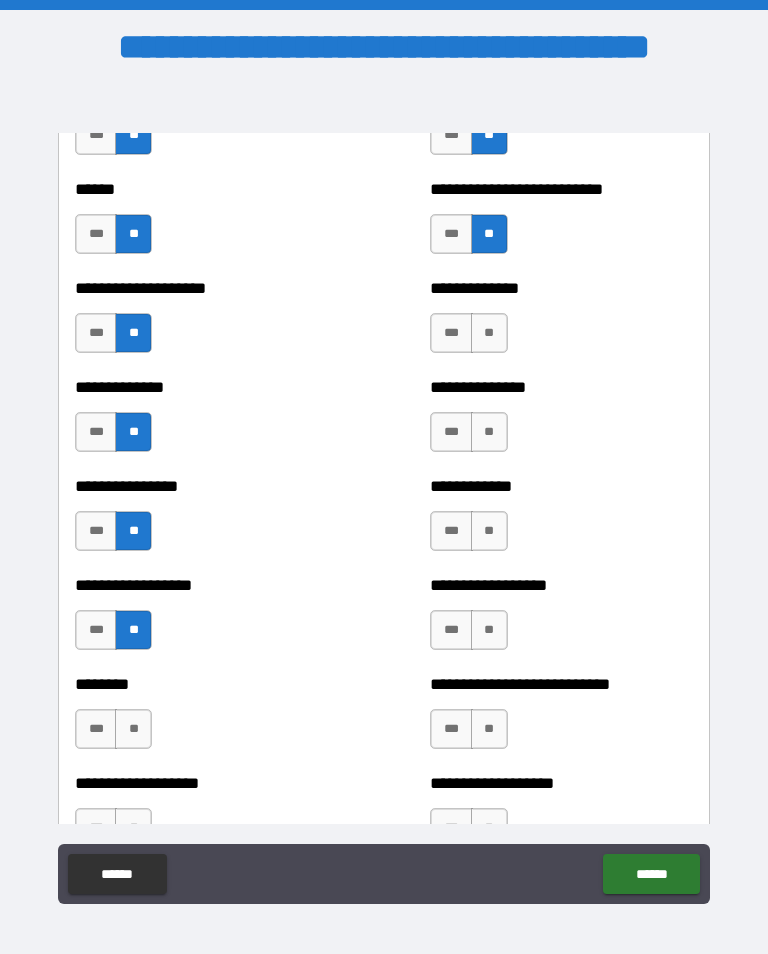 click on "**" at bounding box center (133, 729) 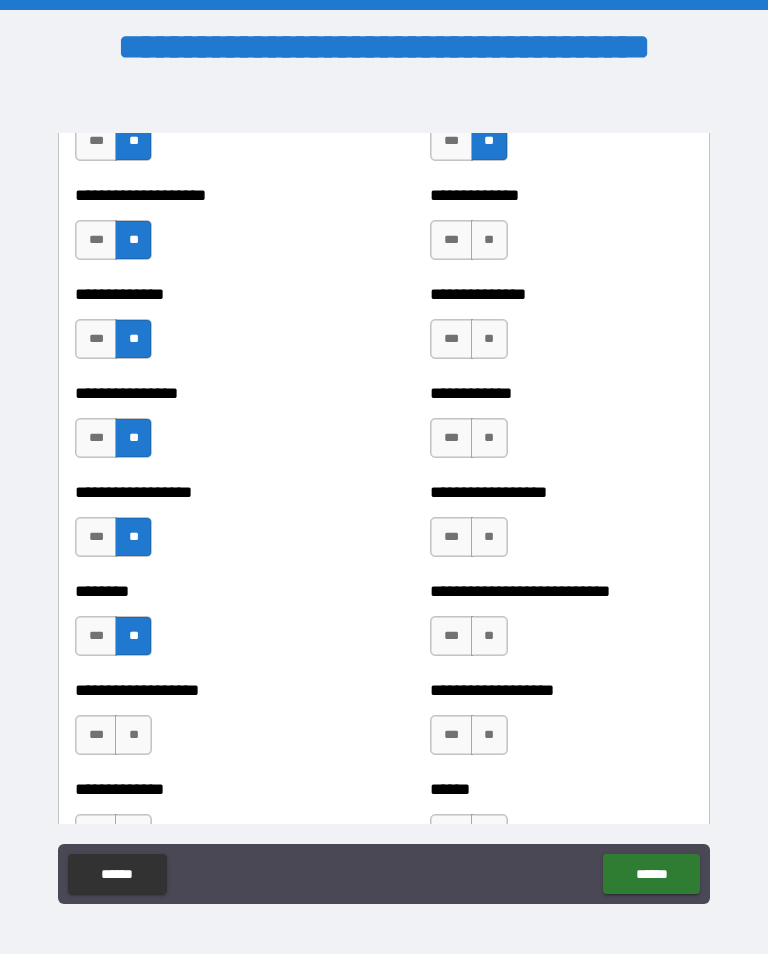 scroll, scrollTop: 4202, scrollLeft: 0, axis: vertical 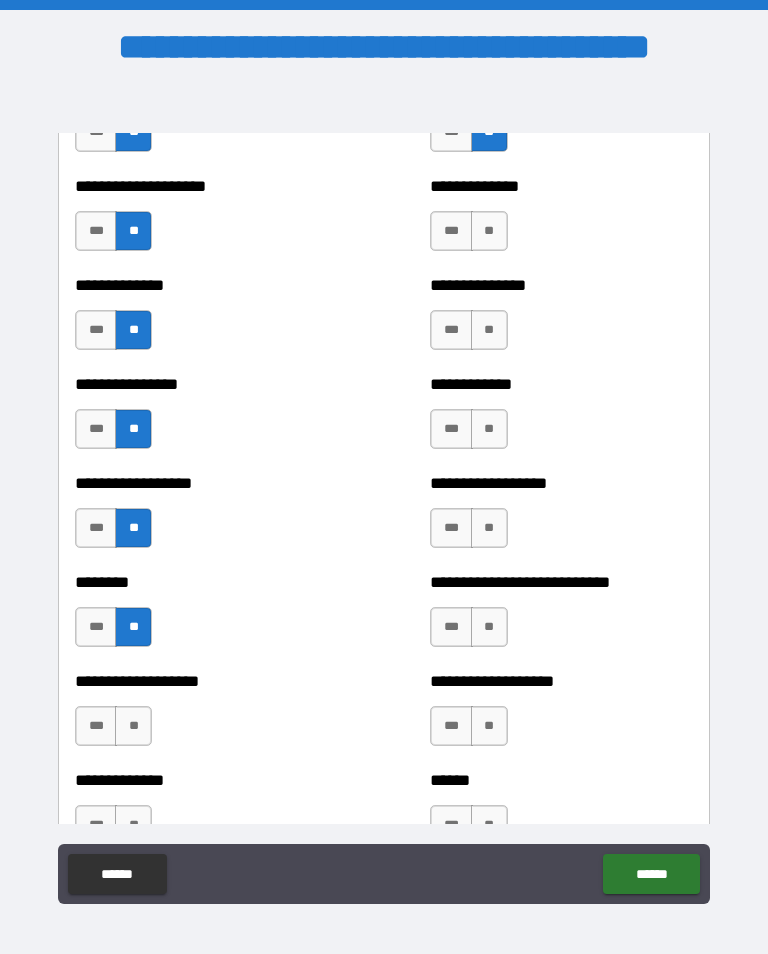 click on "**" at bounding box center (133, 726) 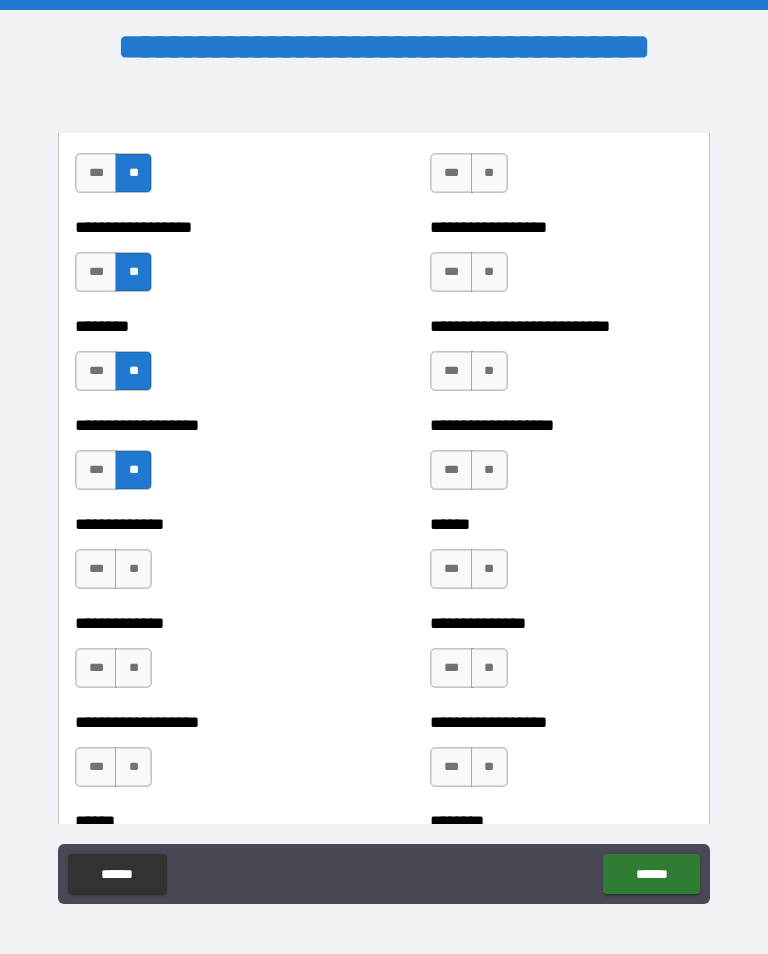 scroll, scrollTop: 4478, scrollLeft: 0, axis: vertical 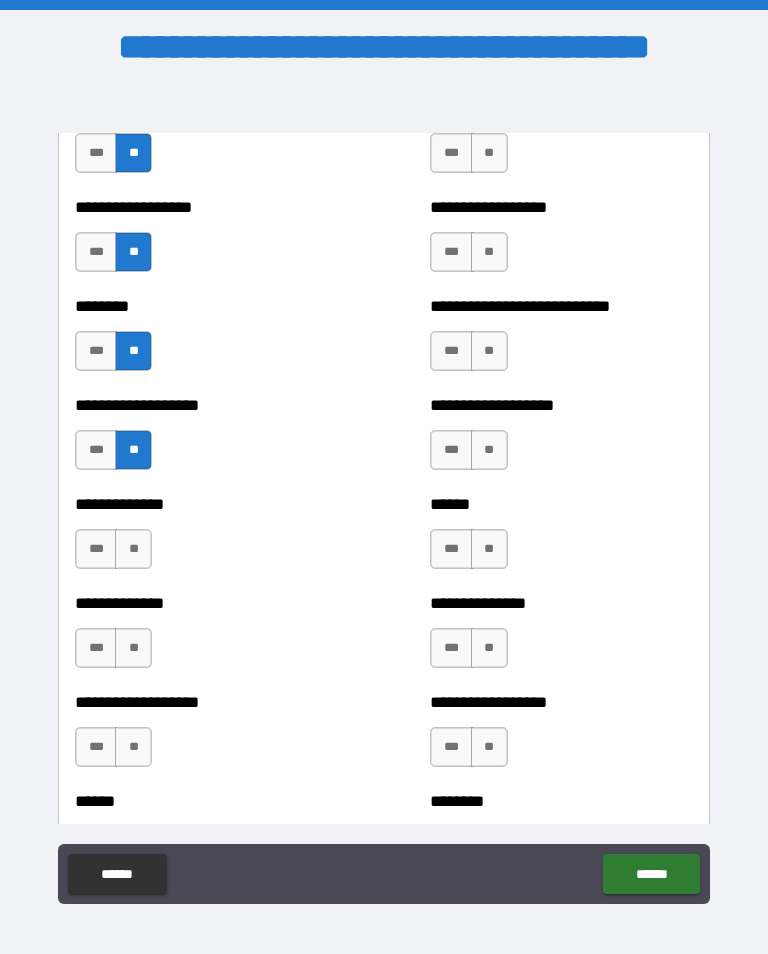 click on "**" at bounding box center [133, 549] 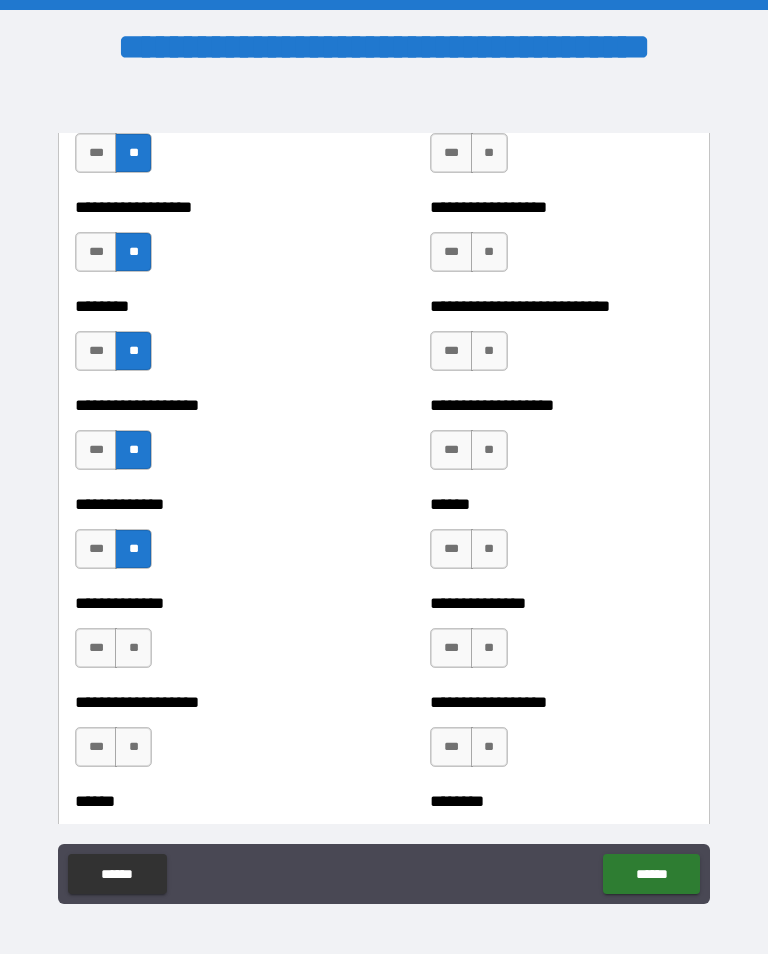 click on "**" at bounding box center (133, 648) 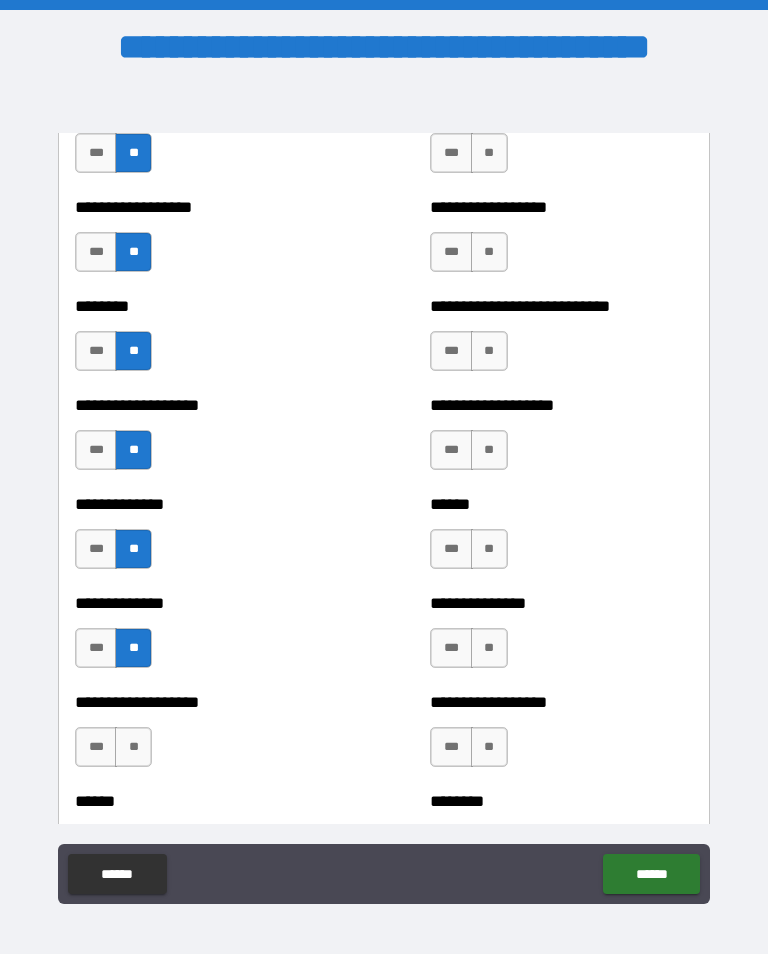 click on "**" at bounding box center [133, 747] 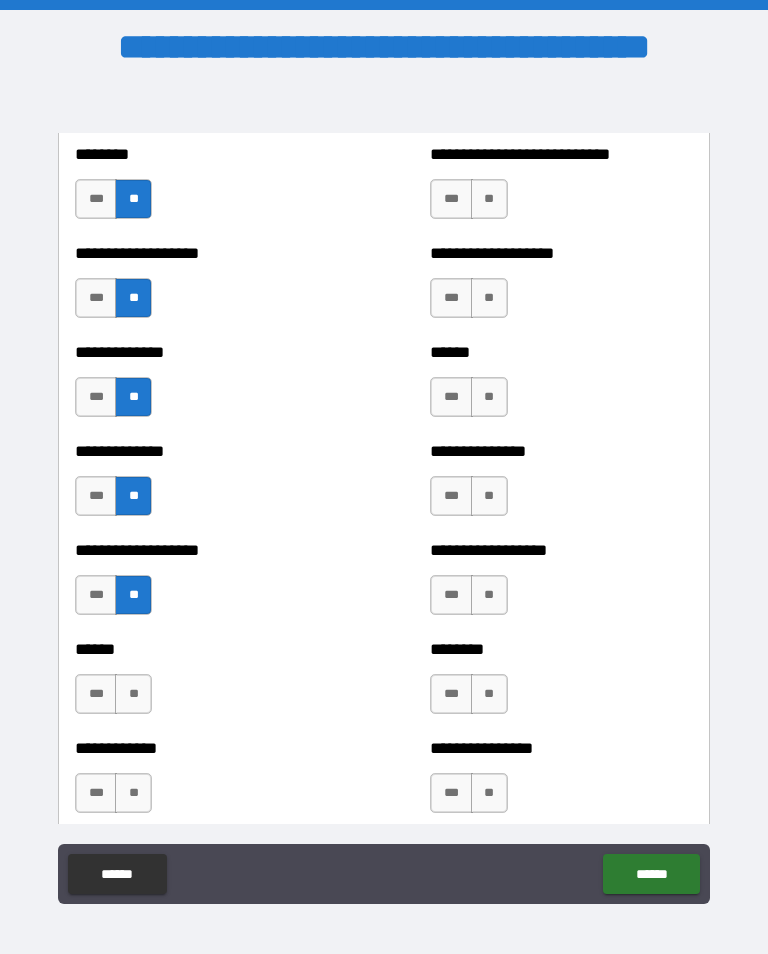 scroll, scrollTop: 4652, scrollLeft: 0, axis: vertical 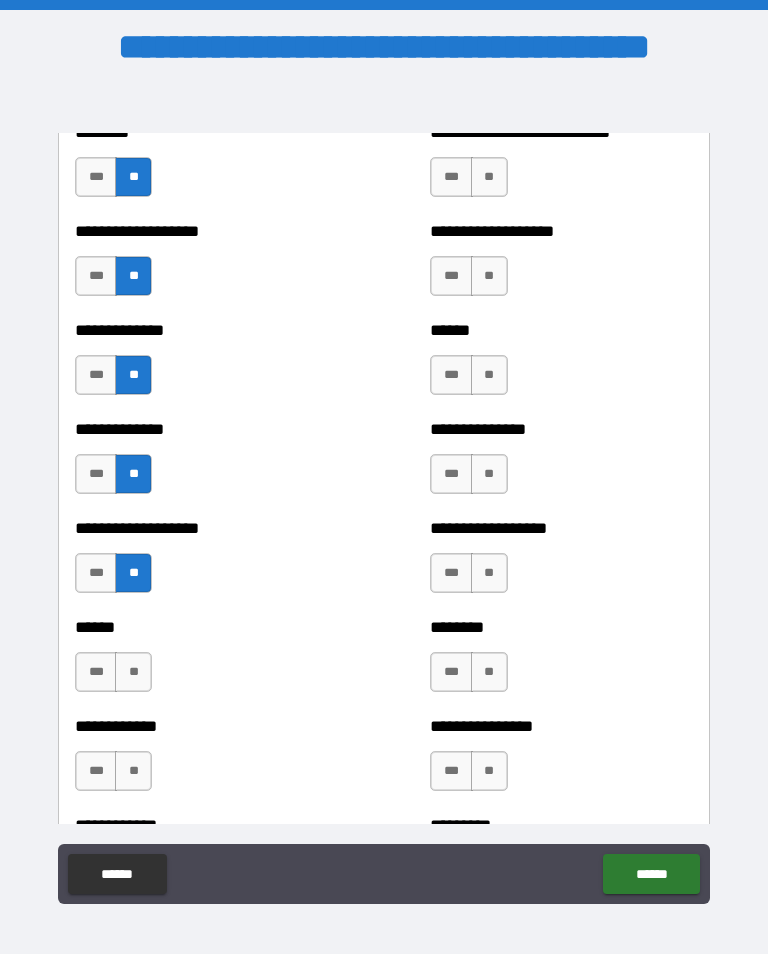 click on "**" at bounding box center (133, 672) 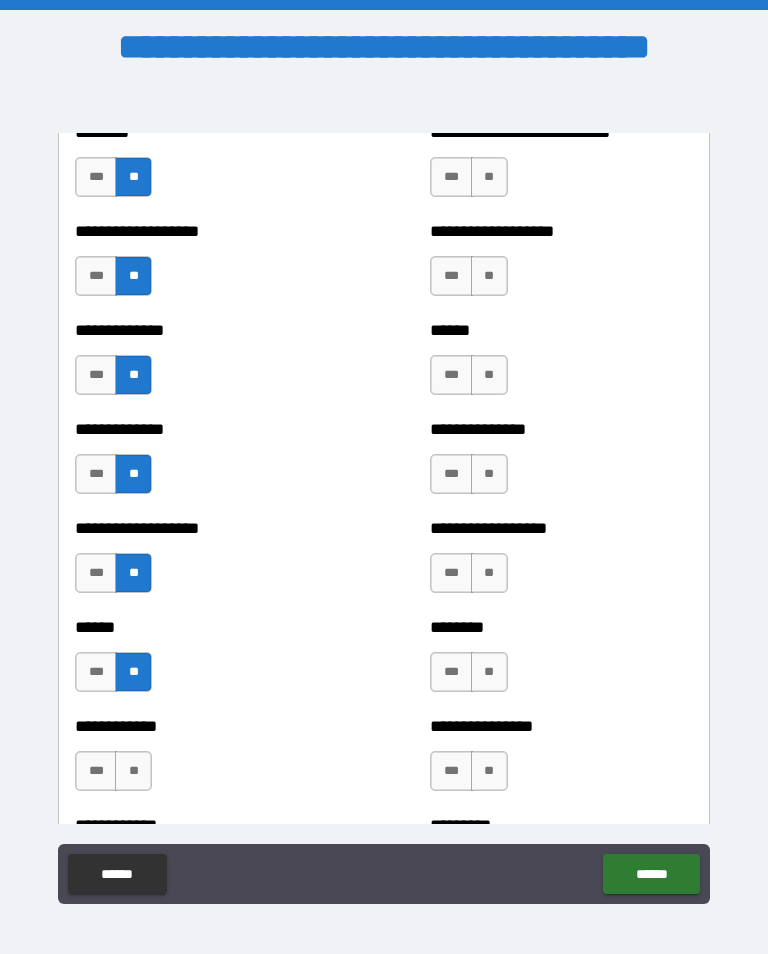 click on "**" at bounding box center (133, 771) 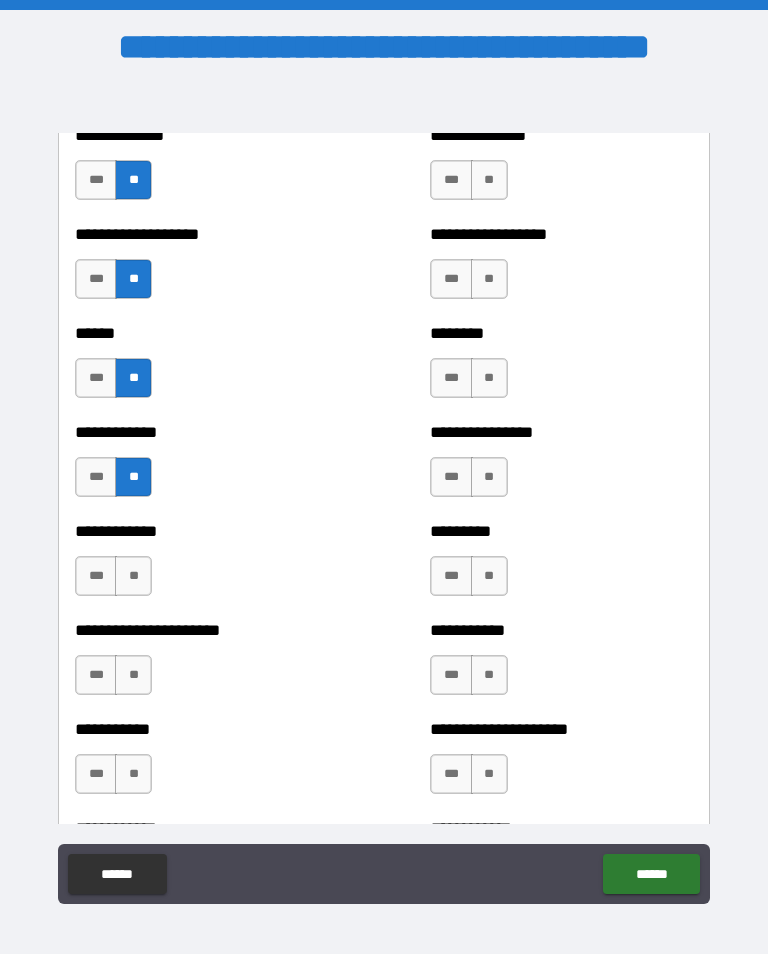 scroll, scrollTop: 4953, scrollLeft: 0, axis: vertical 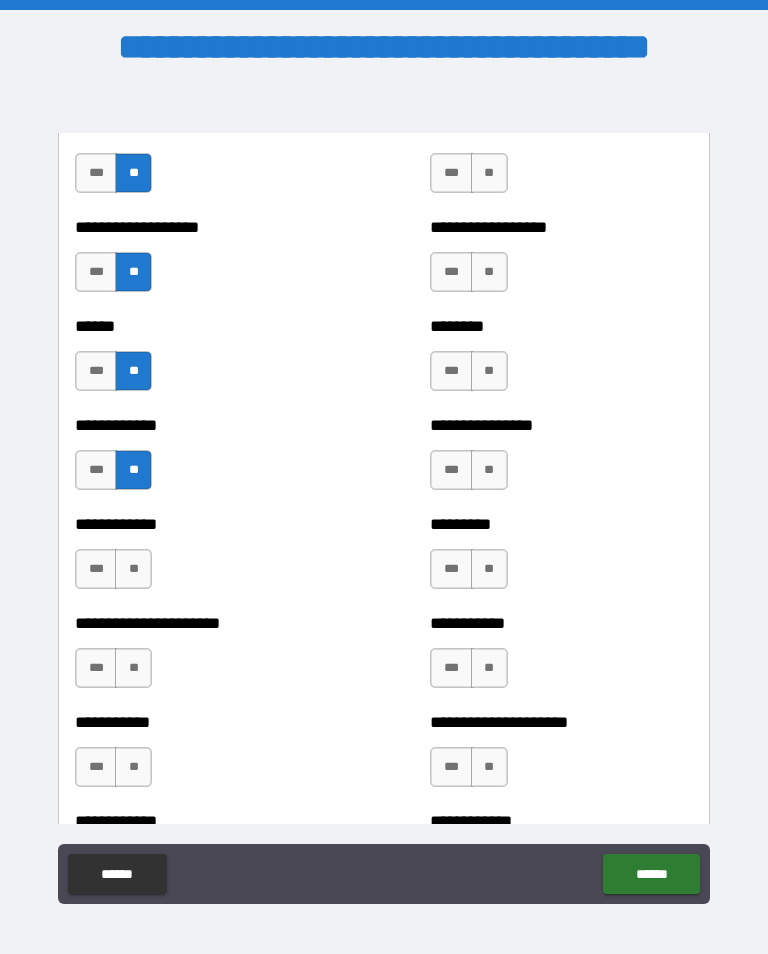 click on "**" at bounding box center (133, 569) 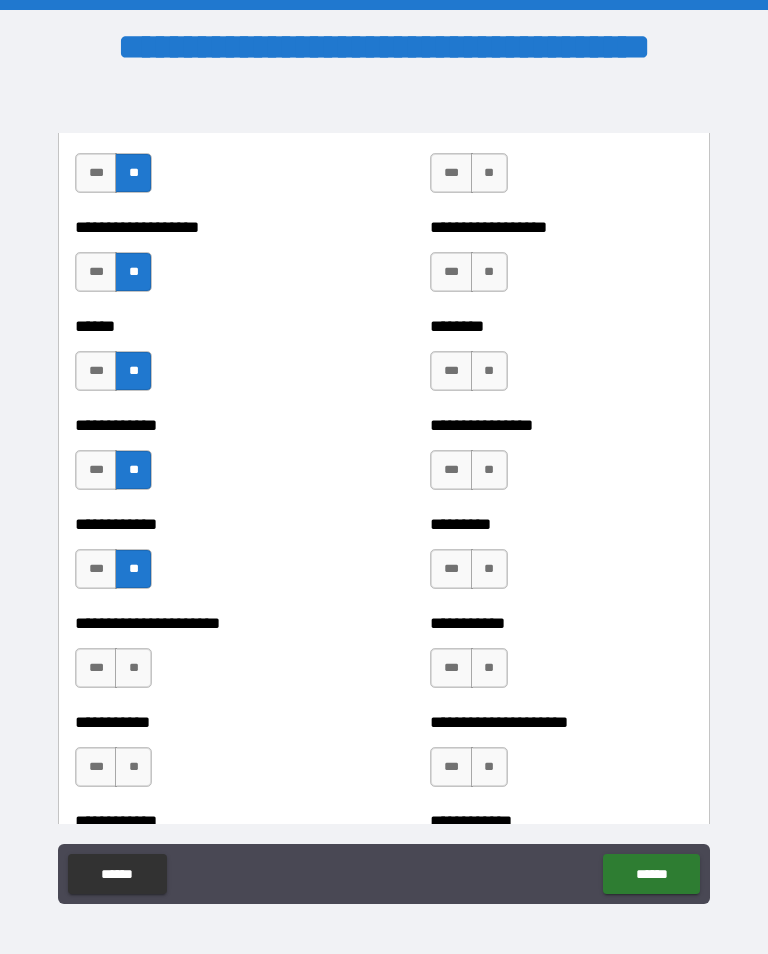 click on "**********" at bounding box center [206, 623] 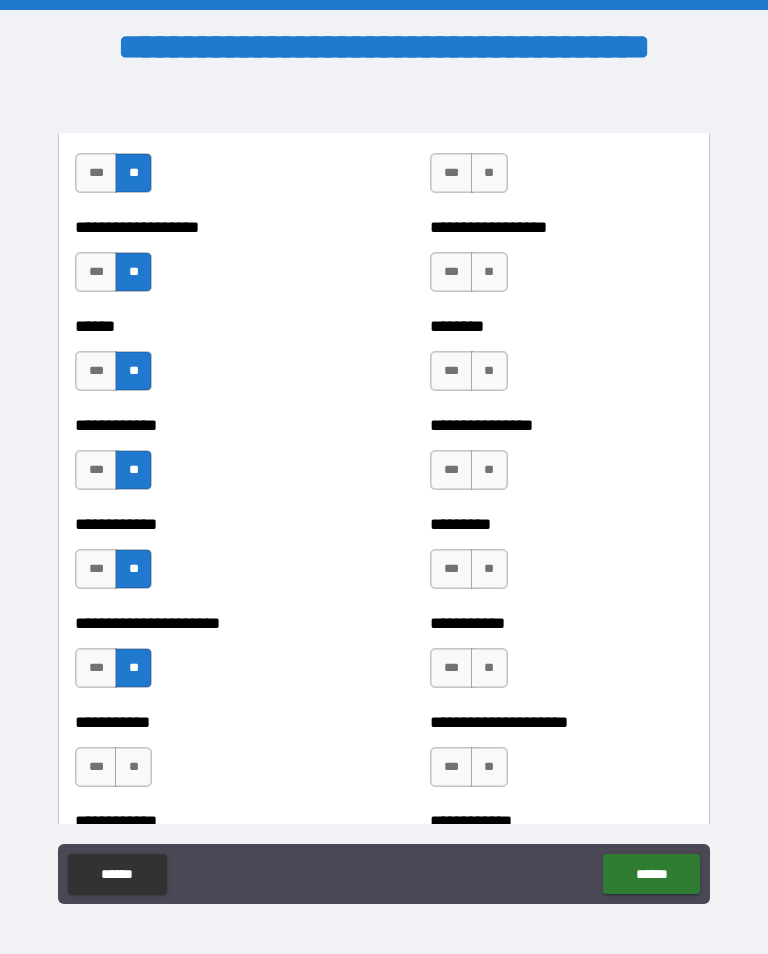 click on "**" at bounding box center [133, 767] 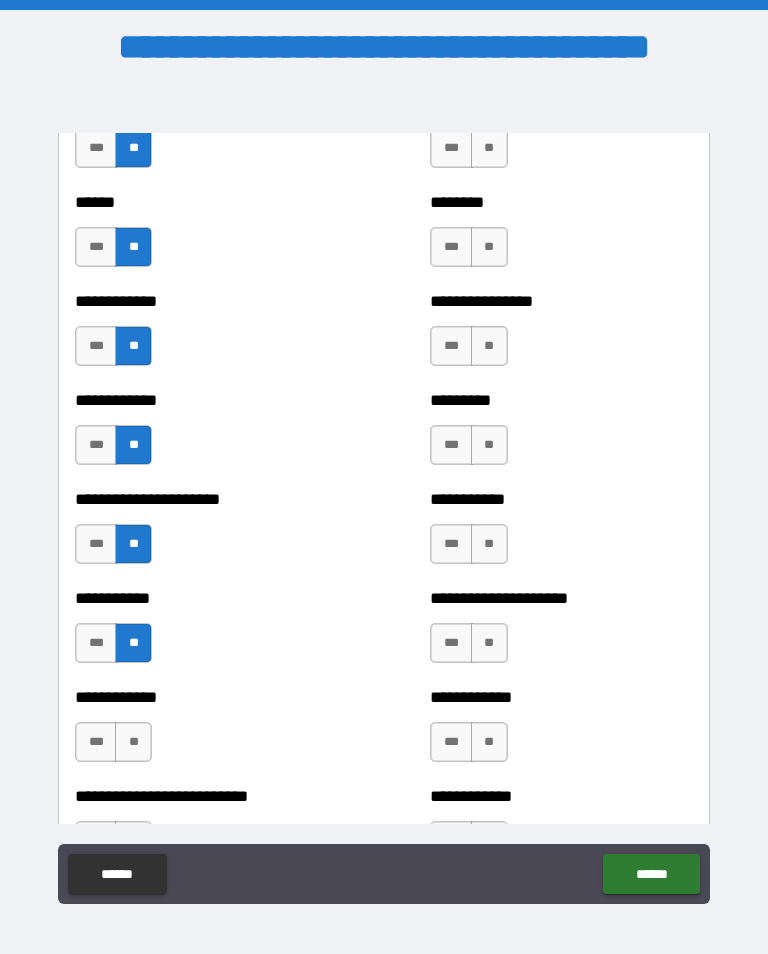 scroll, scrollTop: 5135, scrollLeft: 0, axis: vertical 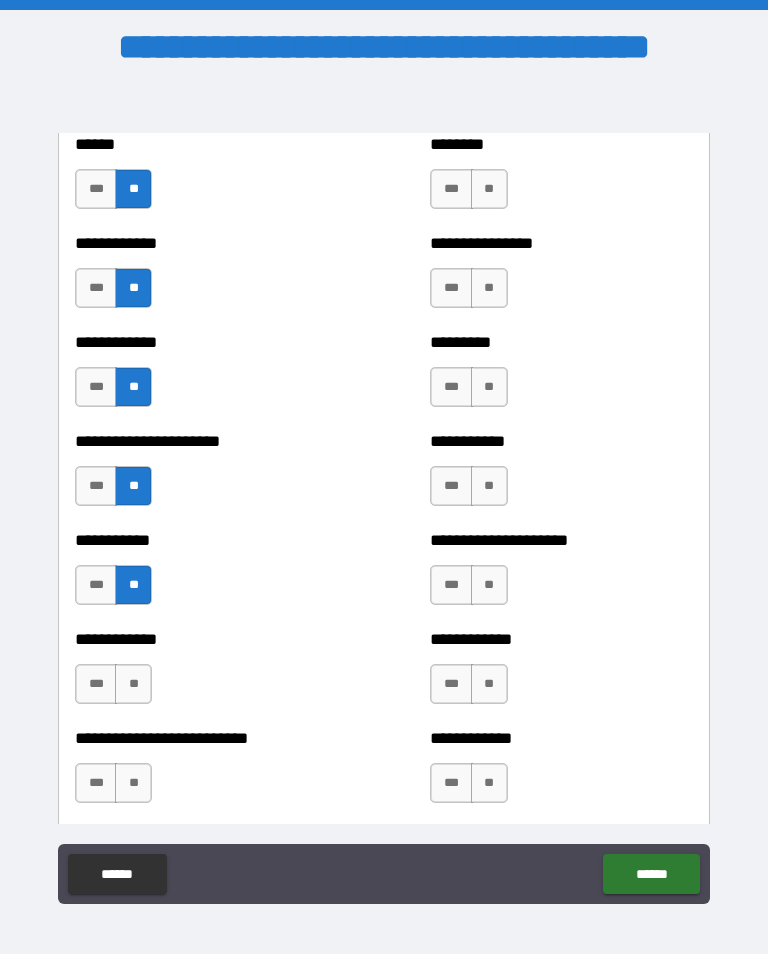 click on "**" at bounding box center [133, 684] 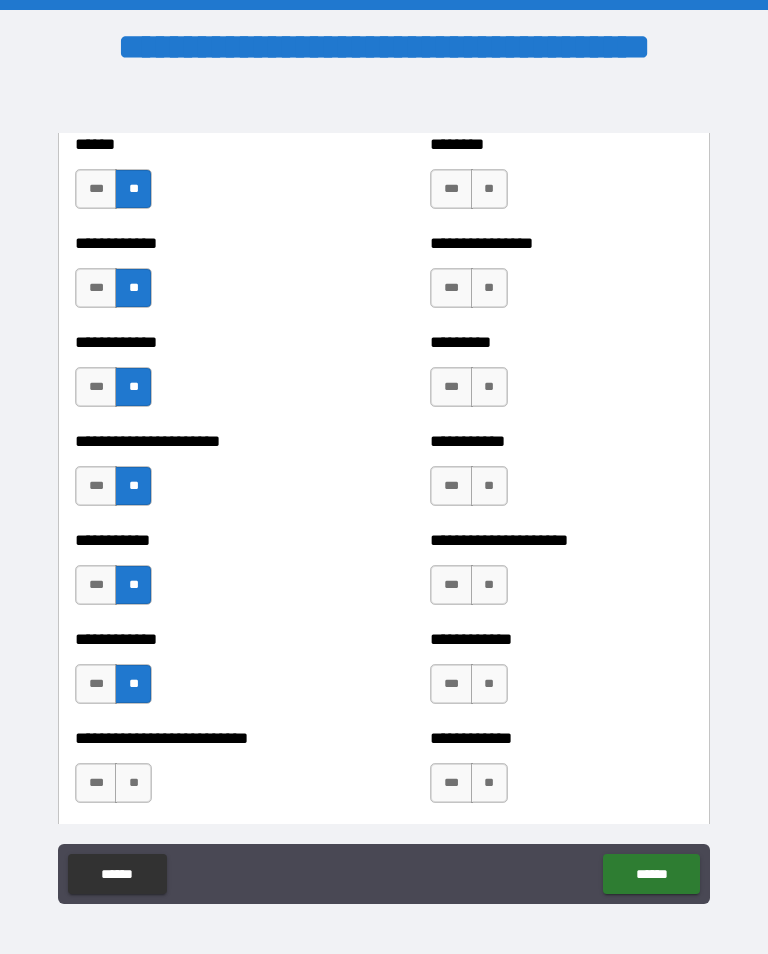 click on "**" at bounding box center (133, 783) 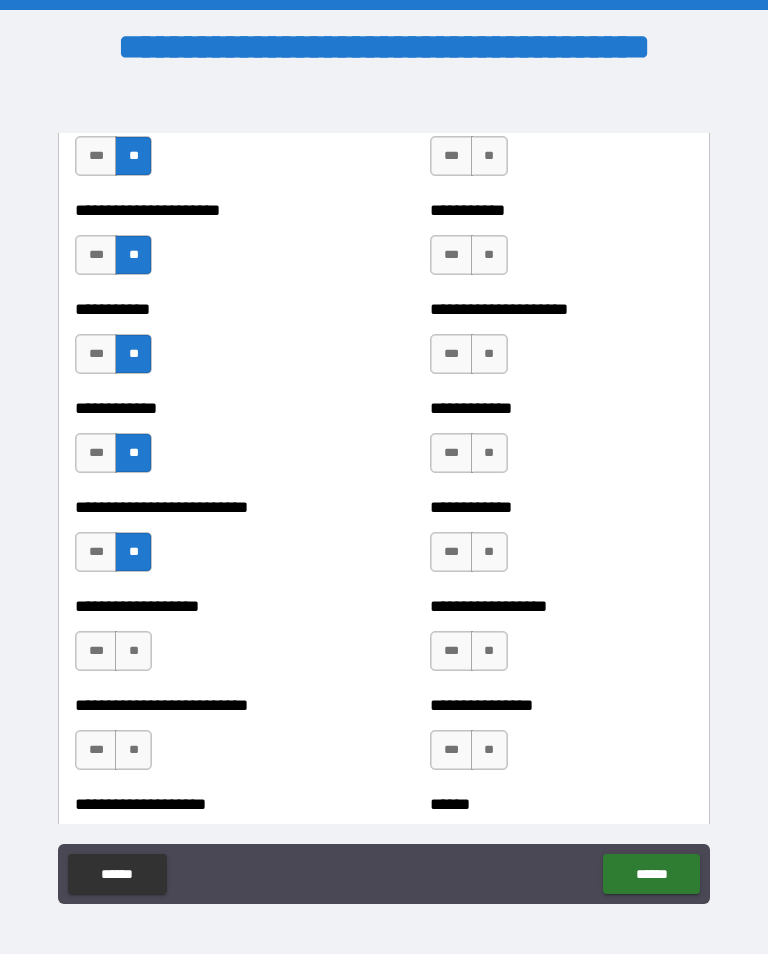scroll, scrollTop: 5373, scrollLeft: 0, axis: vertical 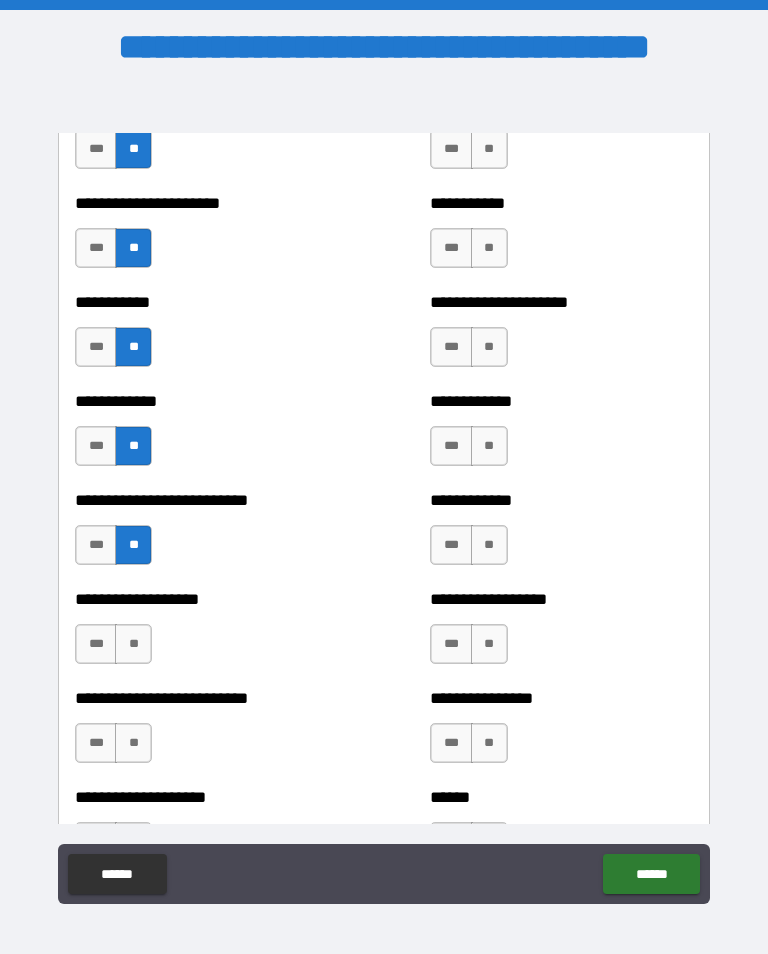 click on "**" at bounding box center [133, 644] 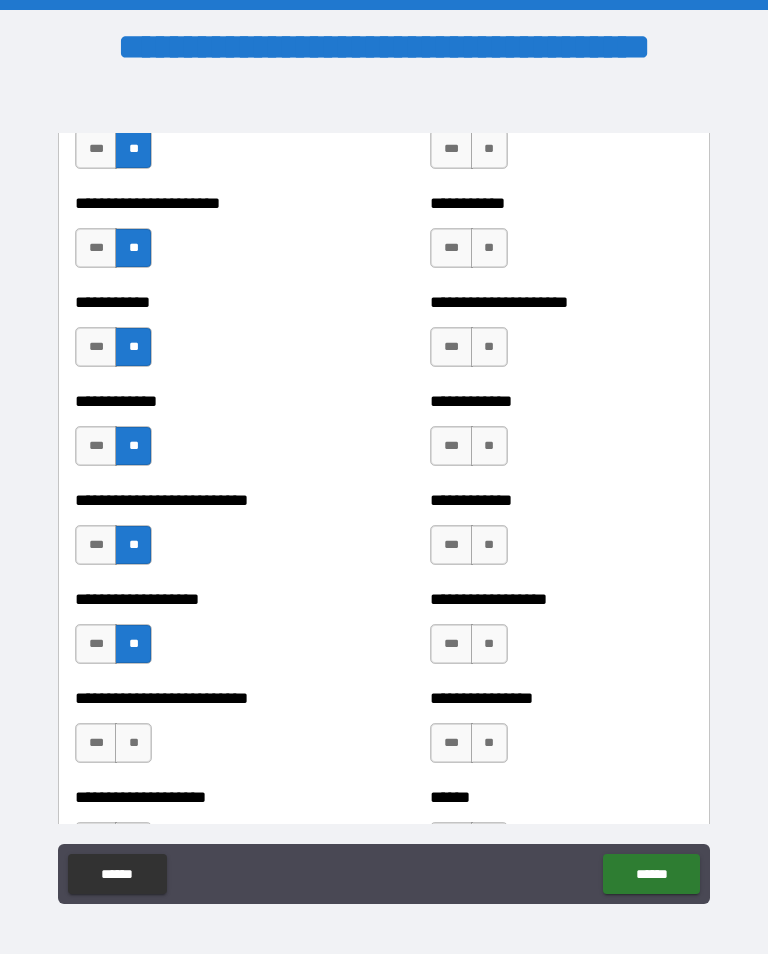 click on "**" at bounding box center (133, 743) 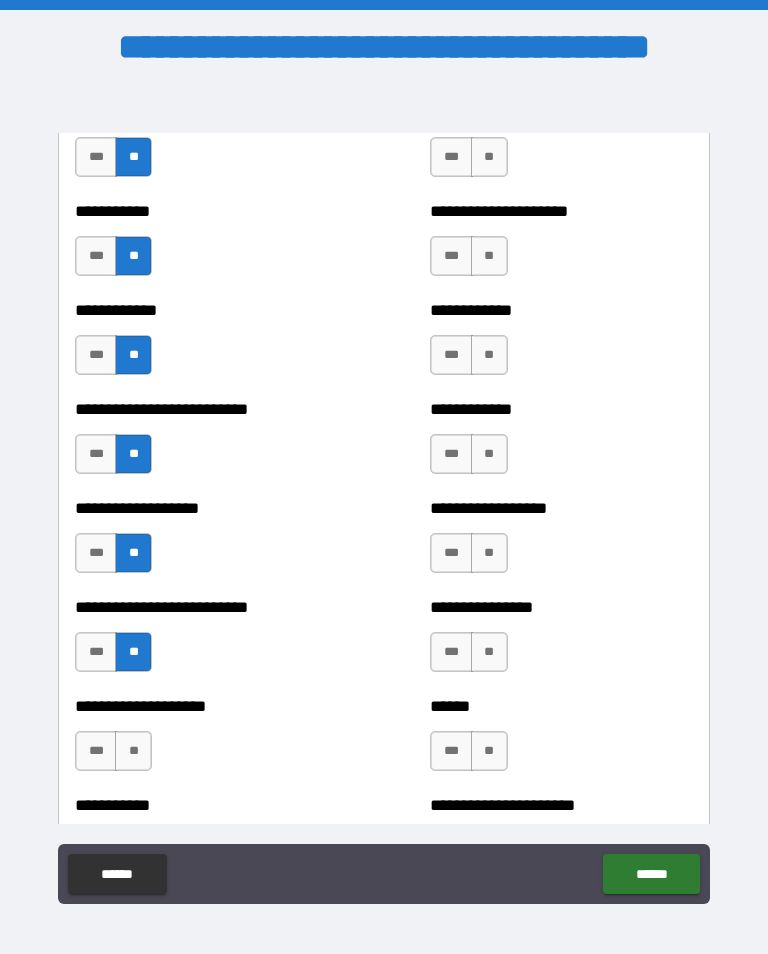 scroll, scrollTop: 5474, scrollLeft: 0, axis: vertical 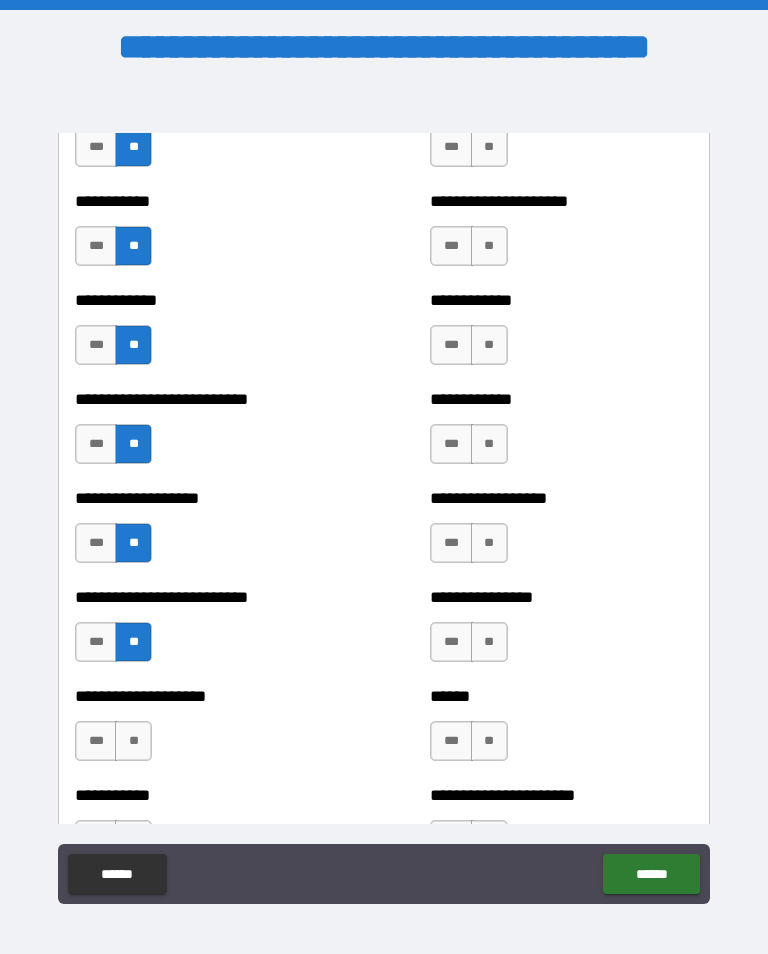 click on "**" at bounding box center [133, 741] 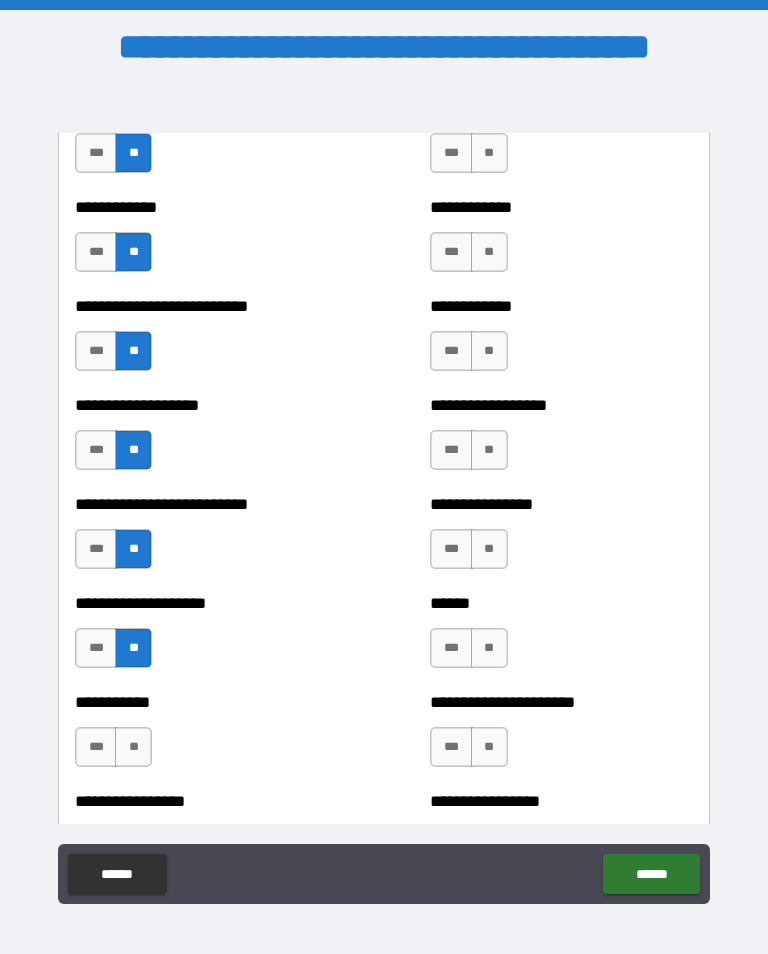 scroll, scrollTop: 5630, scrollLeft: 0, axis: vertical 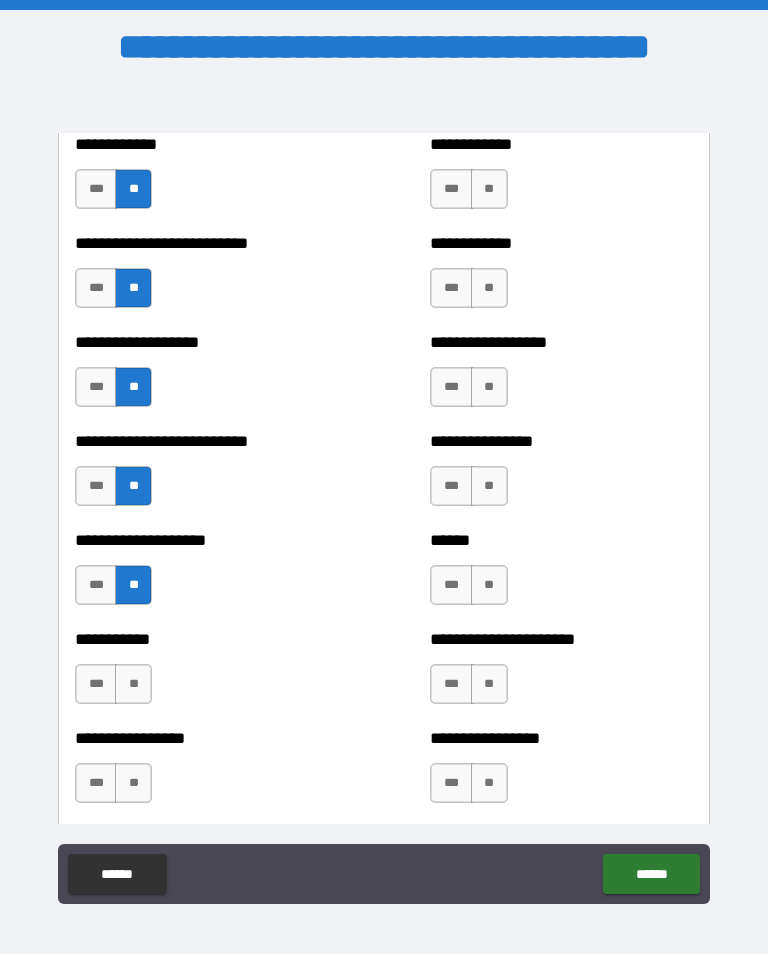 click on "**" at bounding box center [133, 684] 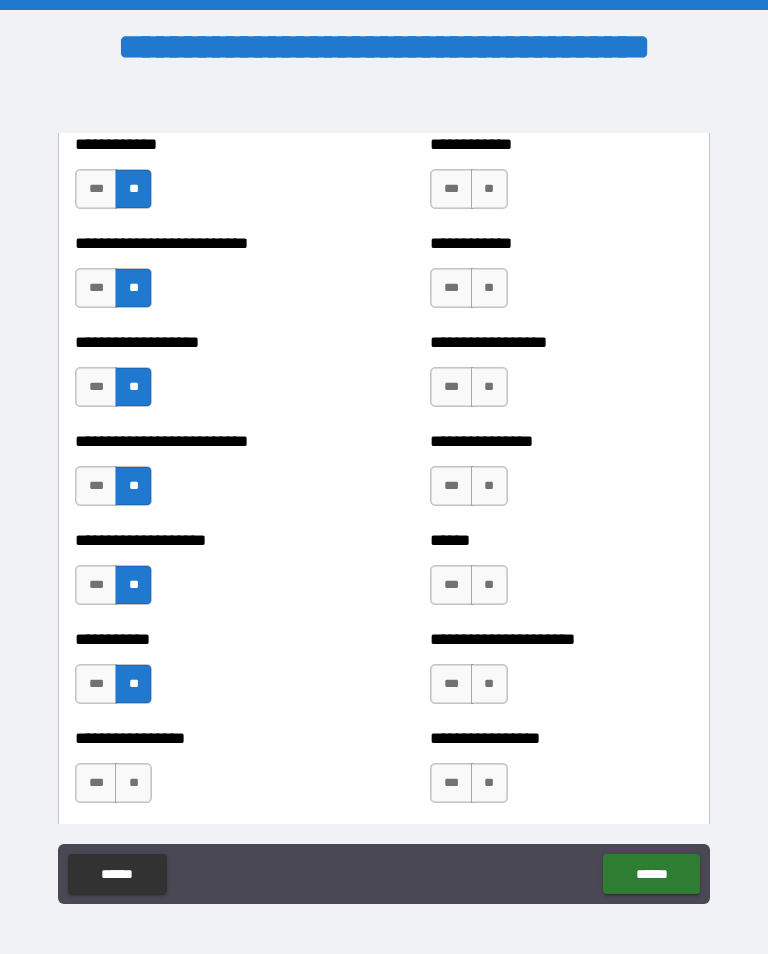 click on "**" at bounding box center [133, 783] 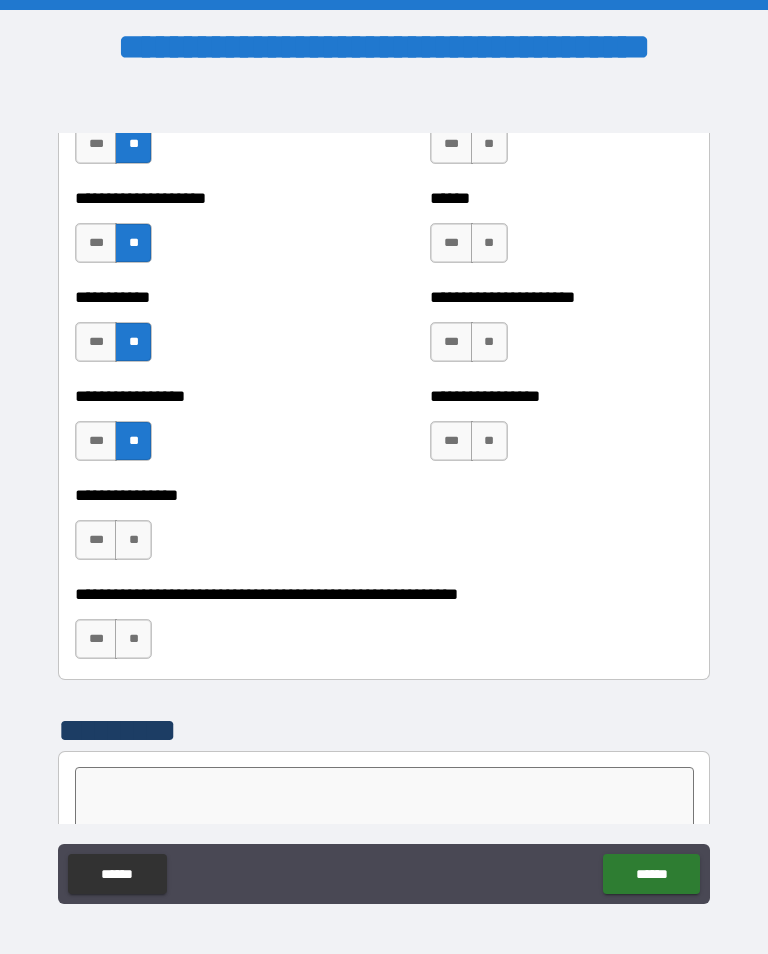 scroll, scrollTop: 5963, scrollLeft: 0, axis: vertical 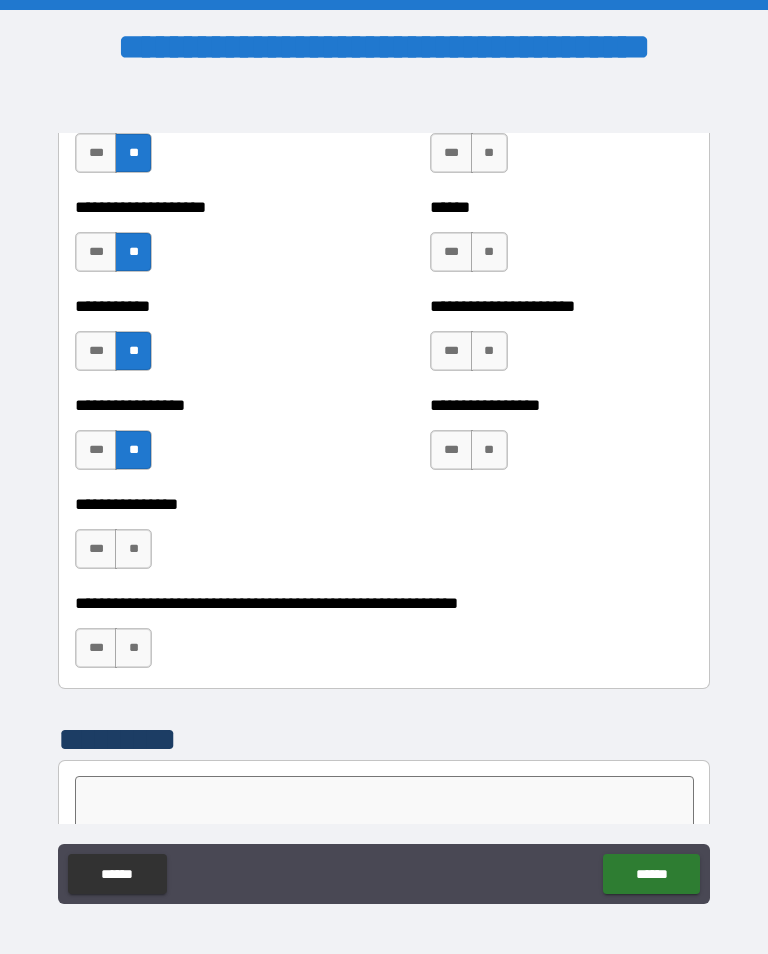 click on "**" at bounding box center (133, 549) 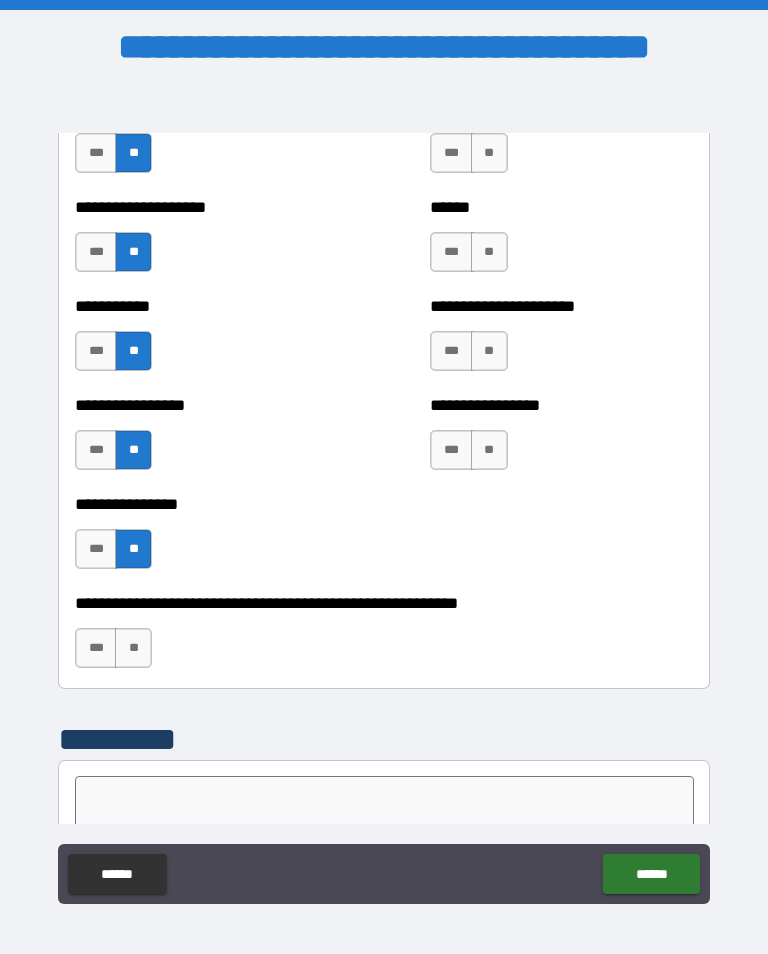 click on "**" at bounding box center [489, 450] 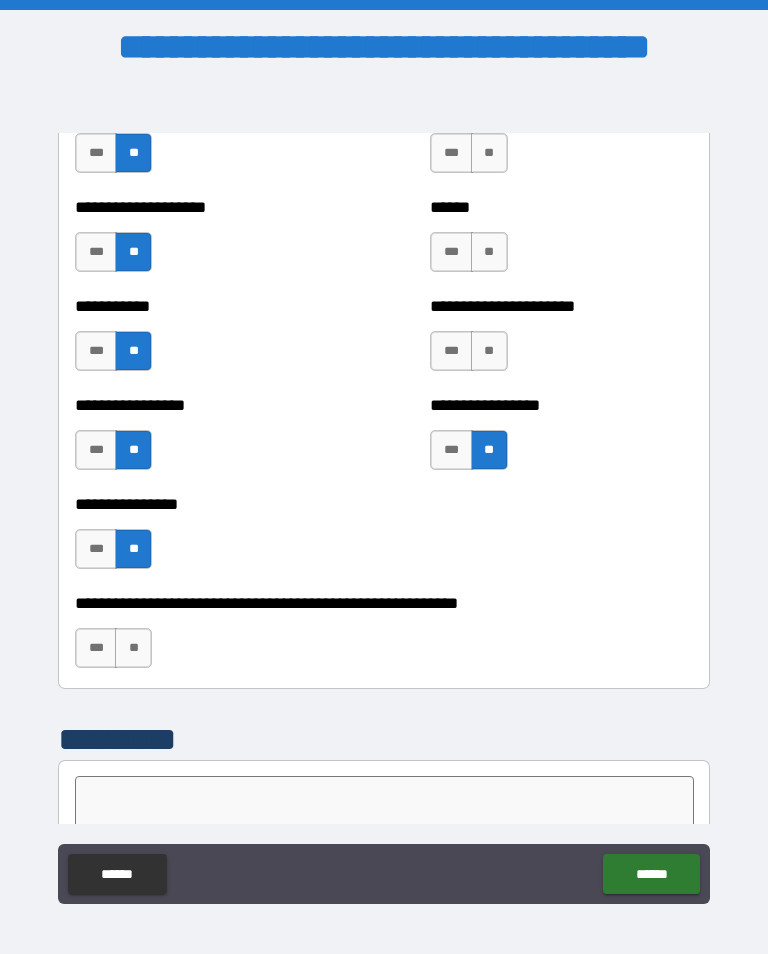 click on "**" at bounding box center [489, 351] 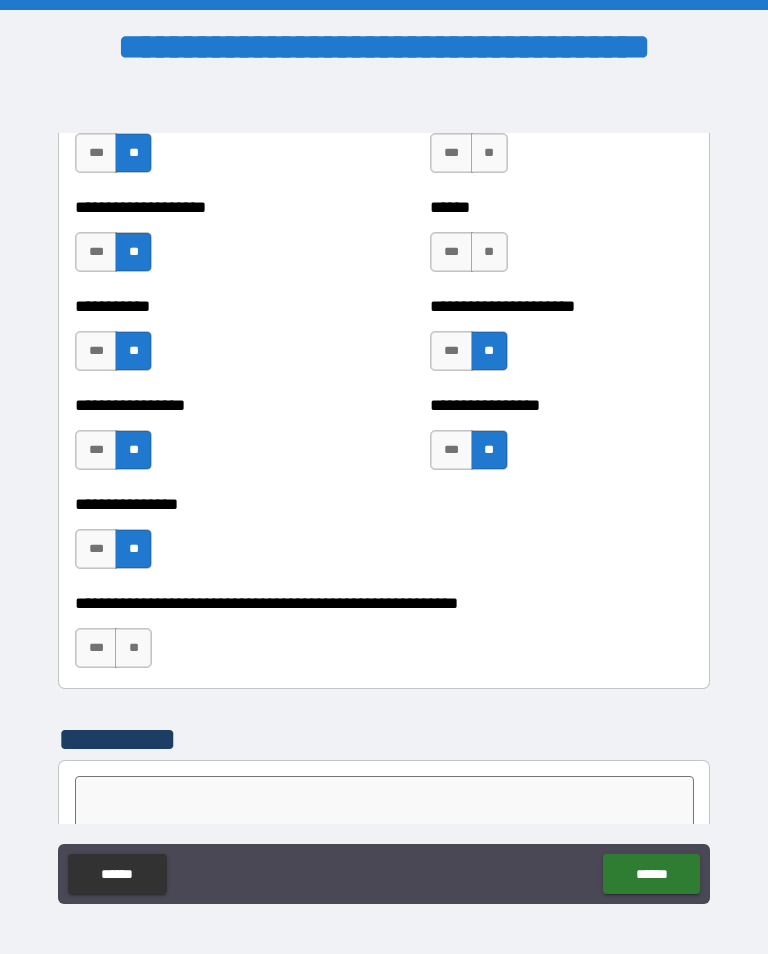 click on "**" at bounding box center [489, 252] 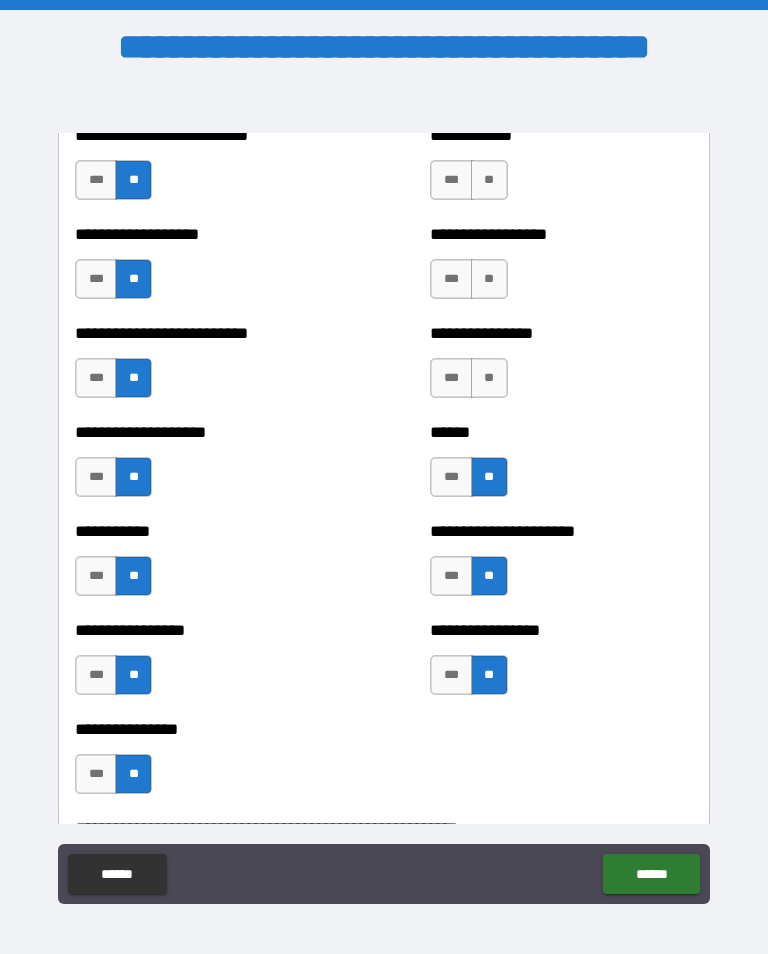 scroll, scrollTop: 5721, scrollLeft: 0, axis: vertical 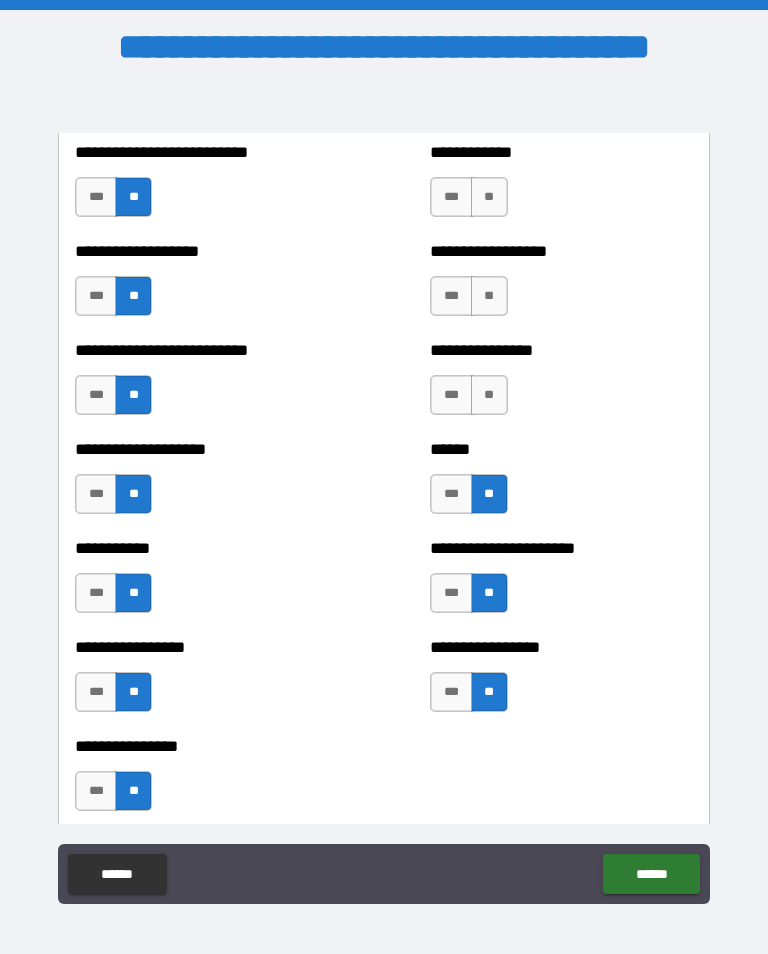 click on "**" at bounding box center [489, 395] 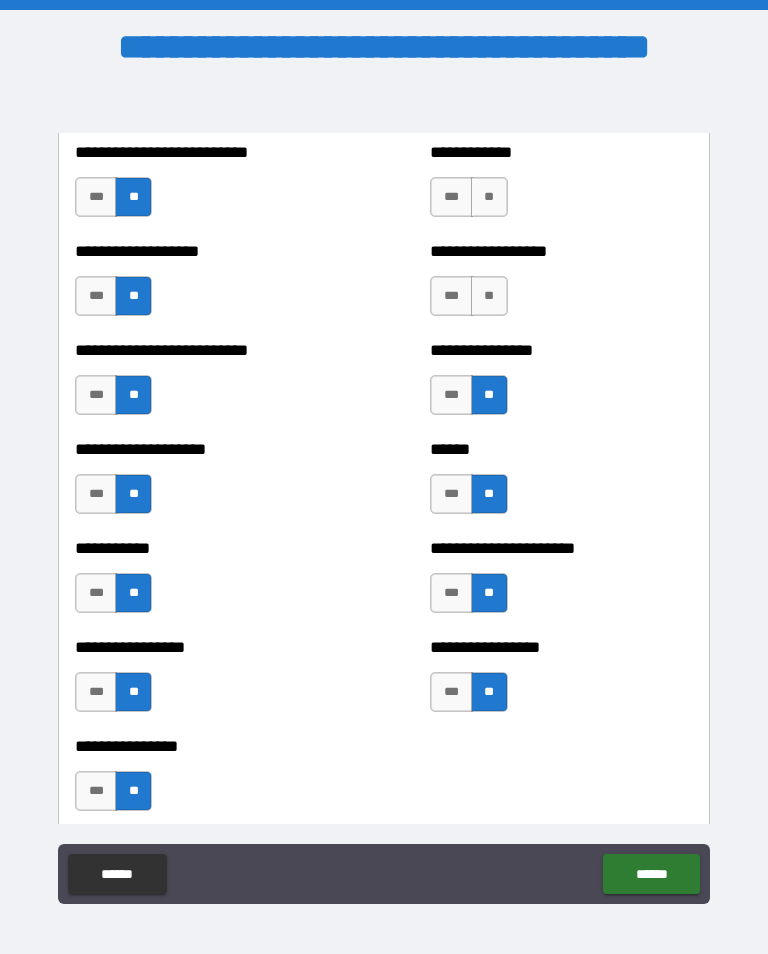 click on "**" at bounding box center [489, 296] 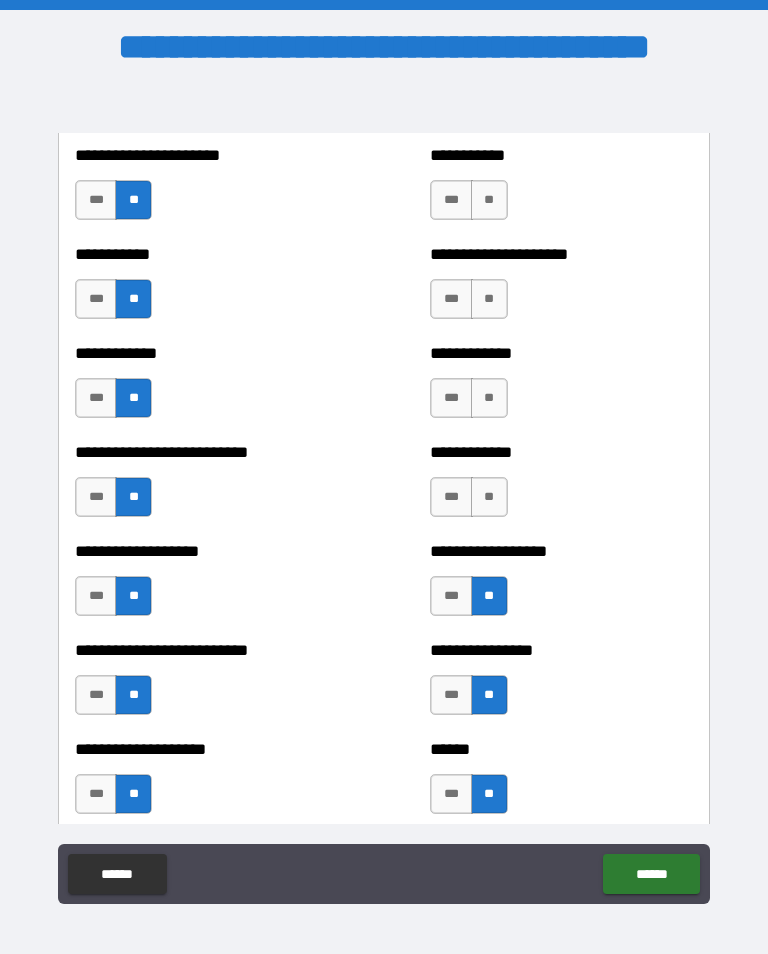 scroll, scrollTop: 5405, scrollLeft: 0, axis: vertical 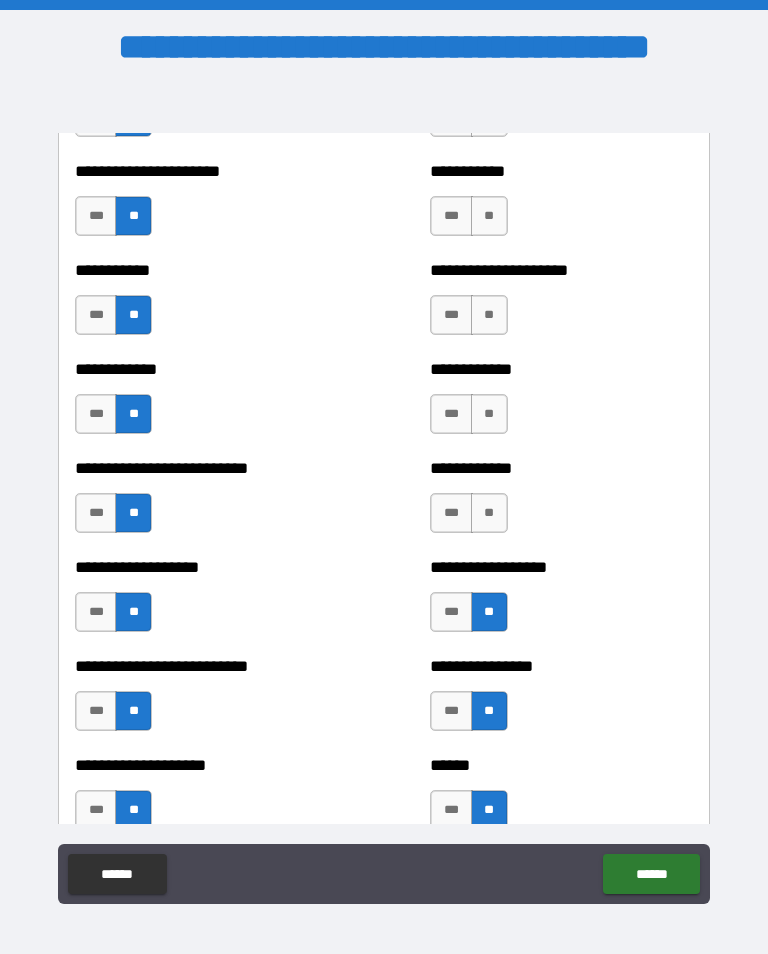 click on "**" at bounding box center [489, 513] 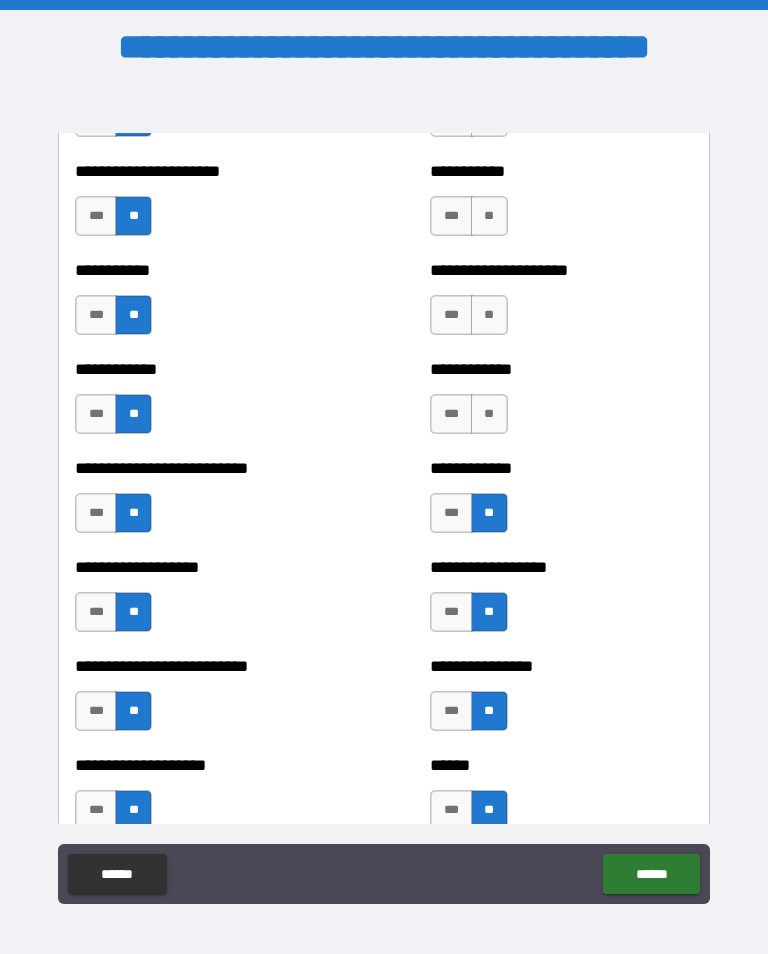 click on "**" at bounding box center (489, 414) 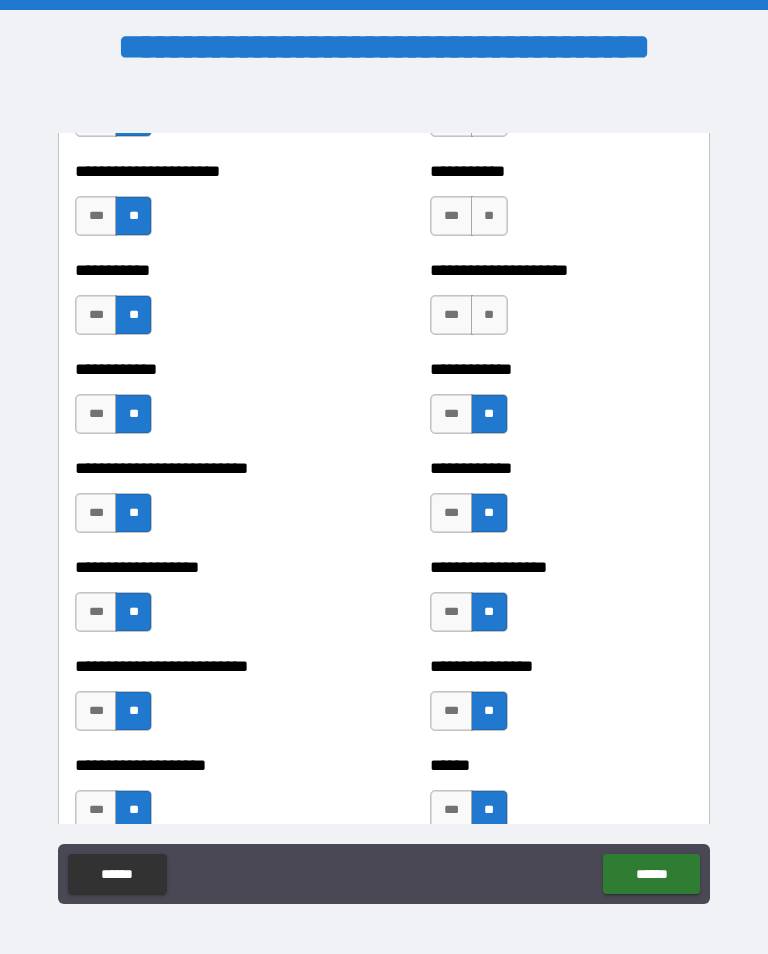 click on "**" at bounding box center [489, 315] 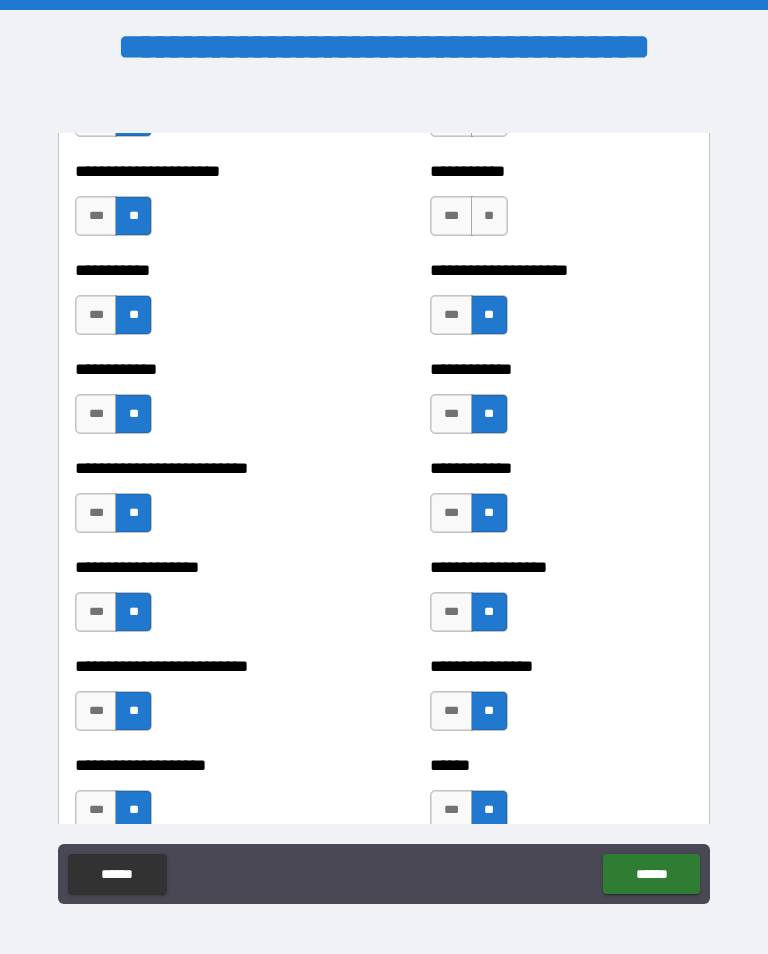click on "**" at bounding box center [489, 216] 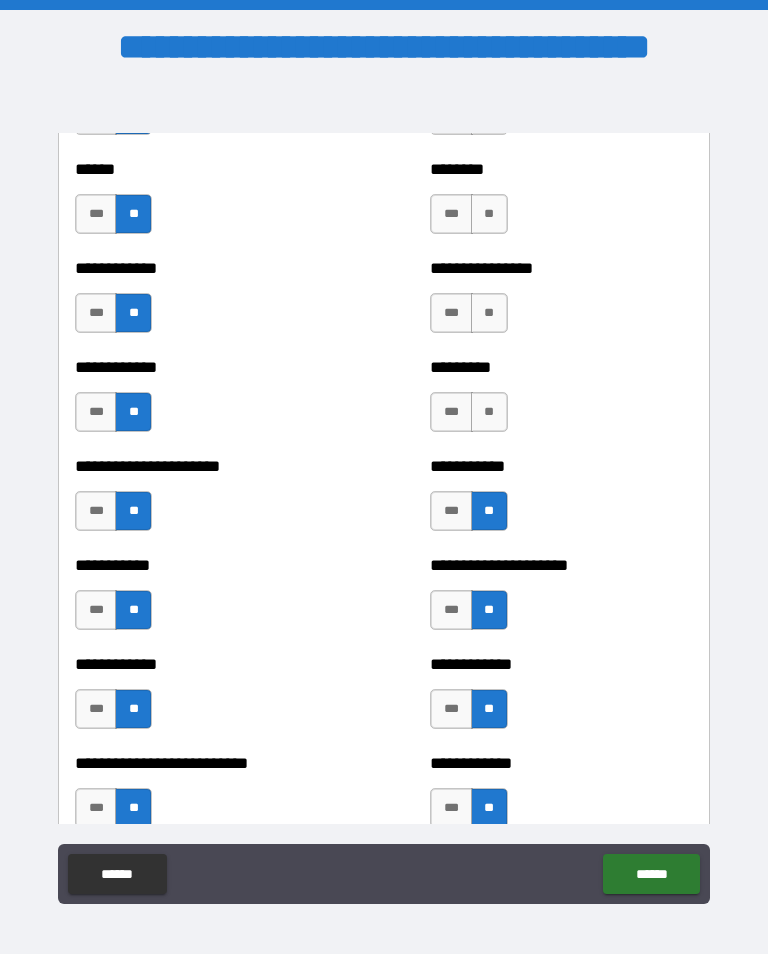 scroll, scrollTop: 5104, scrollLeft: 0, axis: vertical 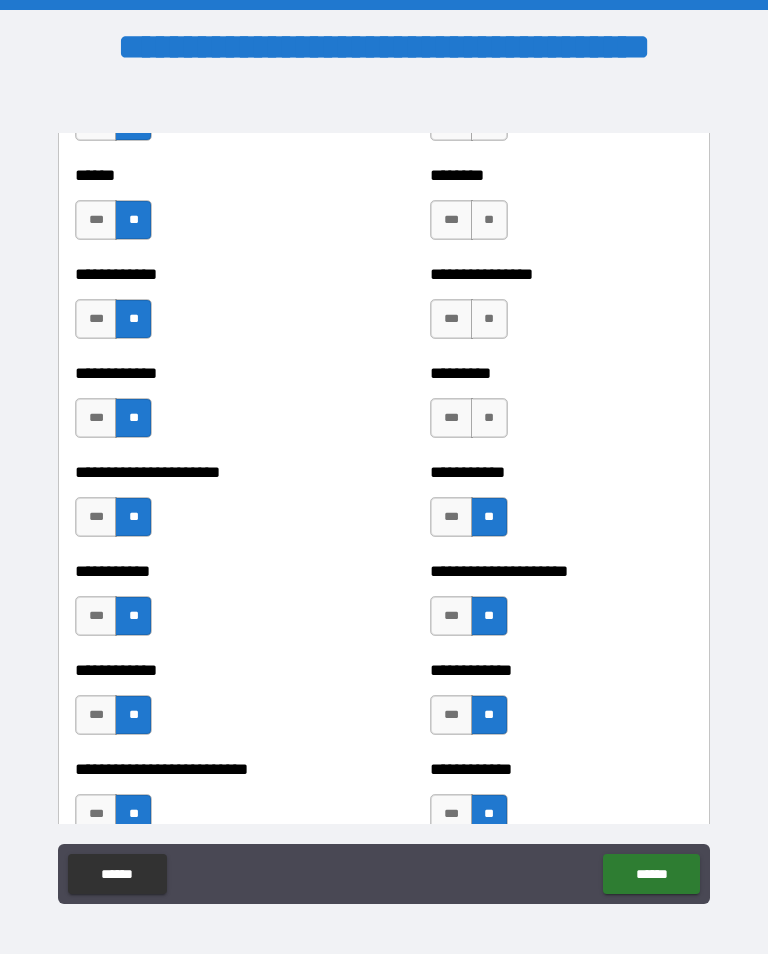 click on "**" at bounding box center [489, 418] 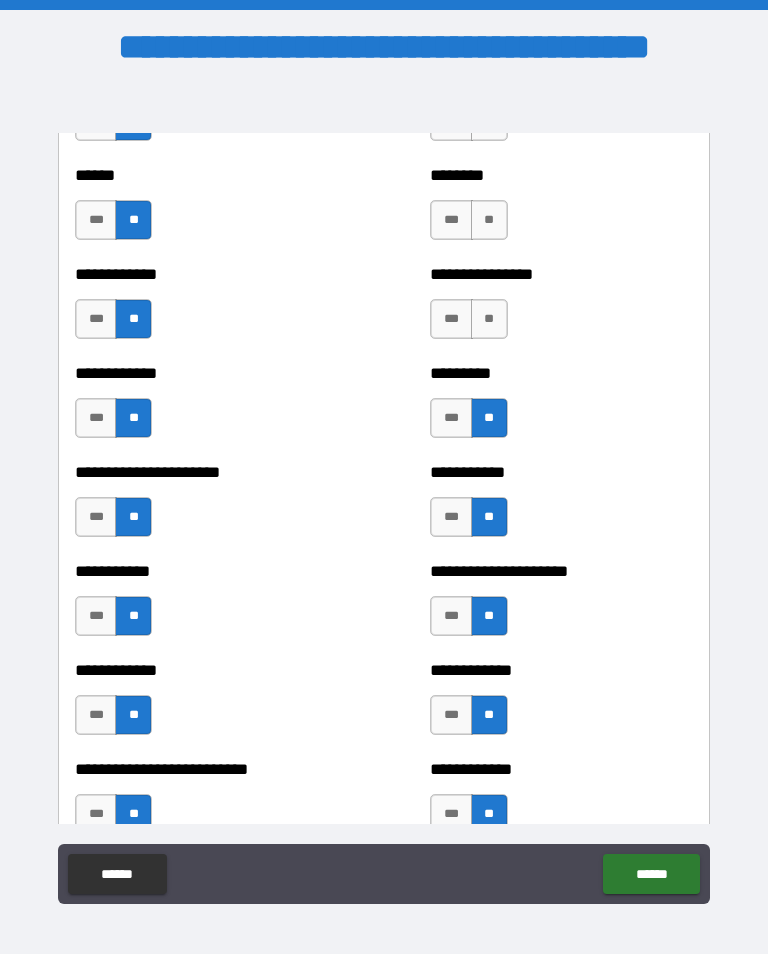 click on "**" at bounding box center (489, 319) 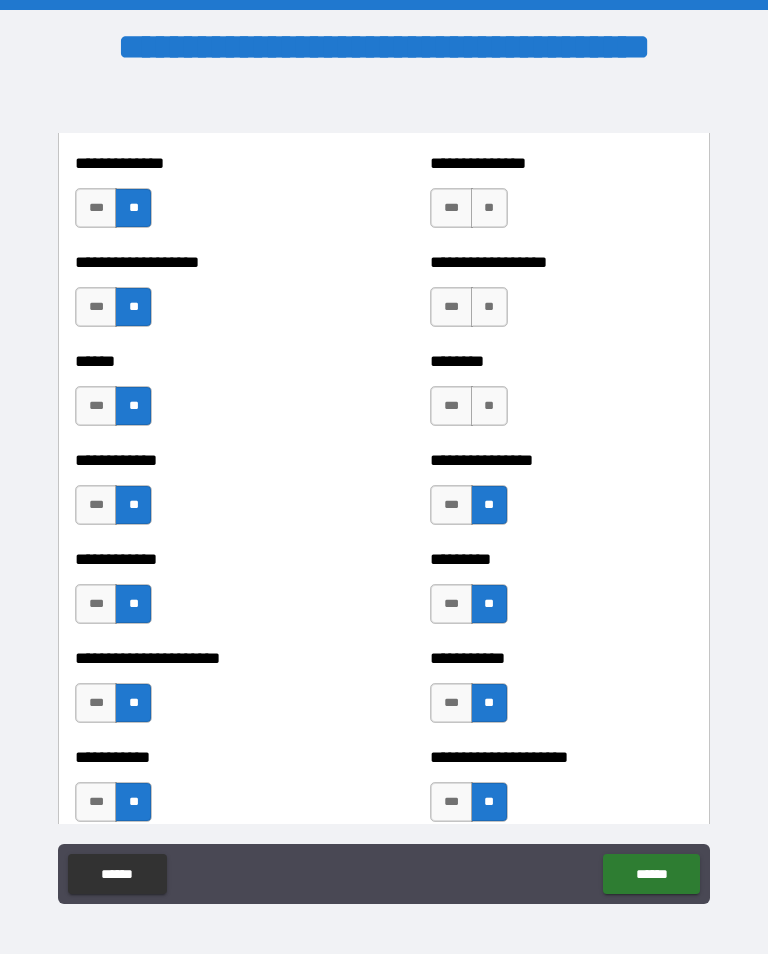 scroll, scrollTop: 4895, scrollLeft: 0, axis: vertical 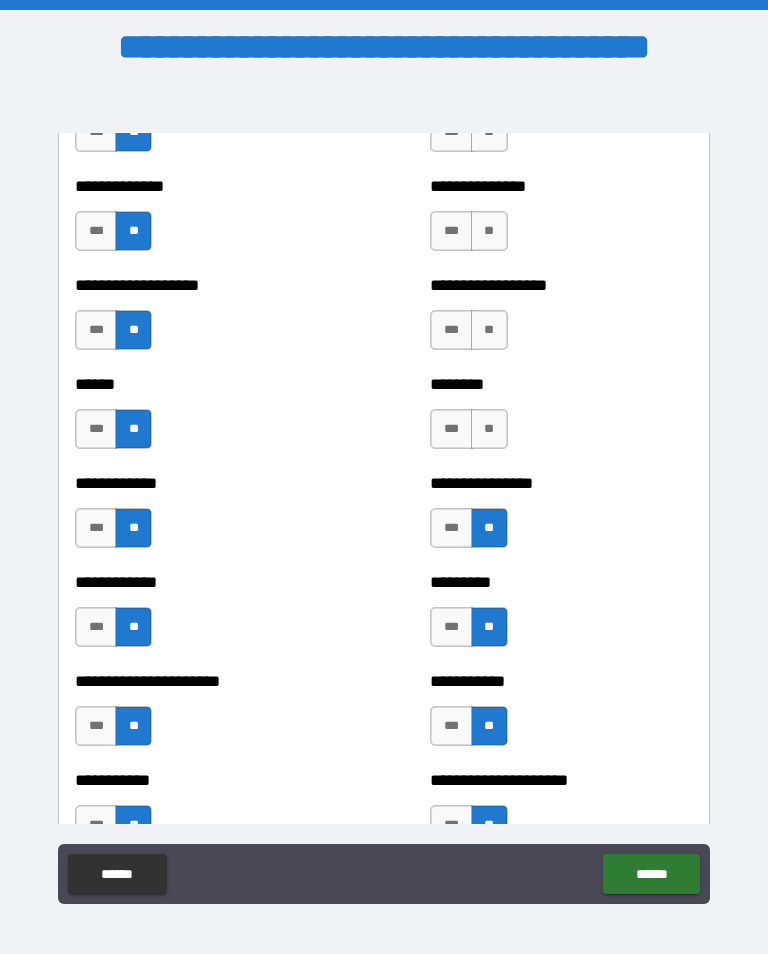click on "******** *** **" at bounding box center [561, 419] 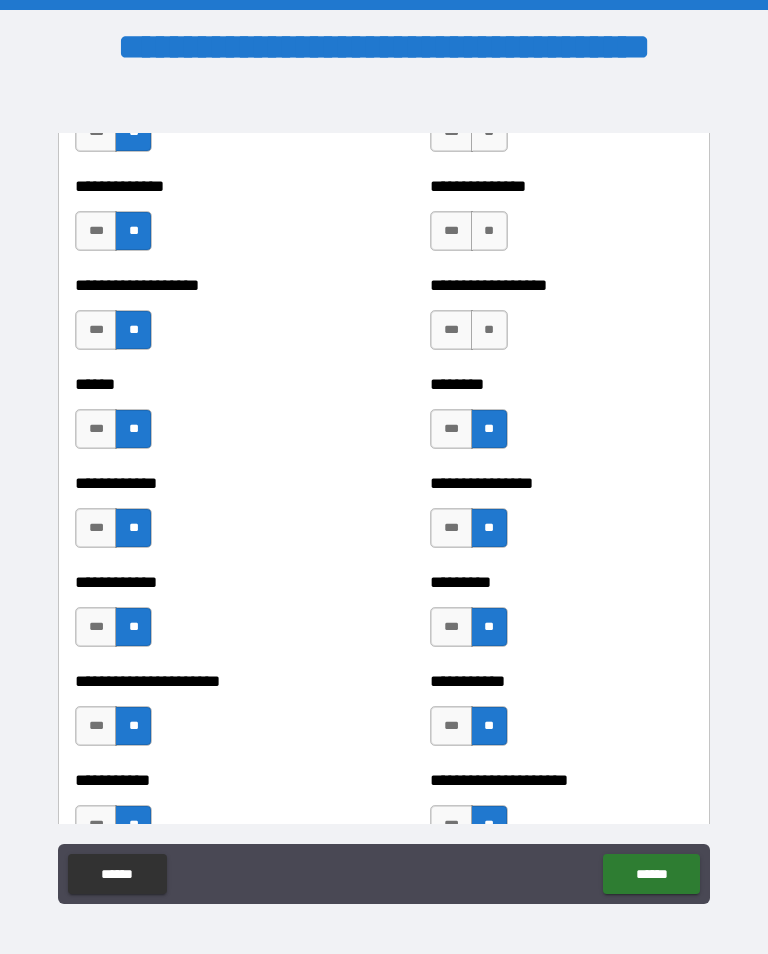 click on "**" at bounding box center [489, 330] 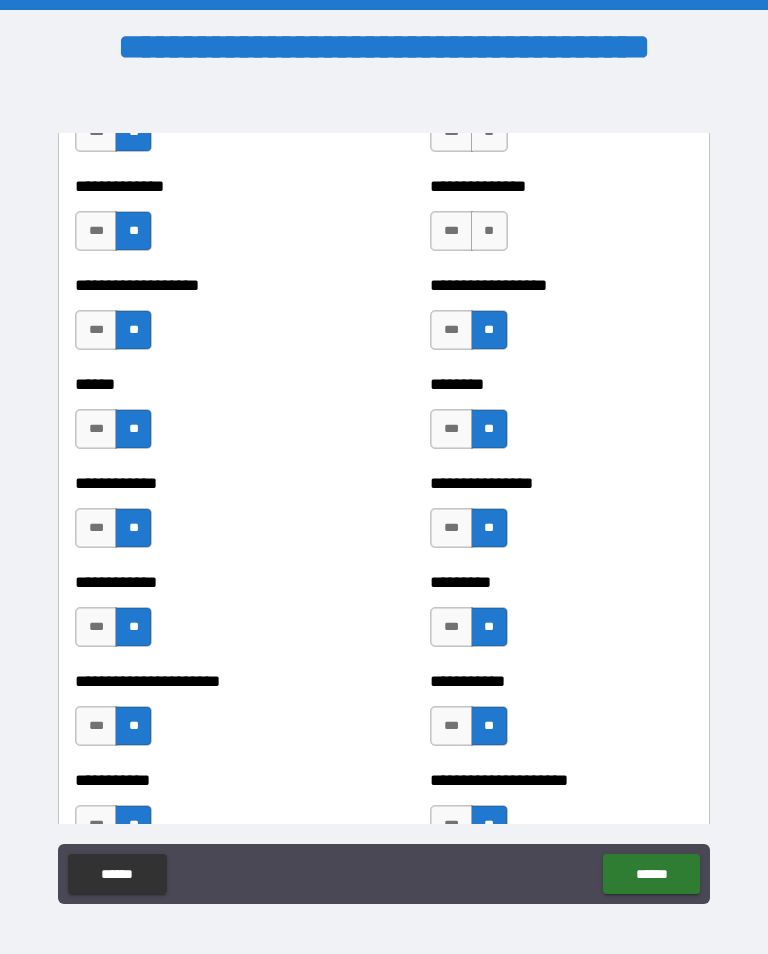 click on "**" at bounding box center (489, 231) 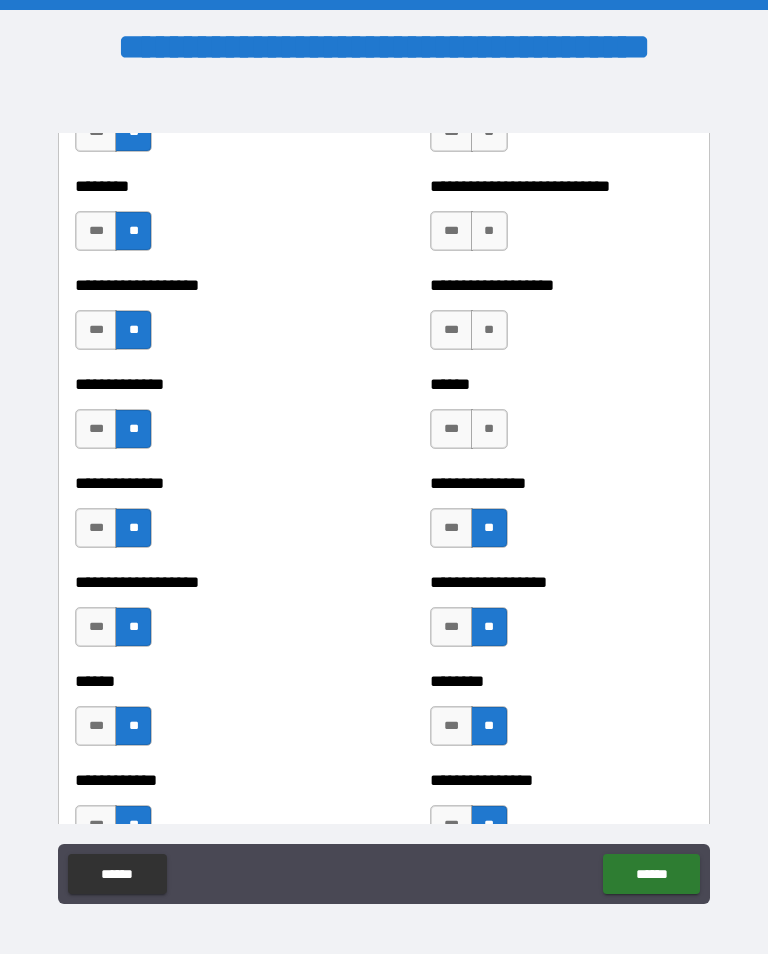 scroll, scrollTop: 4584, scrollLeft: 0, axis: vertical 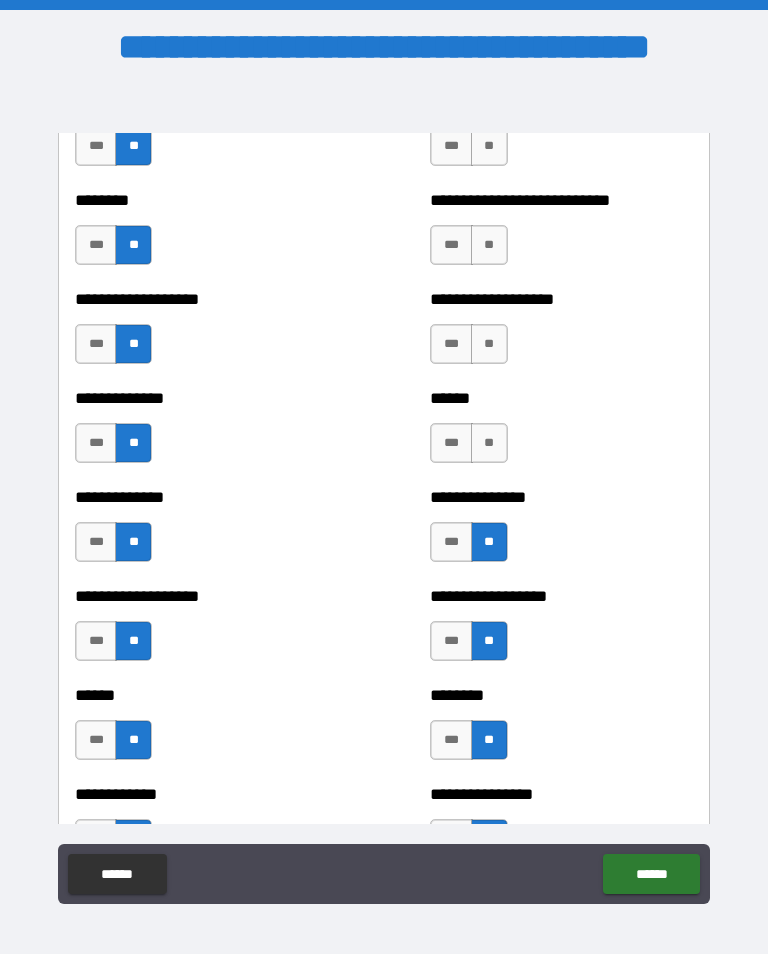 click on "**" at bounding box center (489, 443) 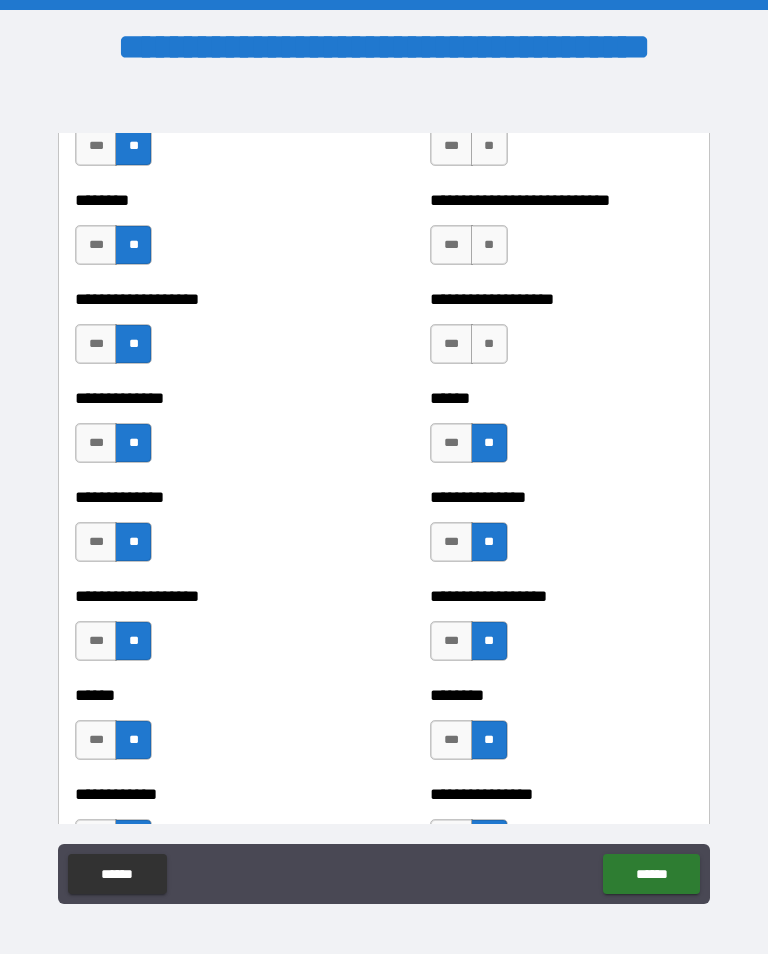 click on "**" at bounding box center [489, 344] 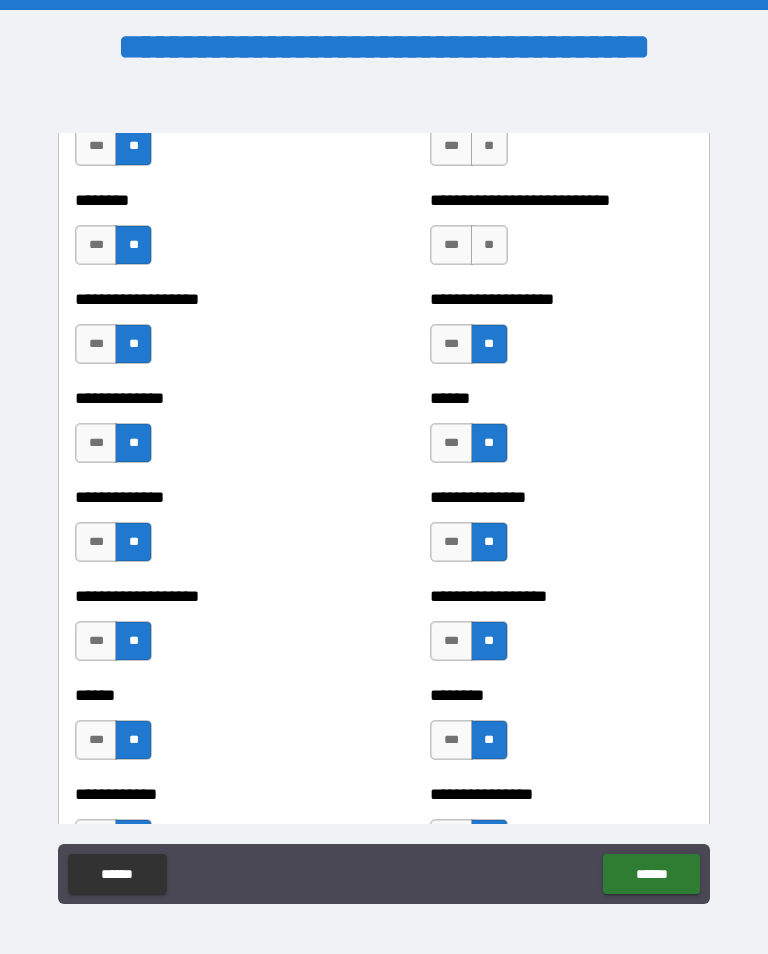 click on "**" at bounding box center (489, 245) 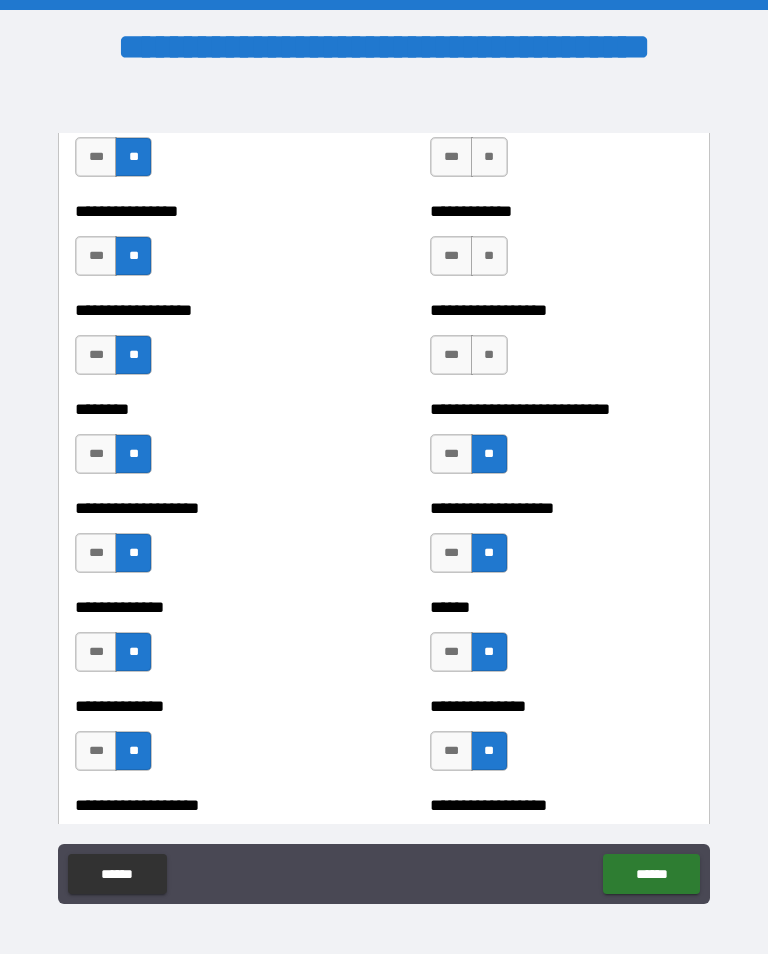scroll, scrollTop: 4370, scrollLeft: 0, axis: vertical 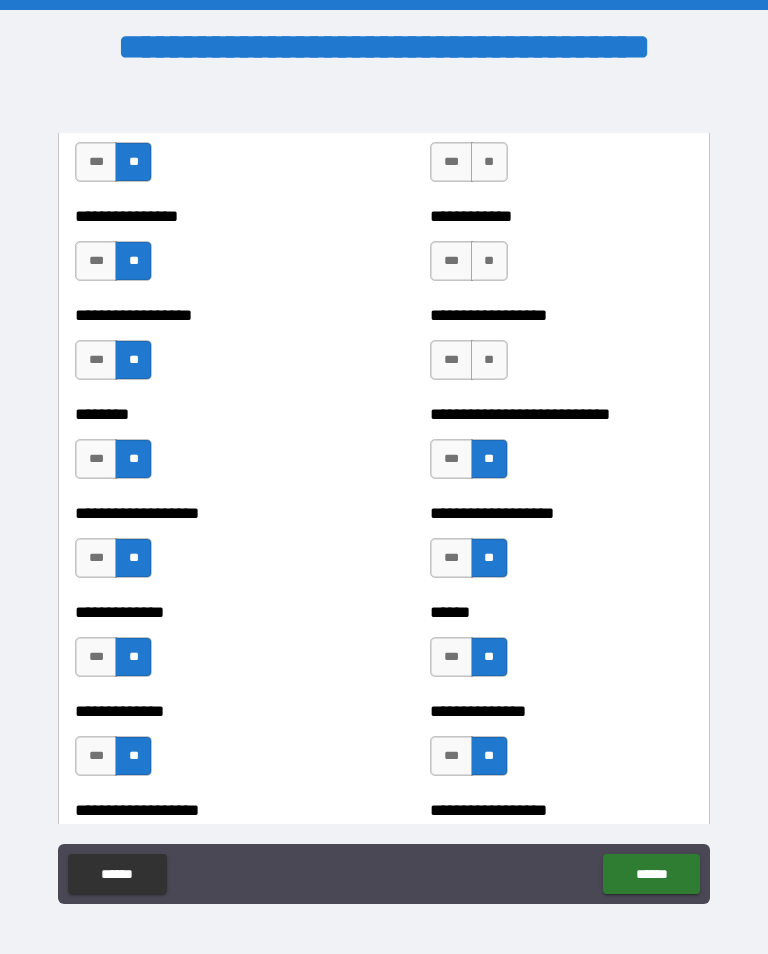 click on "**" at bounding box center (489, 360) 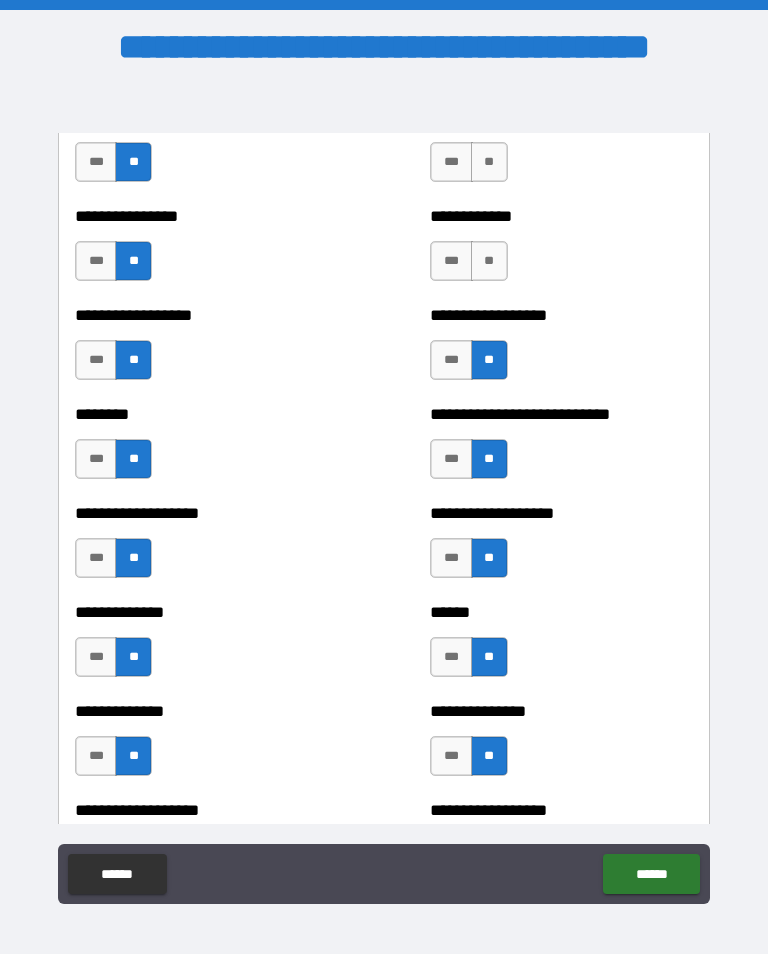click on "**" at bounding box center [489, 261] 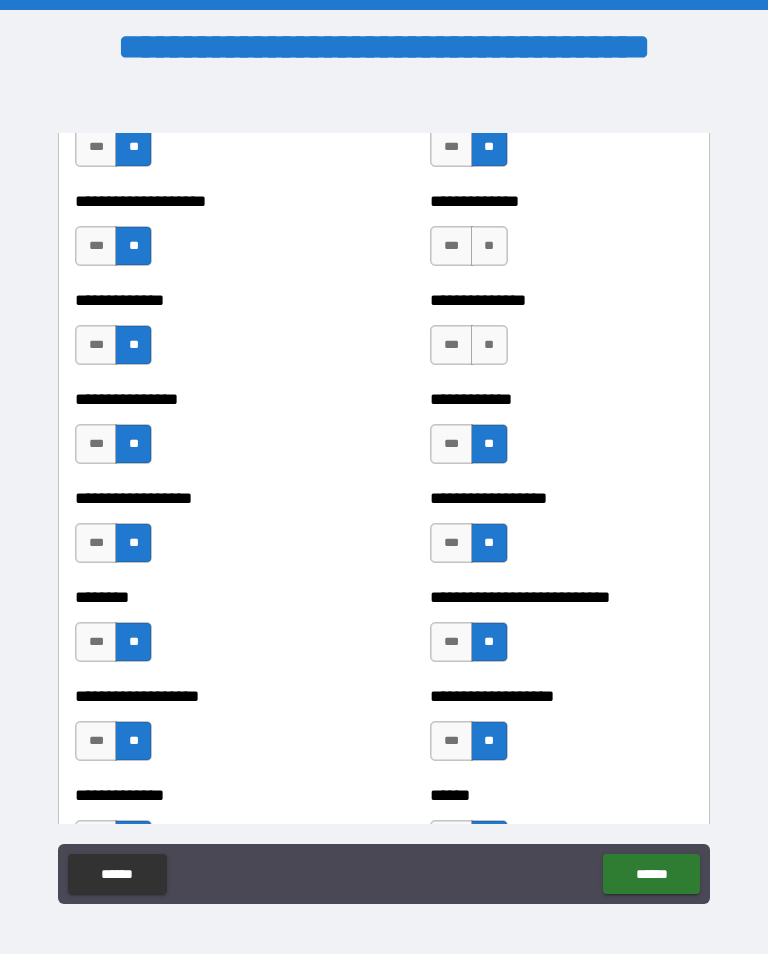 scroll, scrollTop: 4160, scrollLeft: 0, axis: vertical 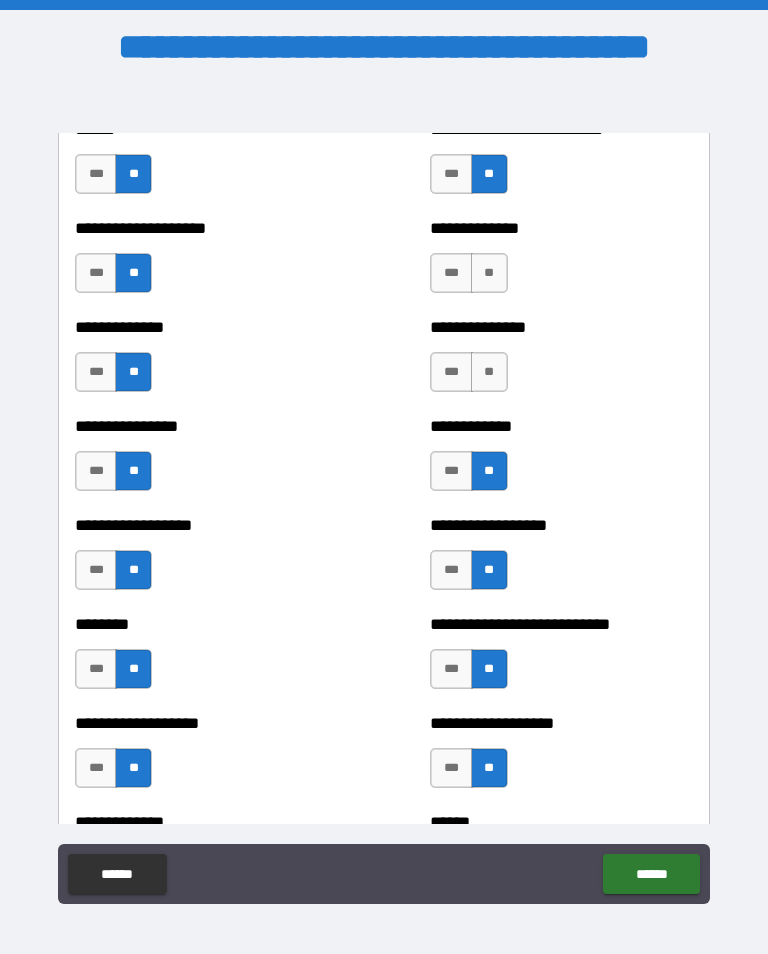 click on "**" at bounding box center (489, 372) 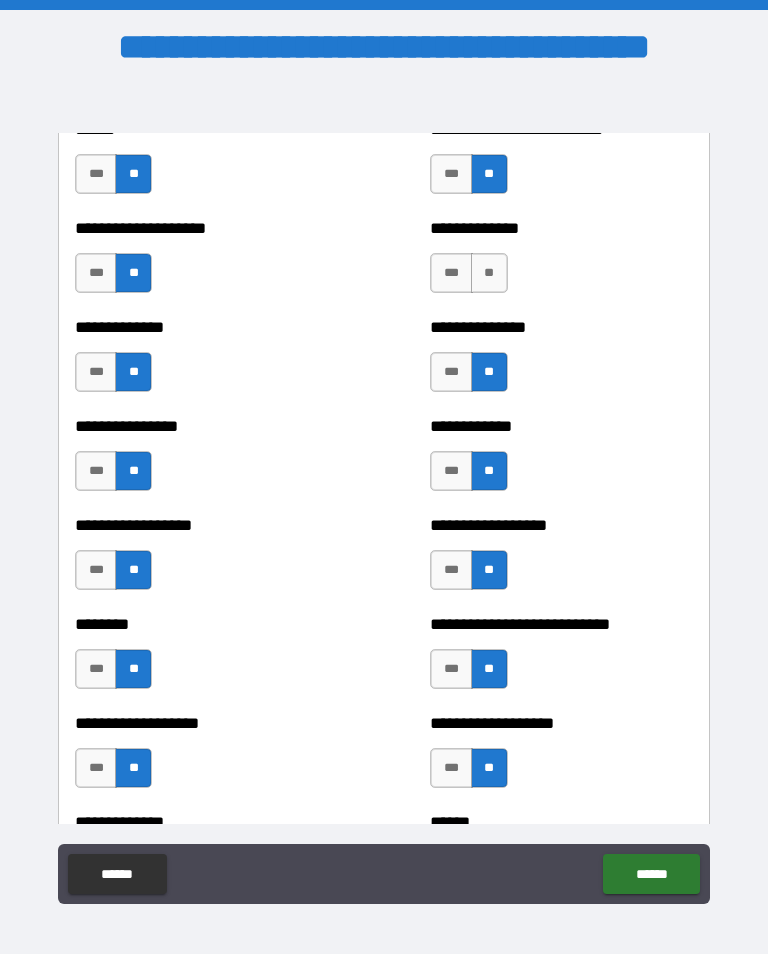 click on "**" at bounding box center (489, 273) 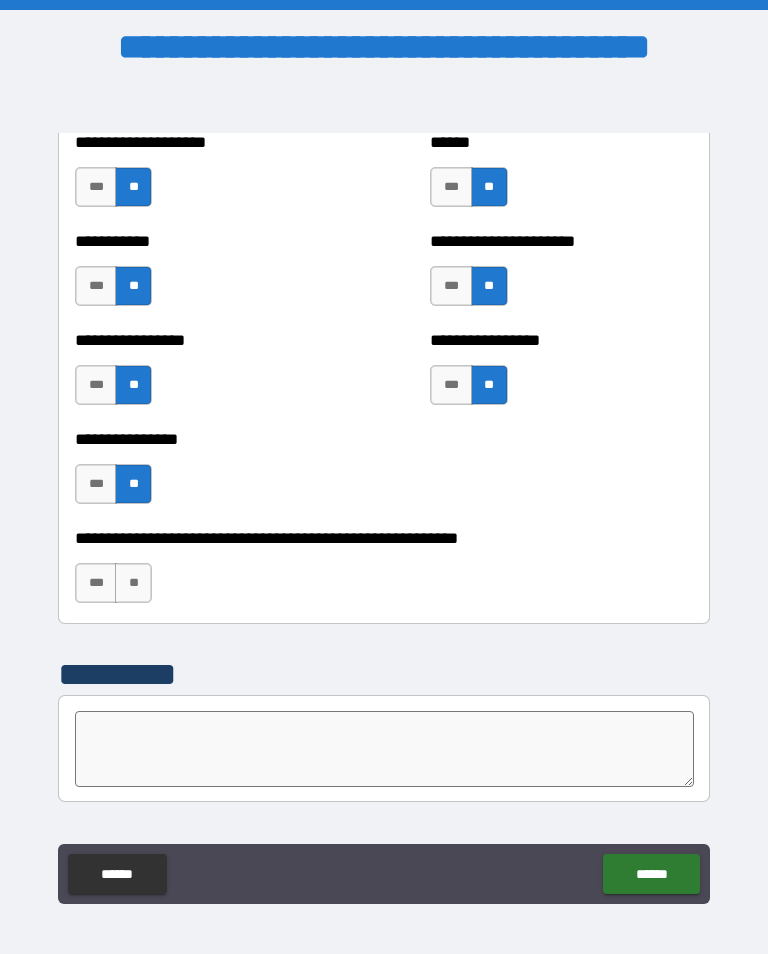 scroll, scrollTop: 6029, scrollLeft: 0, axis: vertical 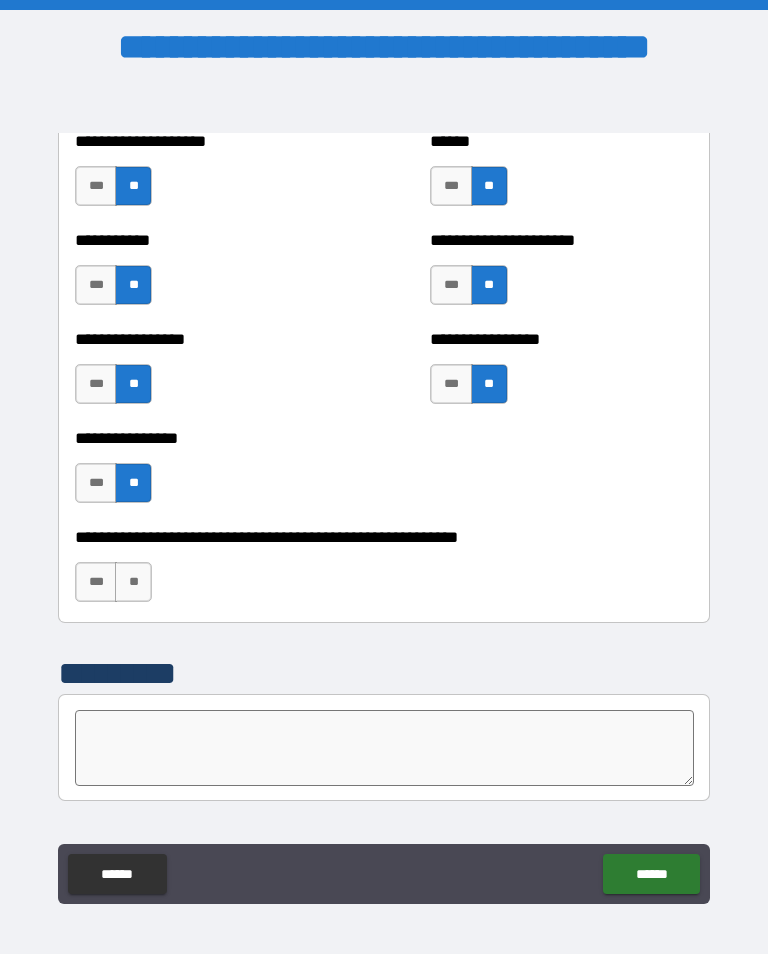 click on "**" at bounding box center [133, 582] 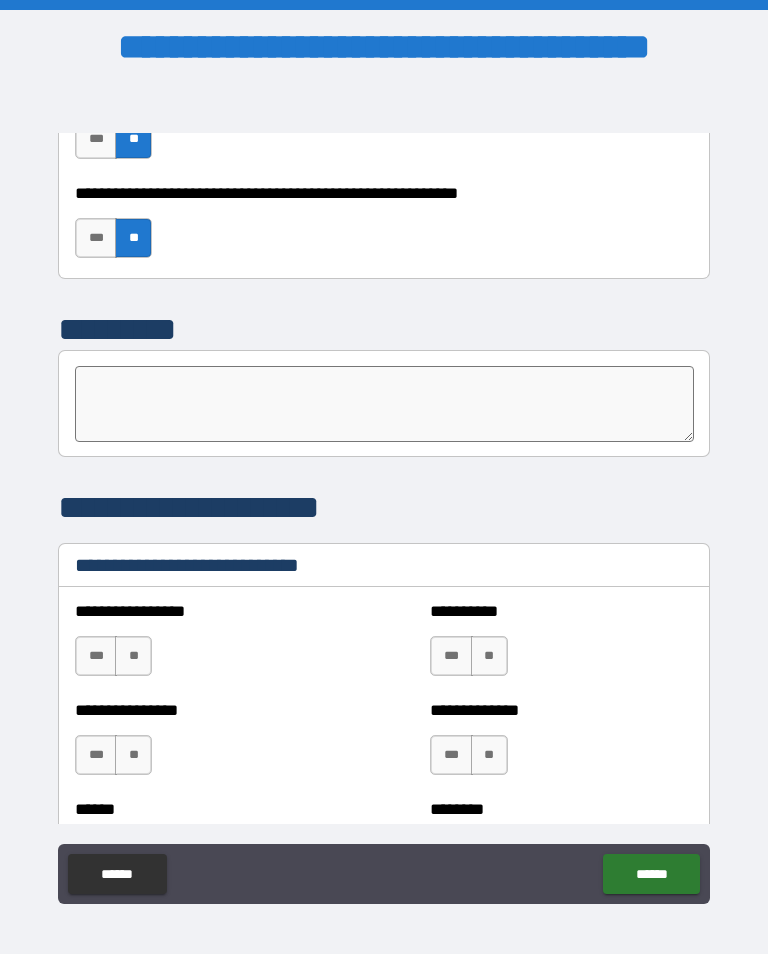 scroll, scrollTop: 6374, scrollLeft: 0, axis: vertical 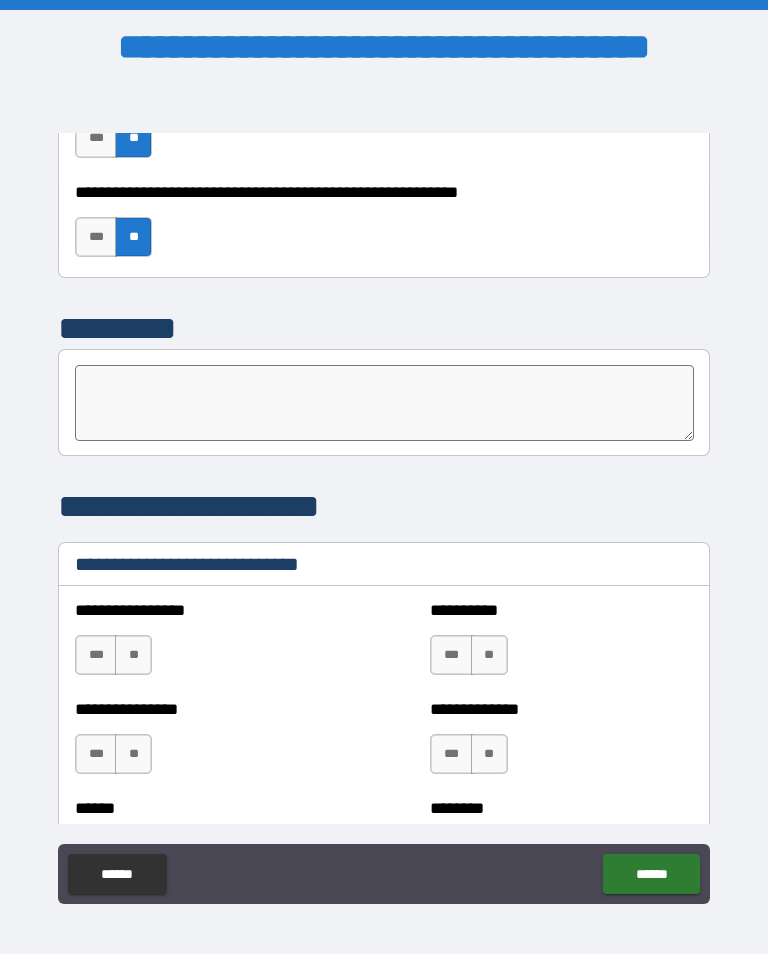 click on "**" at bounding box center (133, 655) 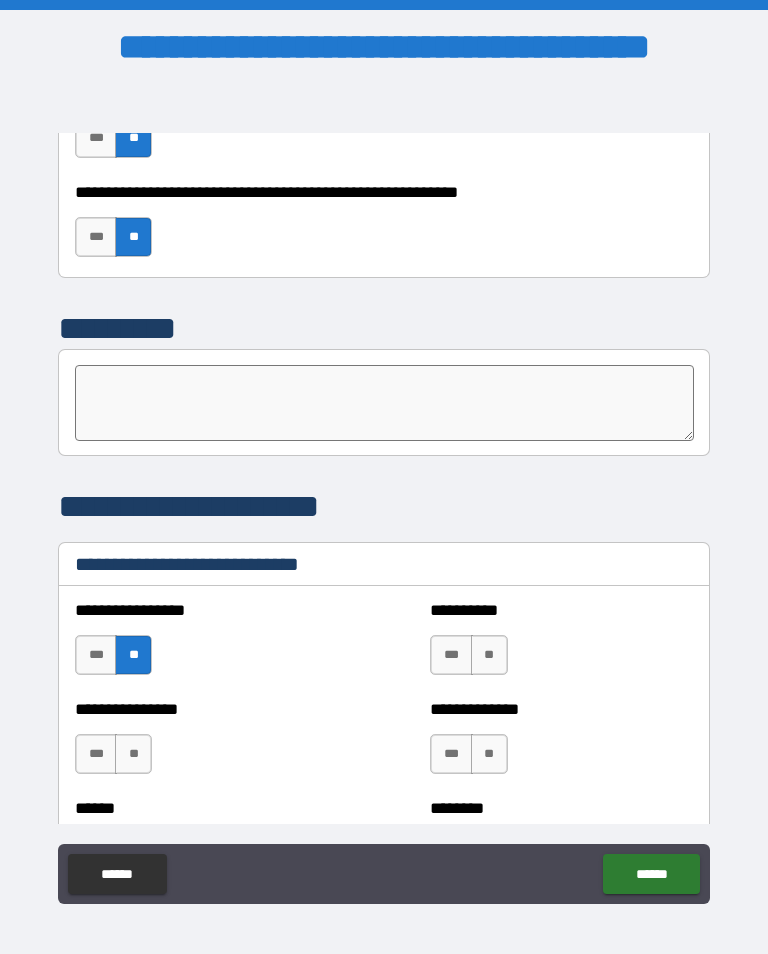 click on "**" at bounding box center [133, 754] 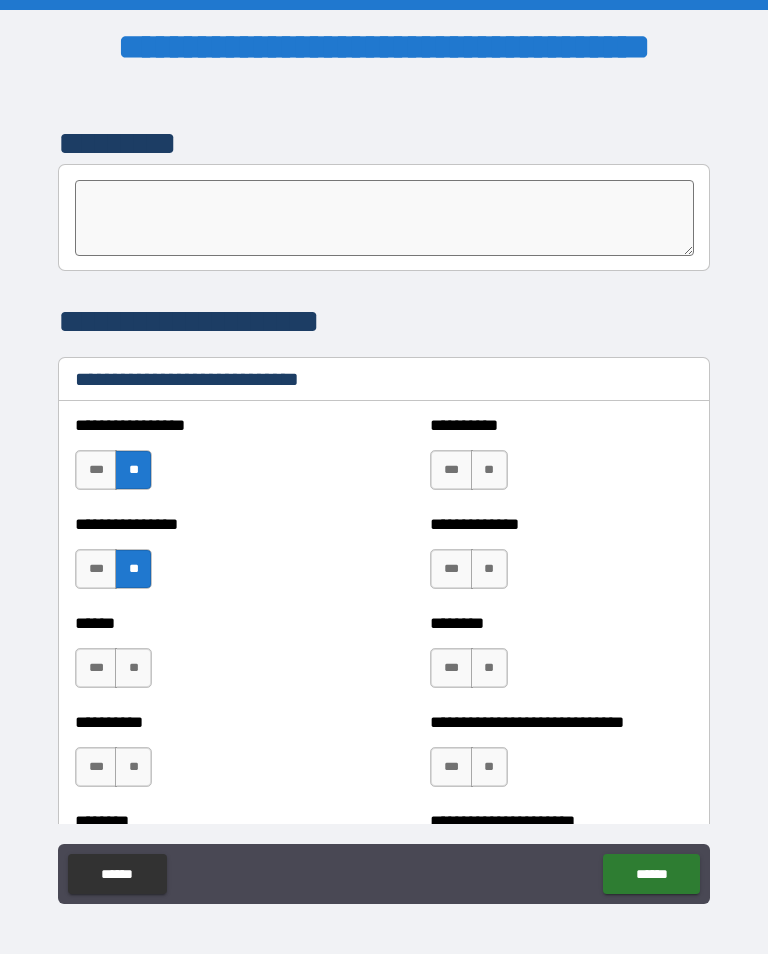 scroll, scrollTop: 6561, scrollLeft: 0, axis: vertical 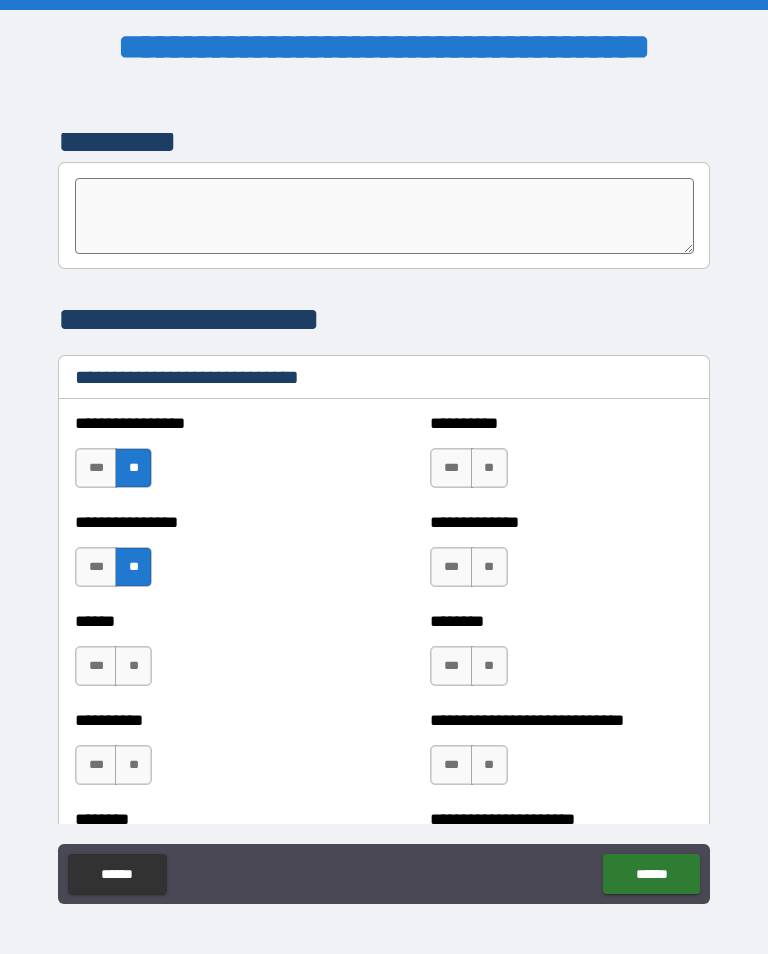 click on "**" at bounding box center (133, 666) 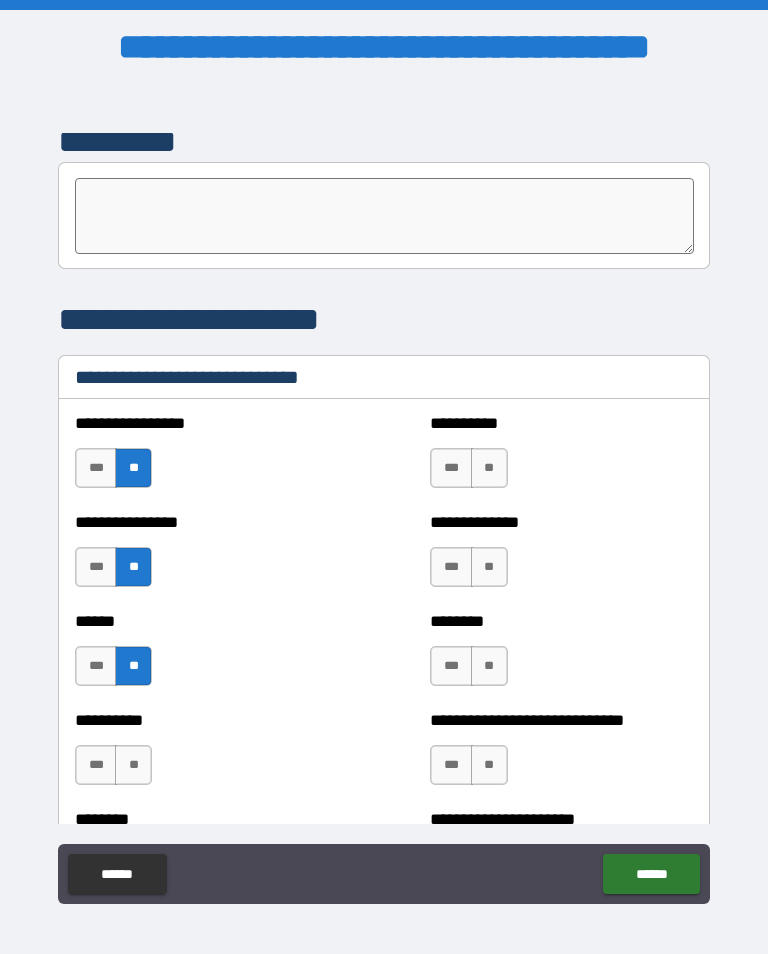 click on "**" at bounding box center (133, 765) 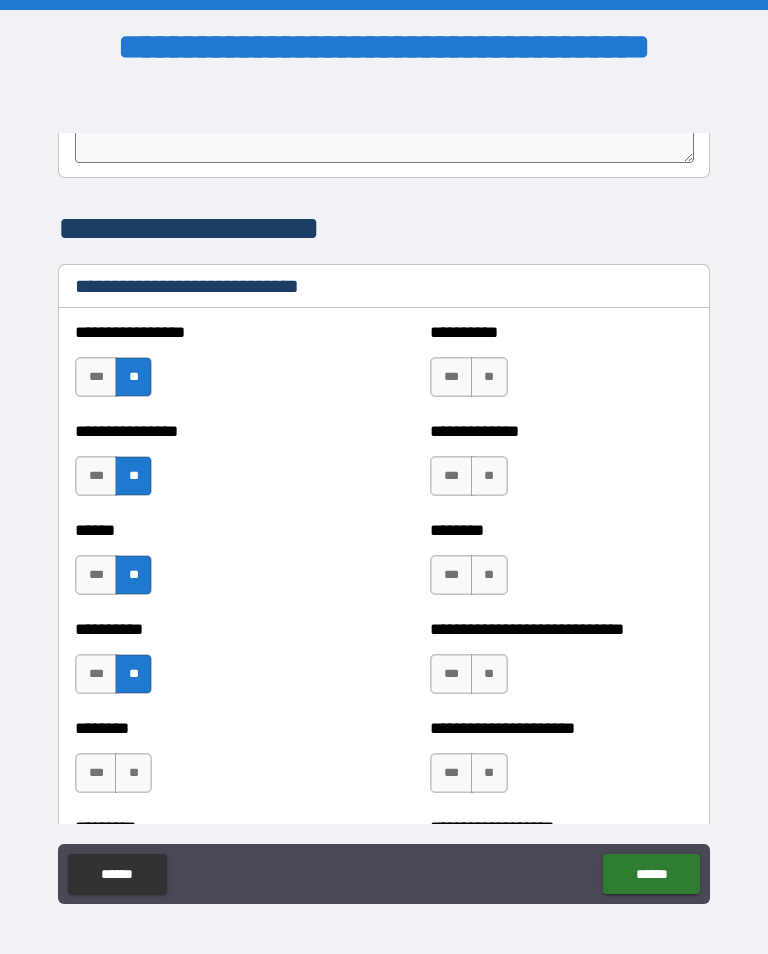 scroll, scrollTop: 6657, scrollLeft: 0, axis: vertical 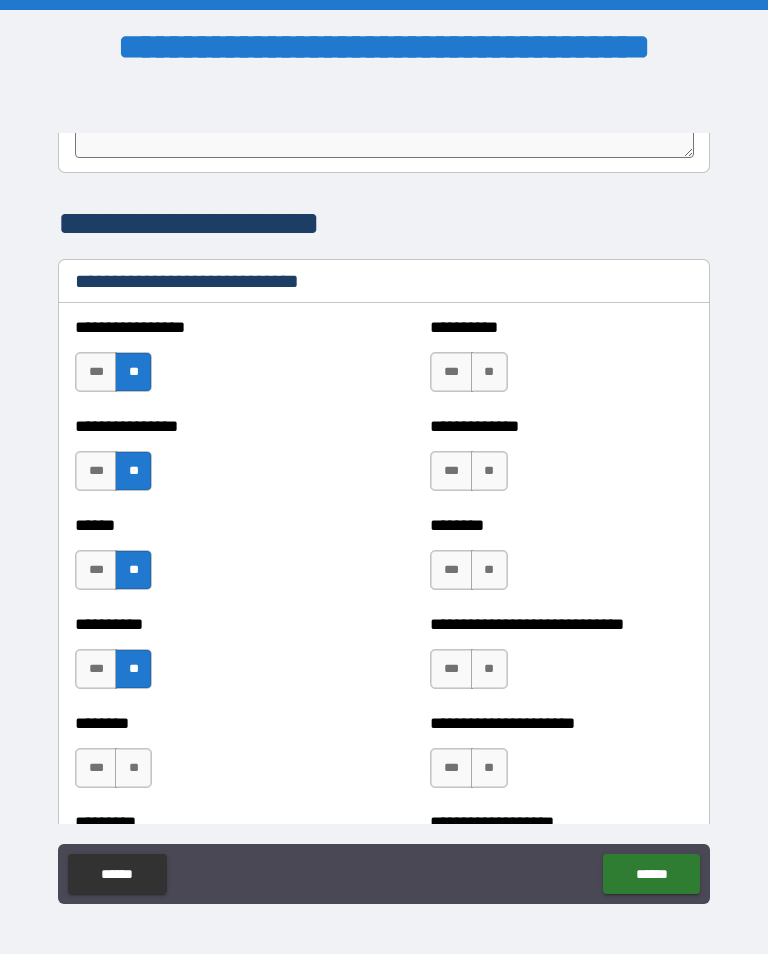 click on "**" at bounding box center (133, 768) 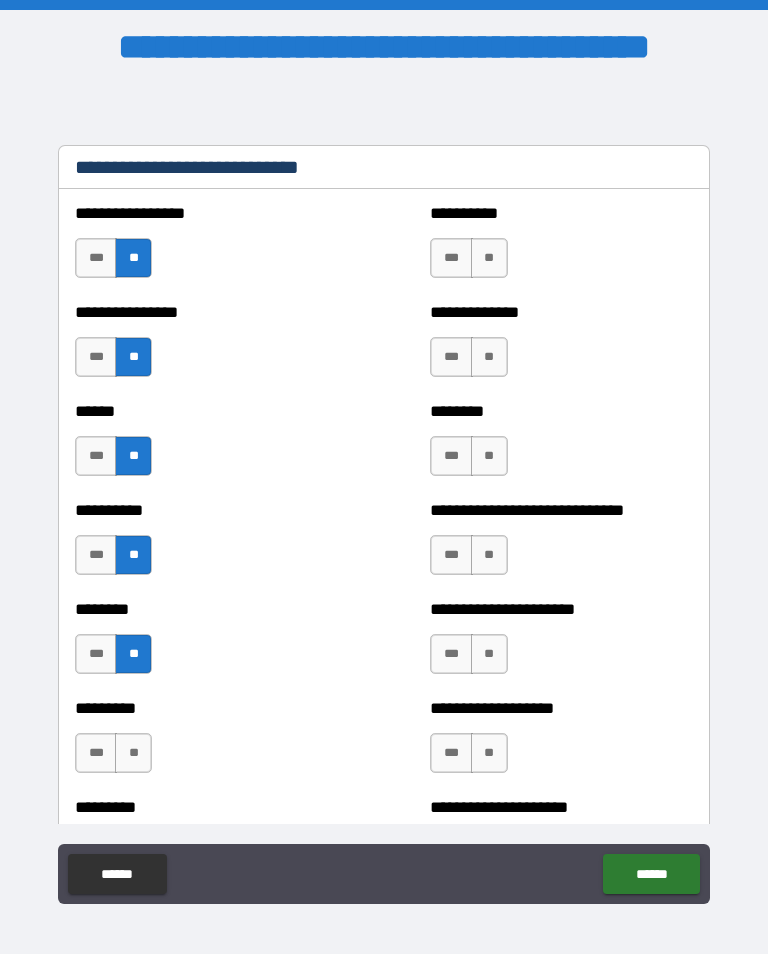 scroll, scrollTop: 6782, scrollLeft: 0, axis: vertical 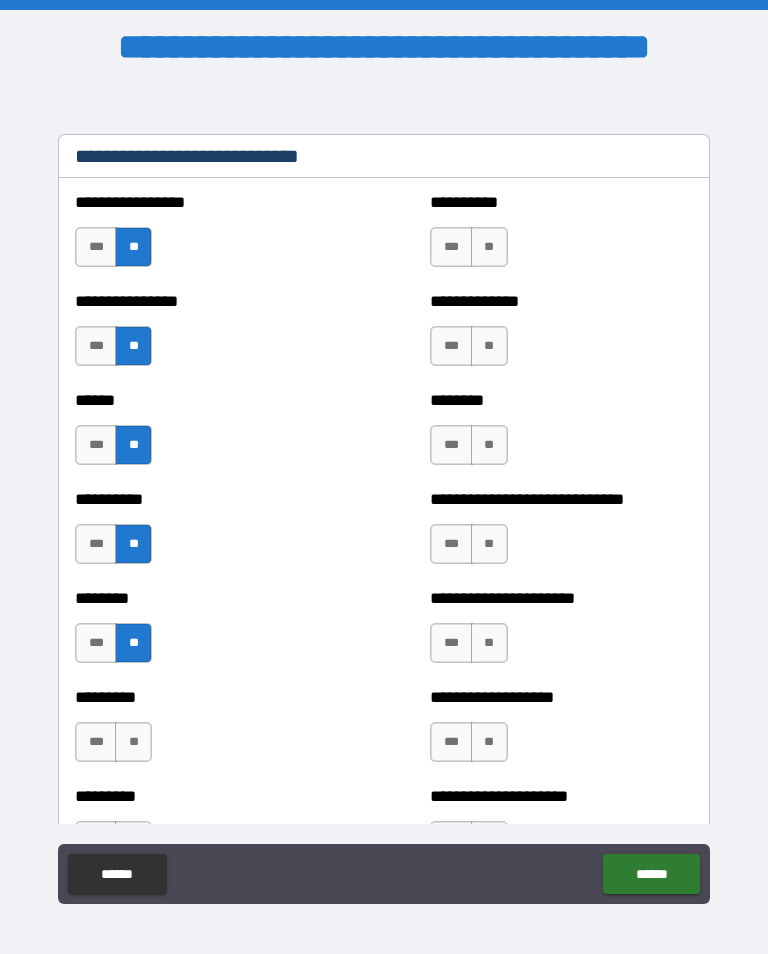 click on "**" at bounding box center (133, 742) 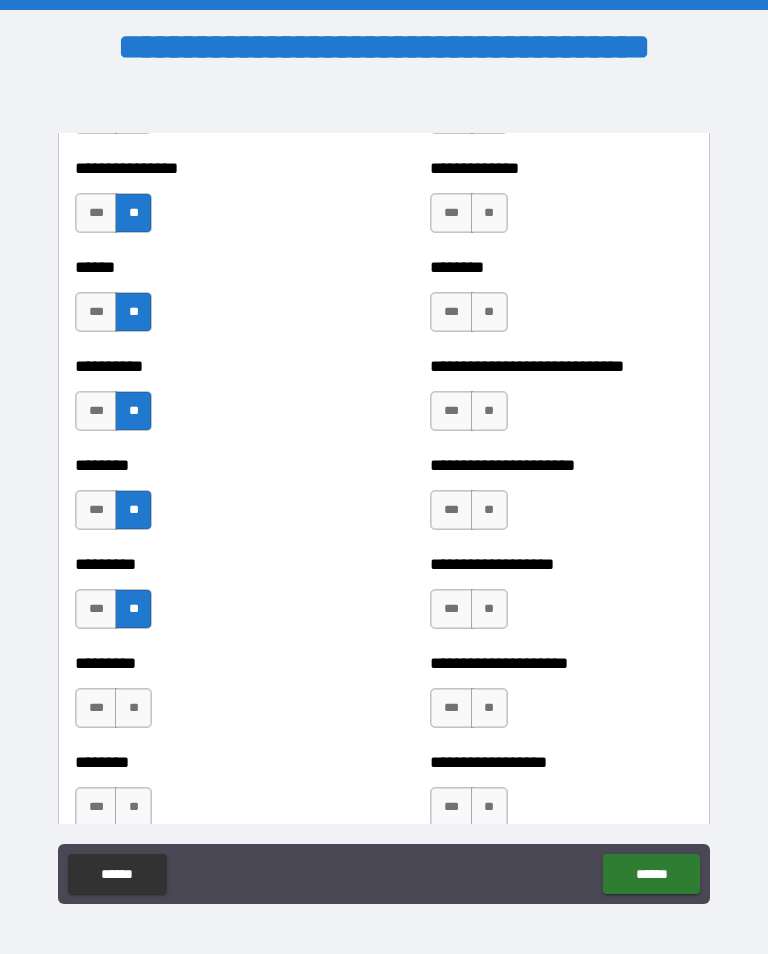 scroll, scrollTop: 6925, scrollLeft: 0, axis: vertical 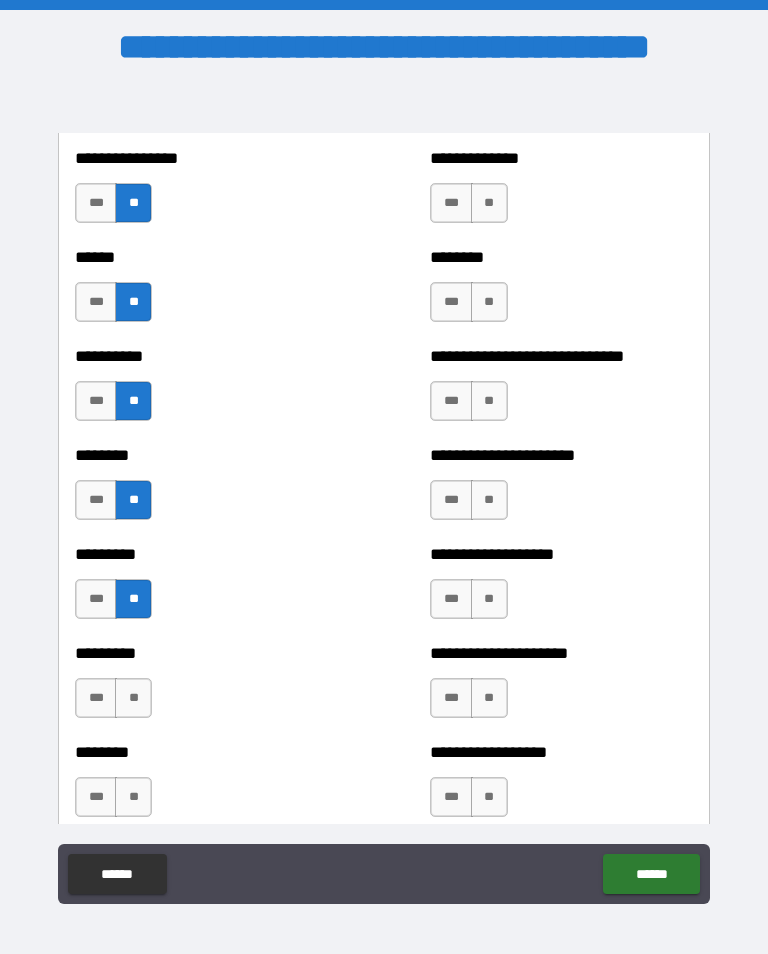 click on "**" at bounding box center [133, 698] 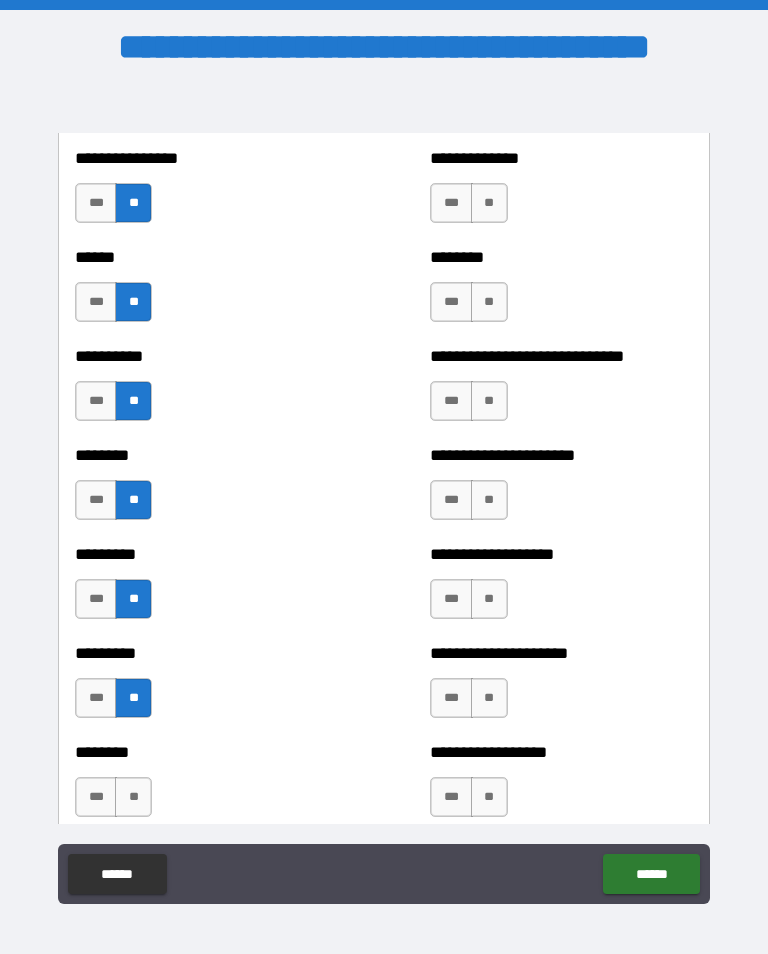 click on "**" at bounding box center (133, 797) 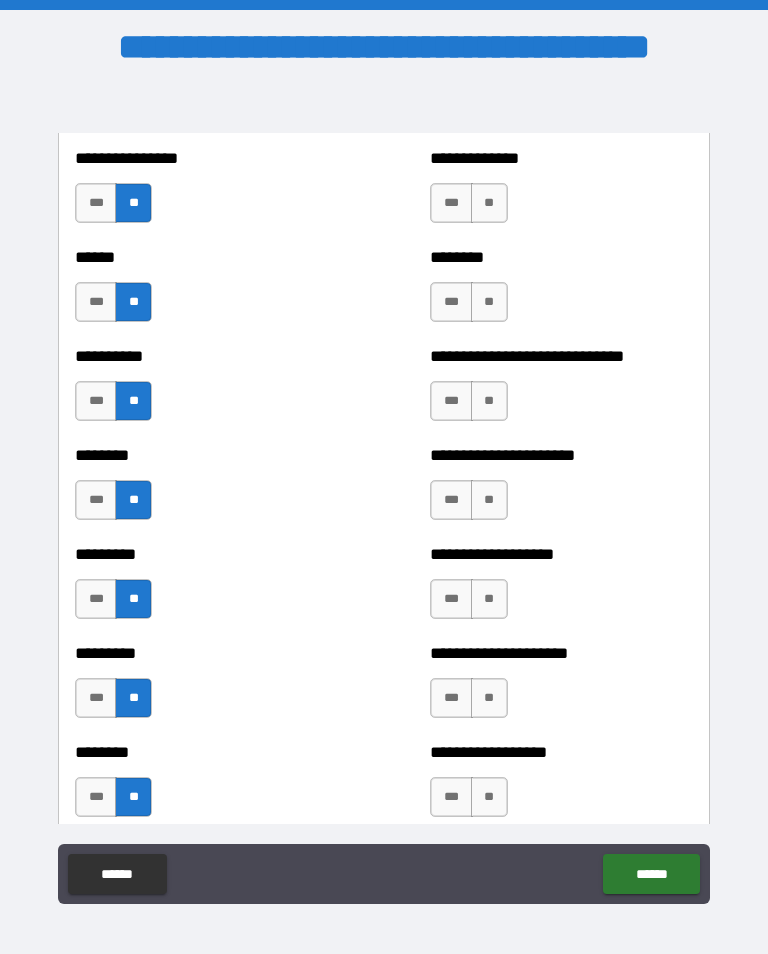 click on "**" at bounding box center [489, 203] 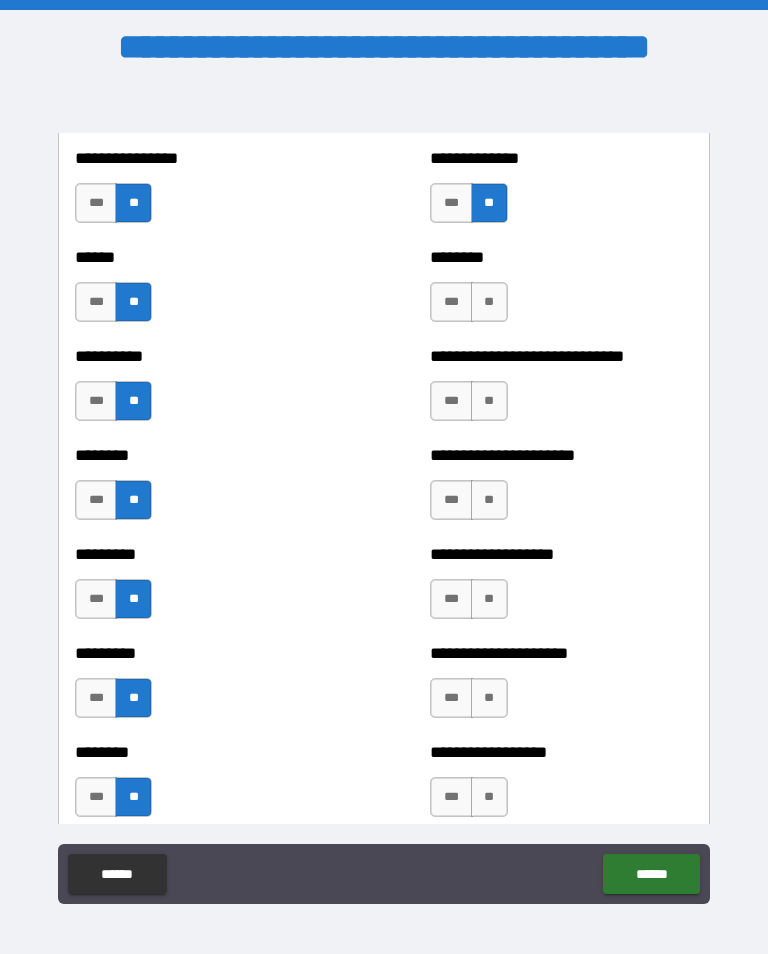 click on "**" at bounding box center [489, 302] 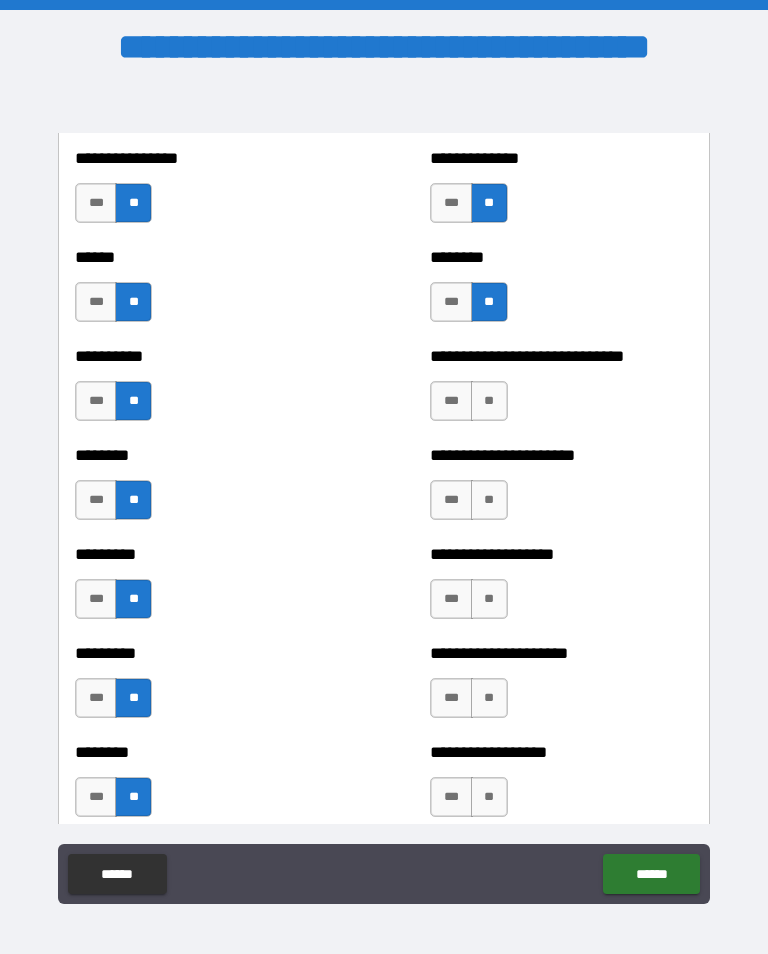 click on "**" at bounding box center [489, 401] 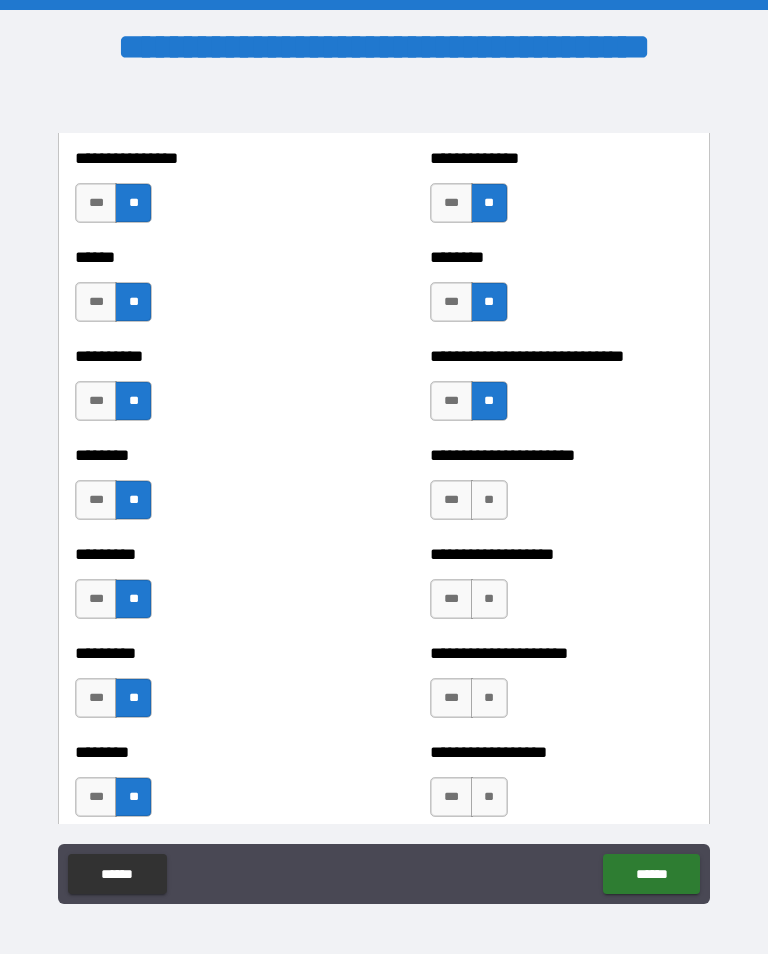 click on "***" at bounding box center [451, 401] 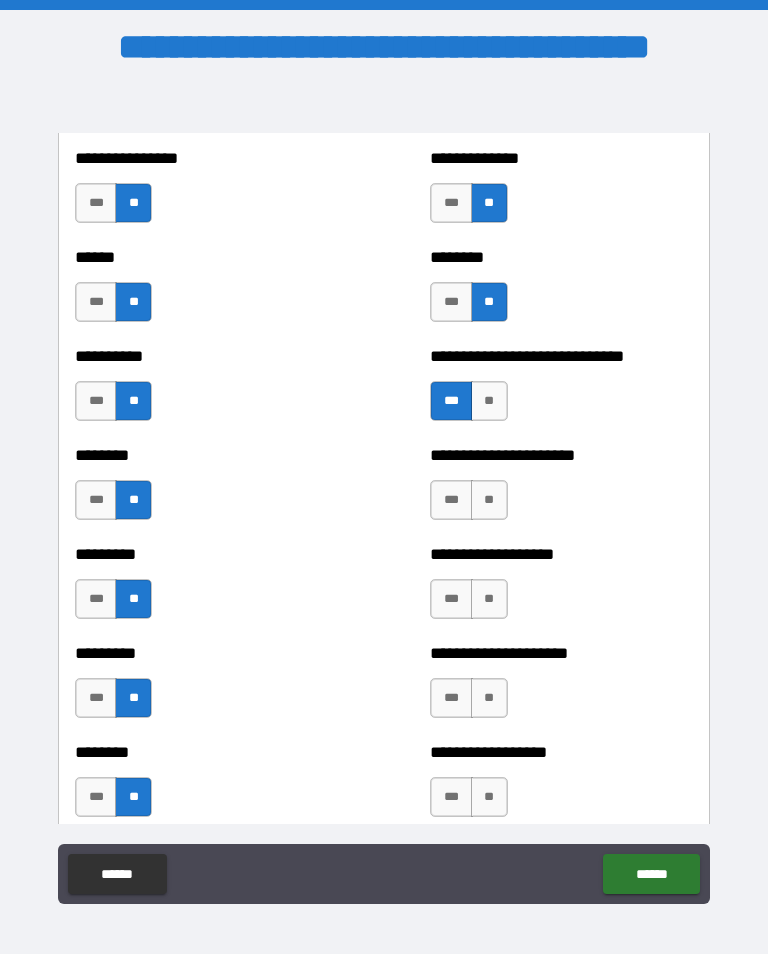 click on "***" at bounding box center (451, 599) 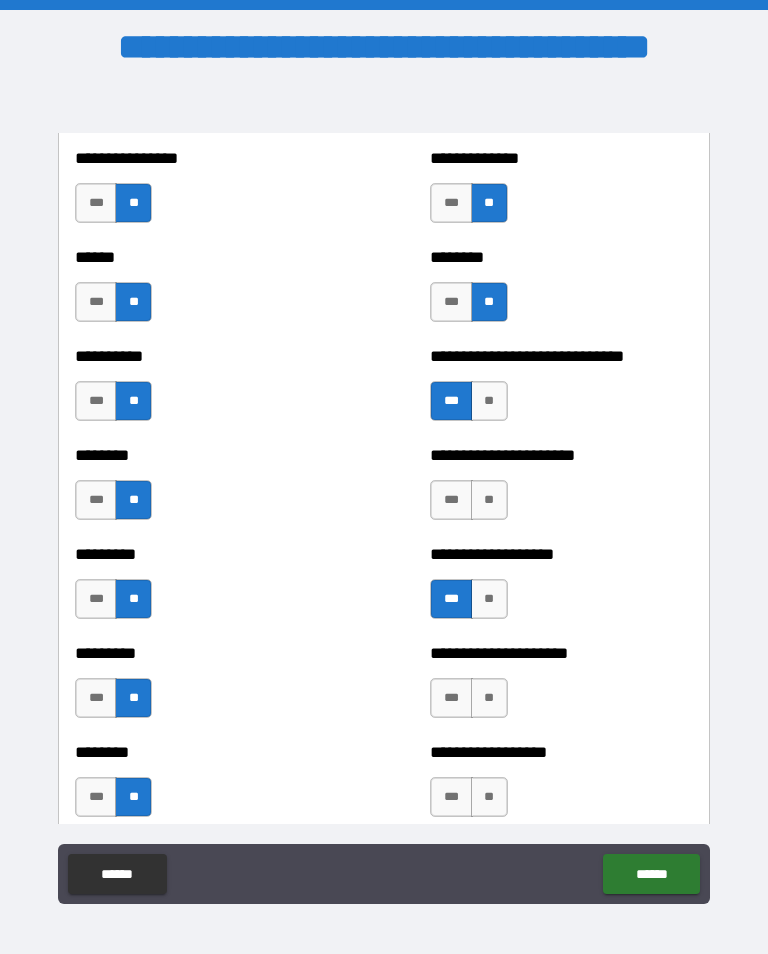 click on "***" at bounding box center (451, 500) 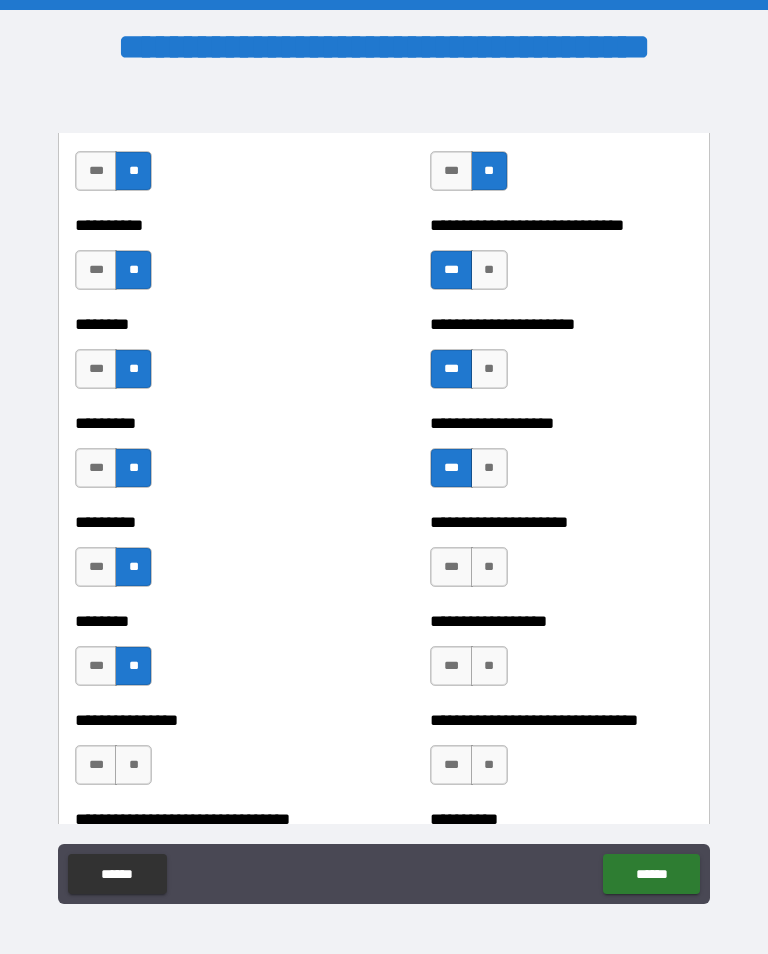 scroll, scrollTop: 7060, scrollLeft: 0, axis: vertical 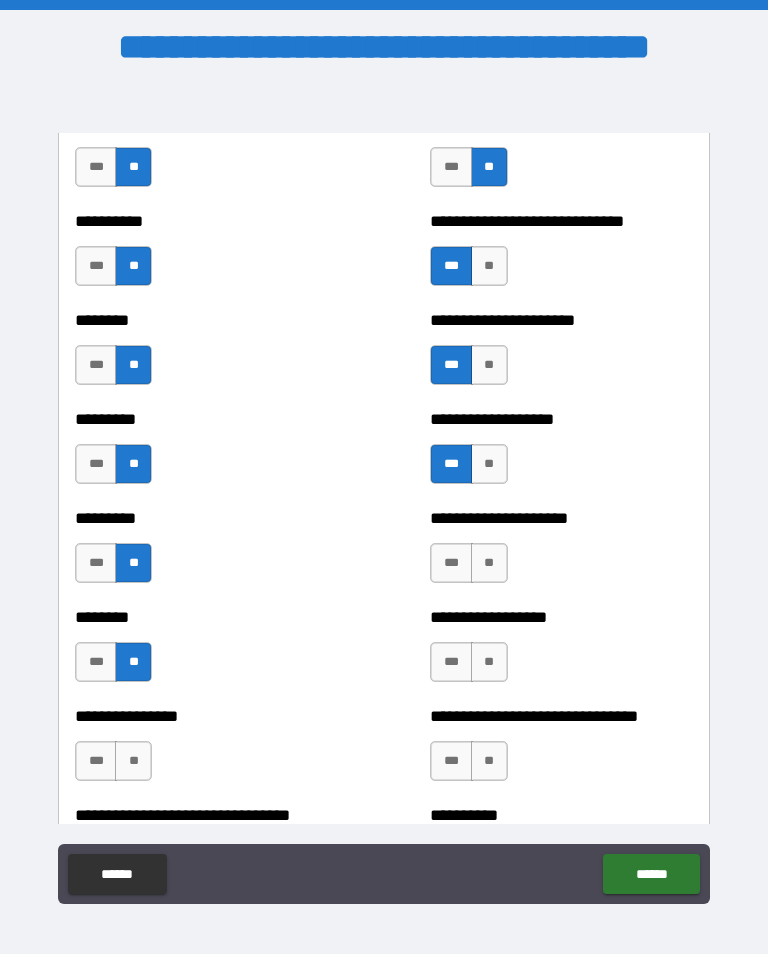 click on "**" at bounding box center (489, 563) 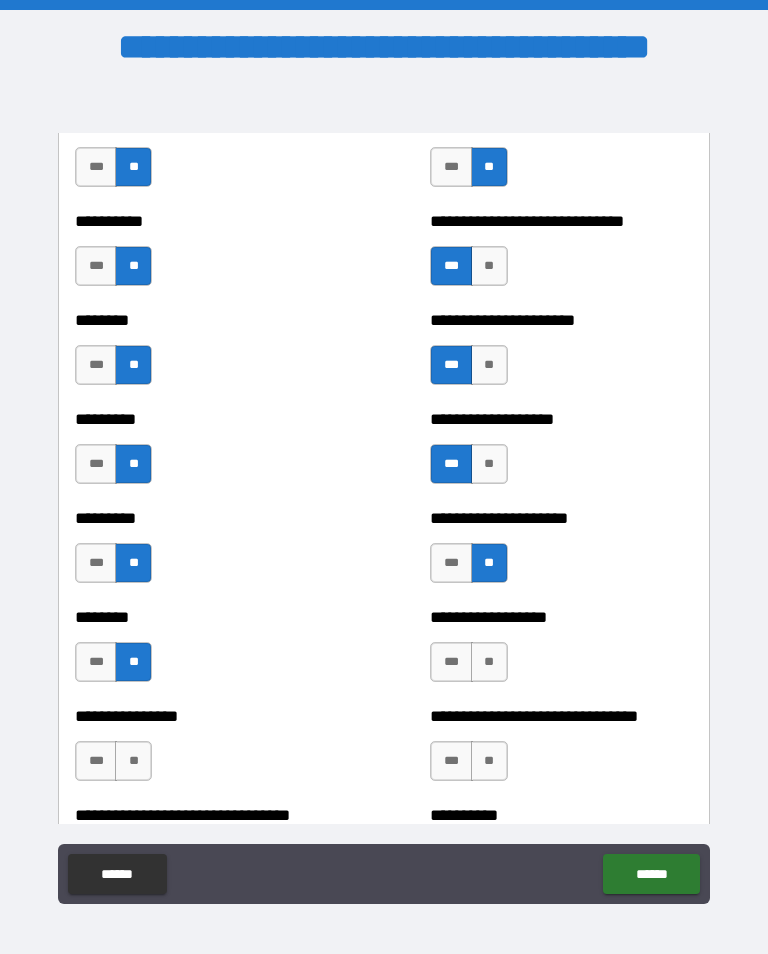 click on "**" at bounding box center [489, 662] 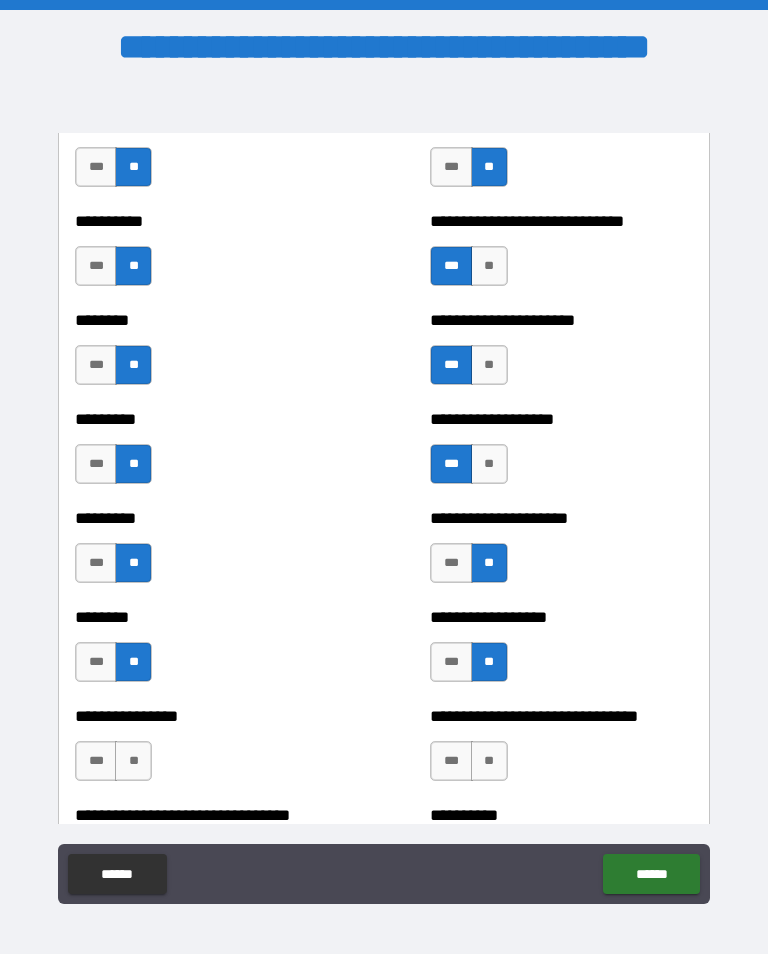 click on "**" at bounding box center (489, 761) 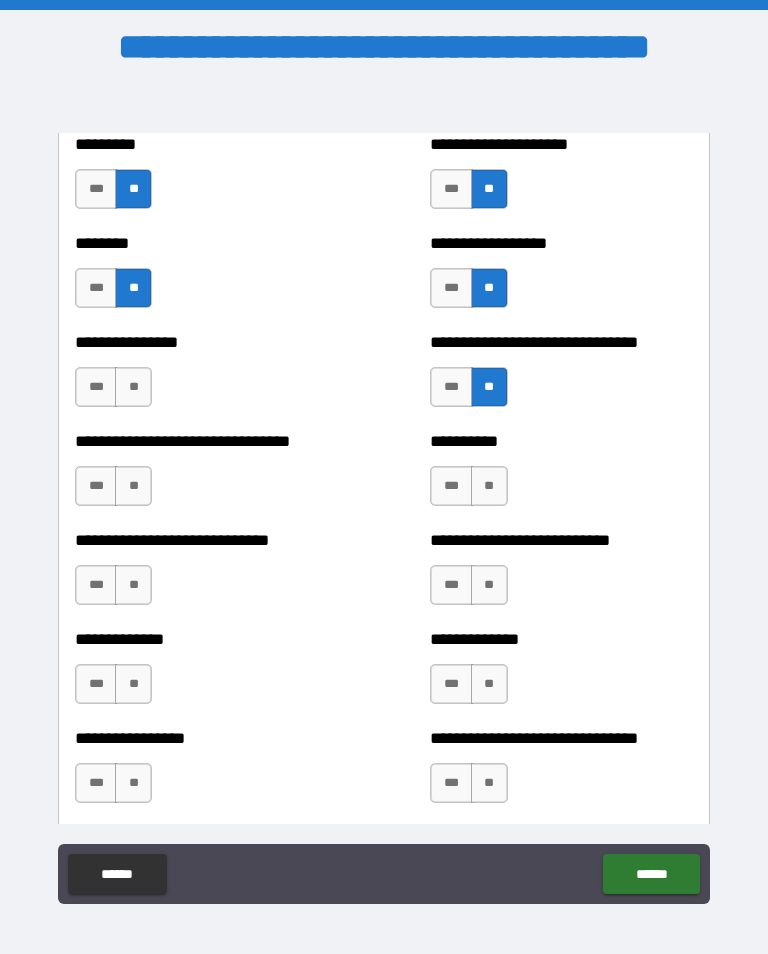 scroll, scrollTop: 7443, scrollLeft: 0, axis: vertical 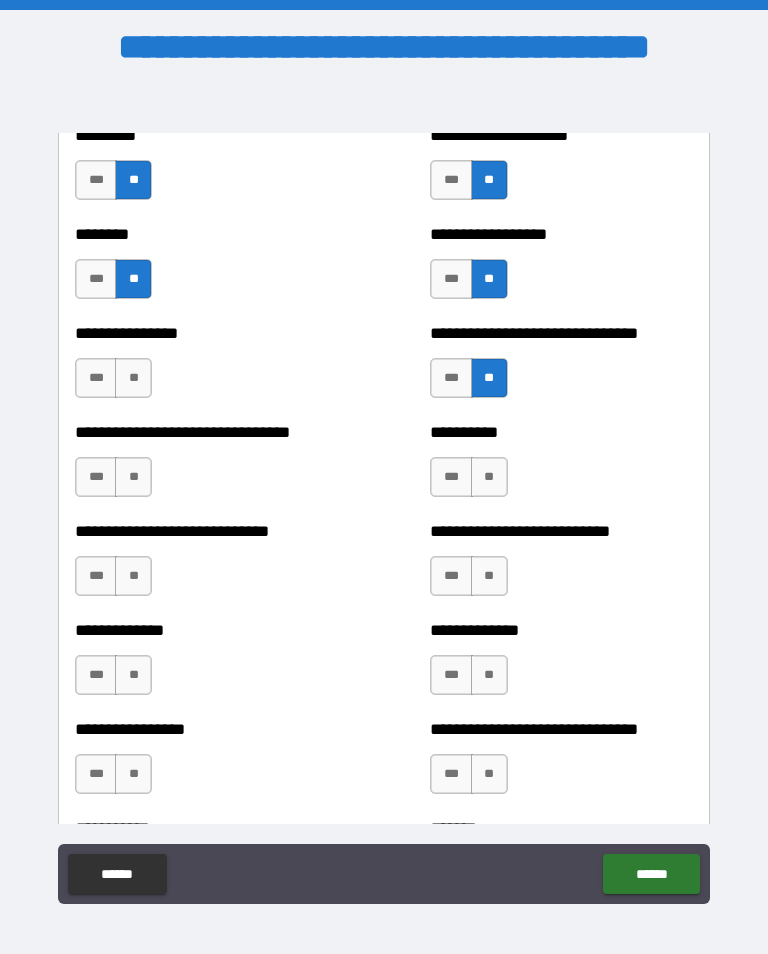 click on "**" at bounding box center [489, 477] 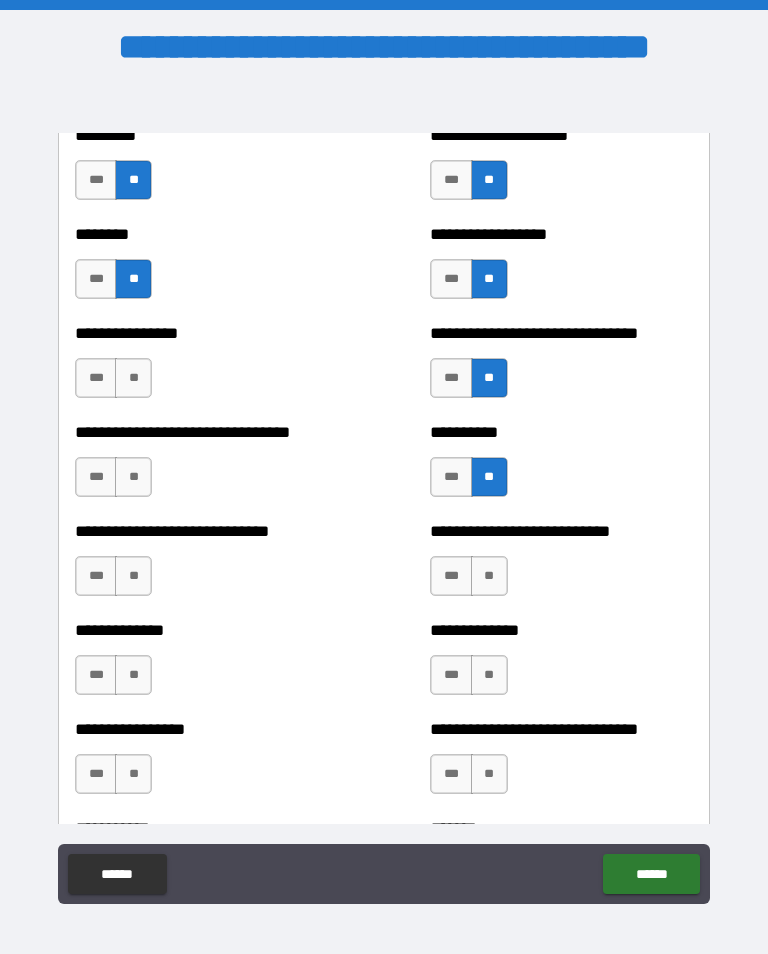 click on "**" at bounding box center [489, 576] 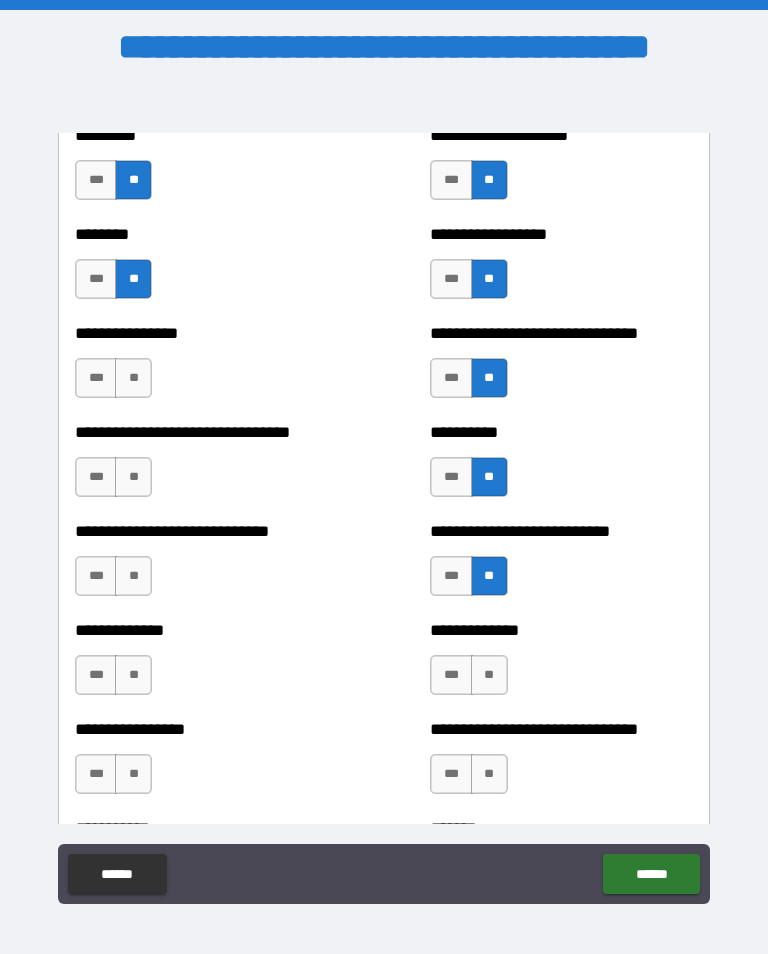 click on "**" at bounding box center [489, 675] 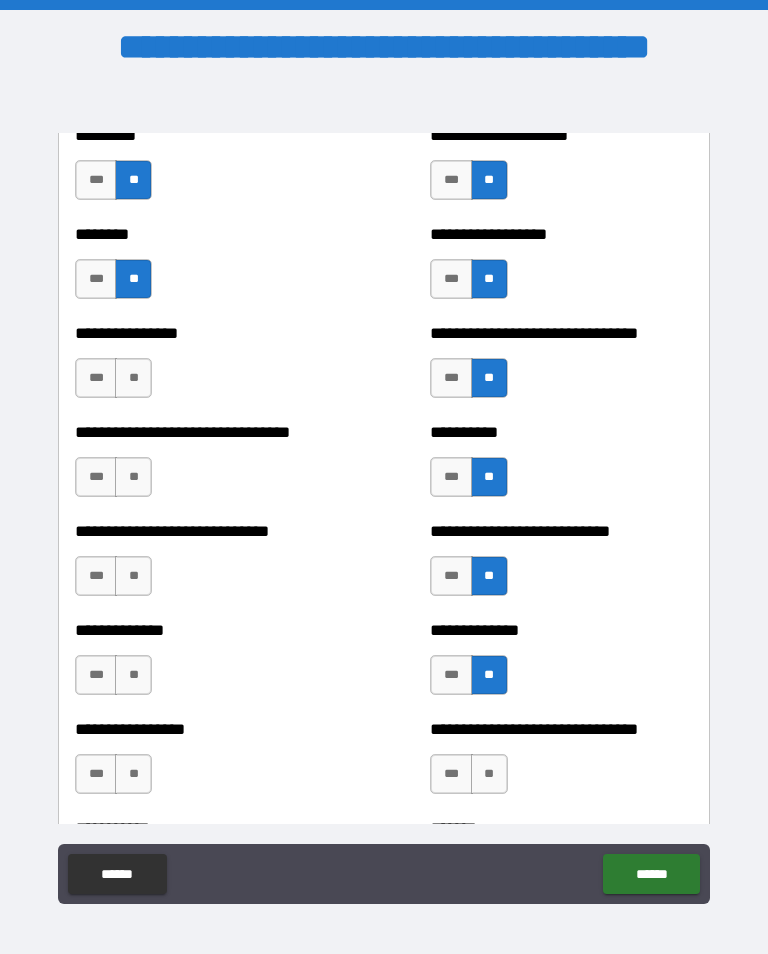 click on "**" at bounding box center (489, 774) 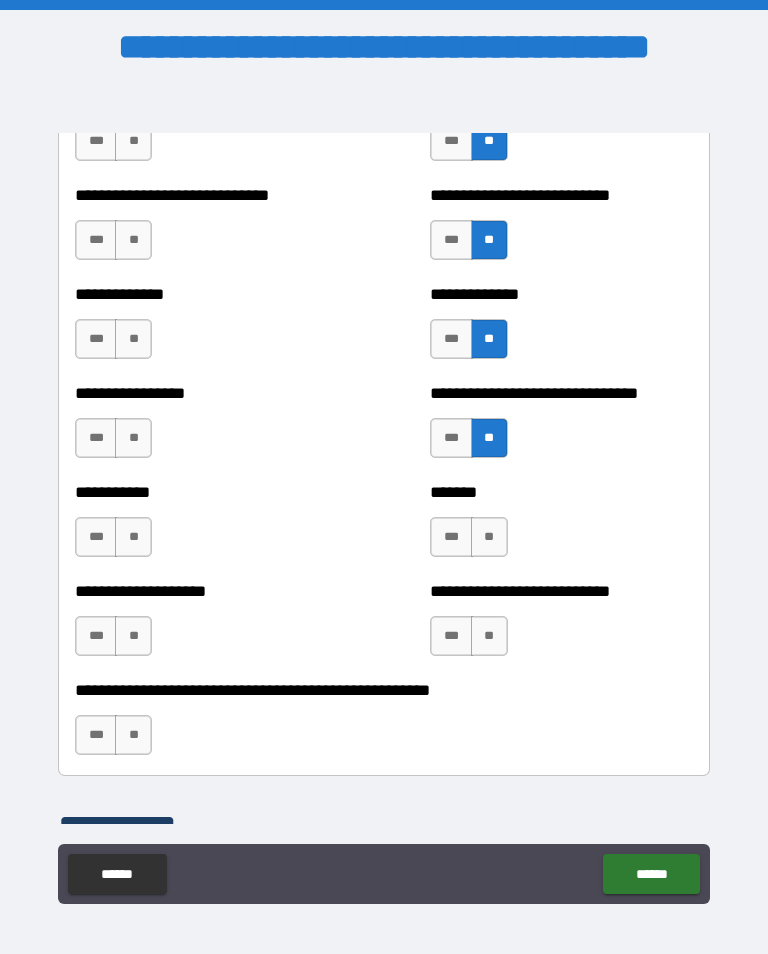 scroll, scrollTop: 7805, scrollLeft: 0, axis: vertical 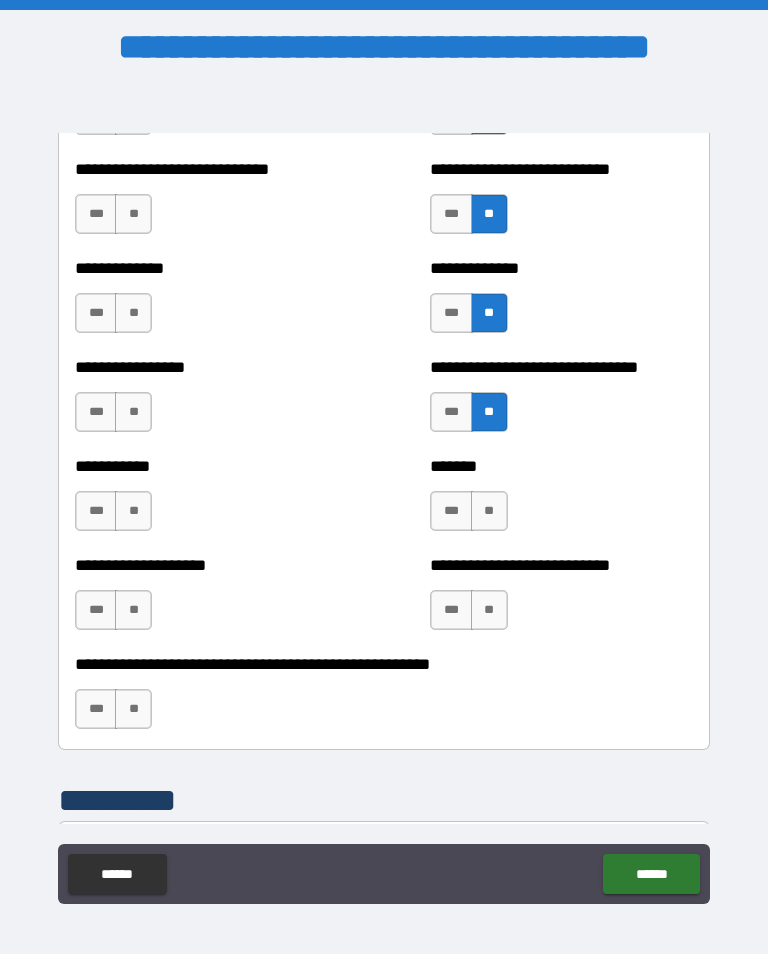 click on "**" at bounding box center [489, 511] 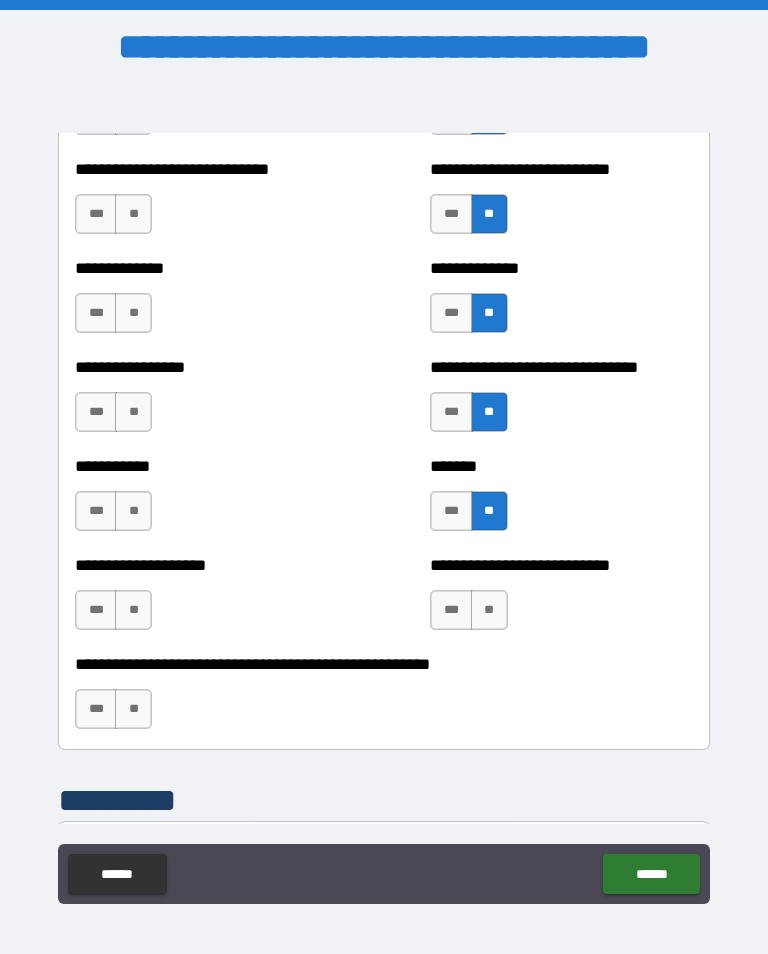 click on "**********" at bounding box center (384, 699) 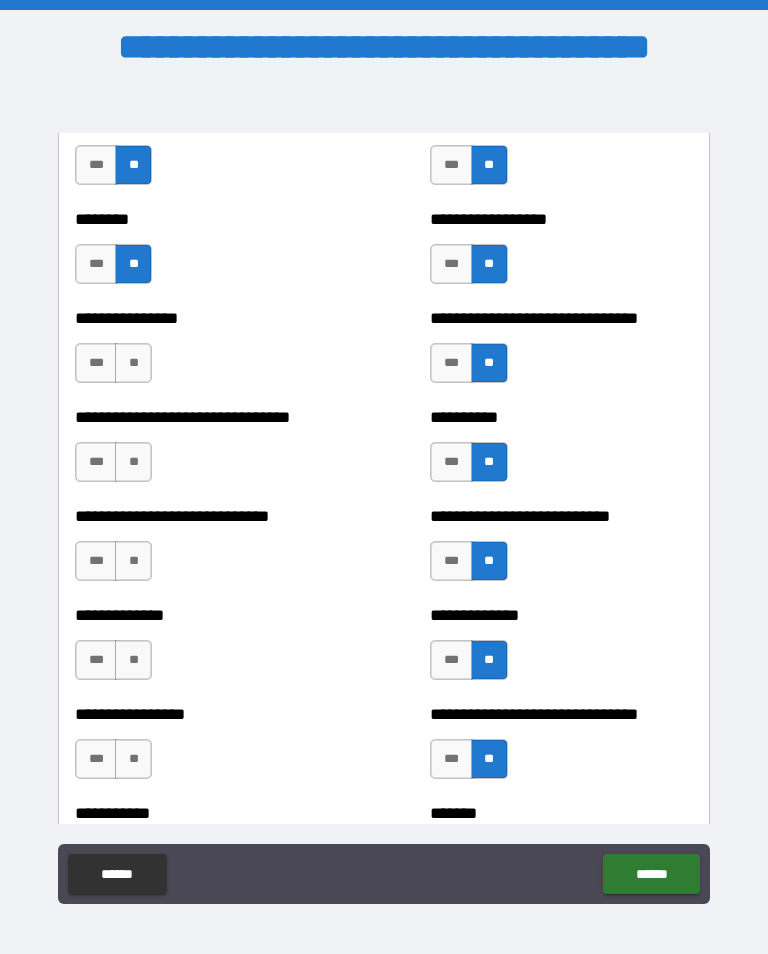 scroll, scrollTop: 7459, scrollLeft: 0, axis: vertical 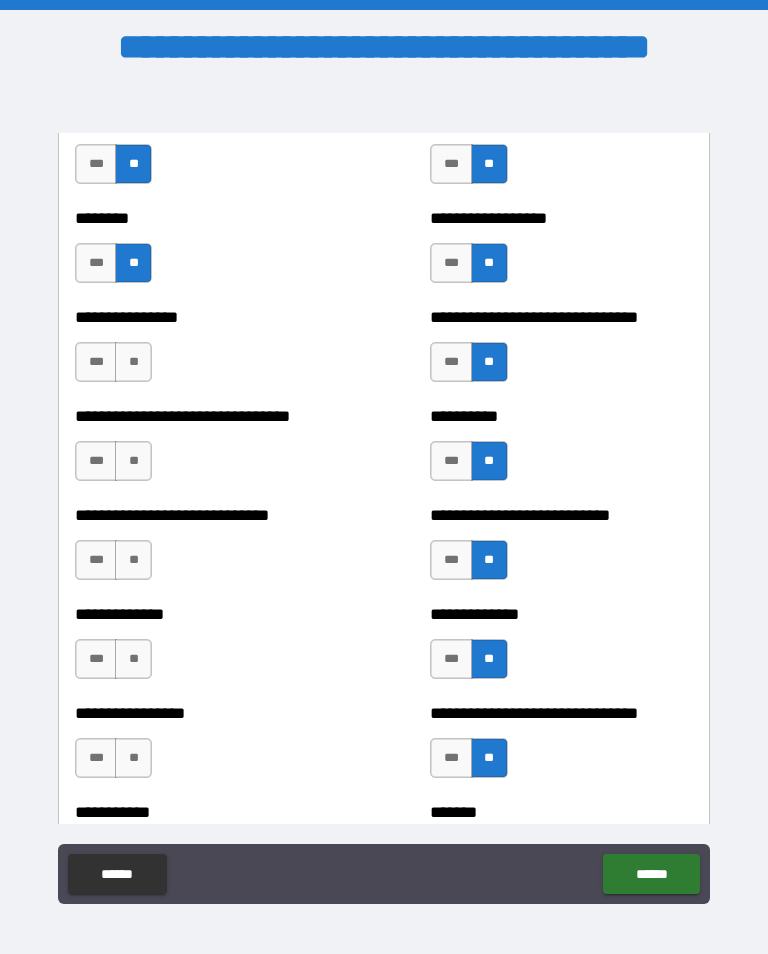 click on "**" at bounding box center (133, 362) 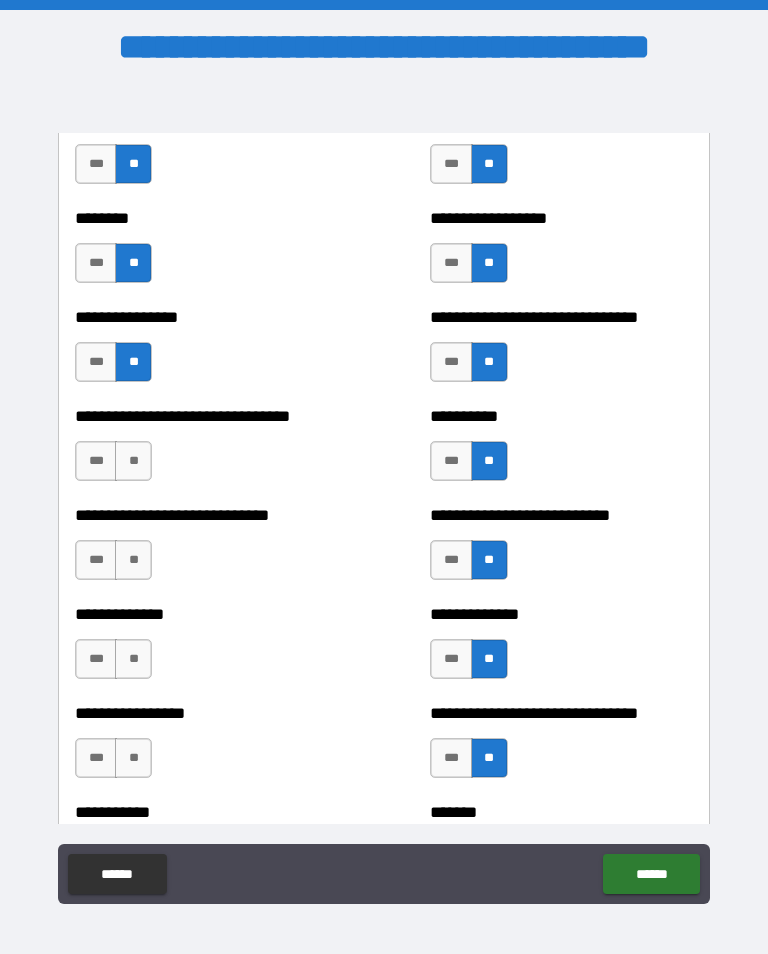 click on "**" at bounding box center (133, 461) 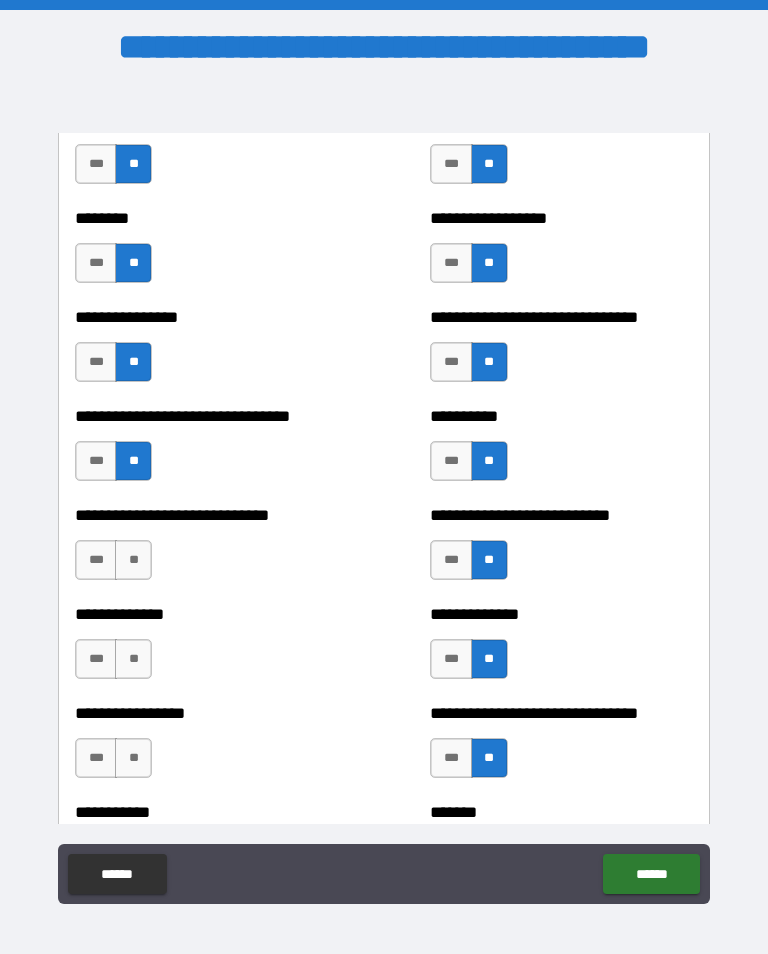 click on "**" at bounding box center [133, 560] 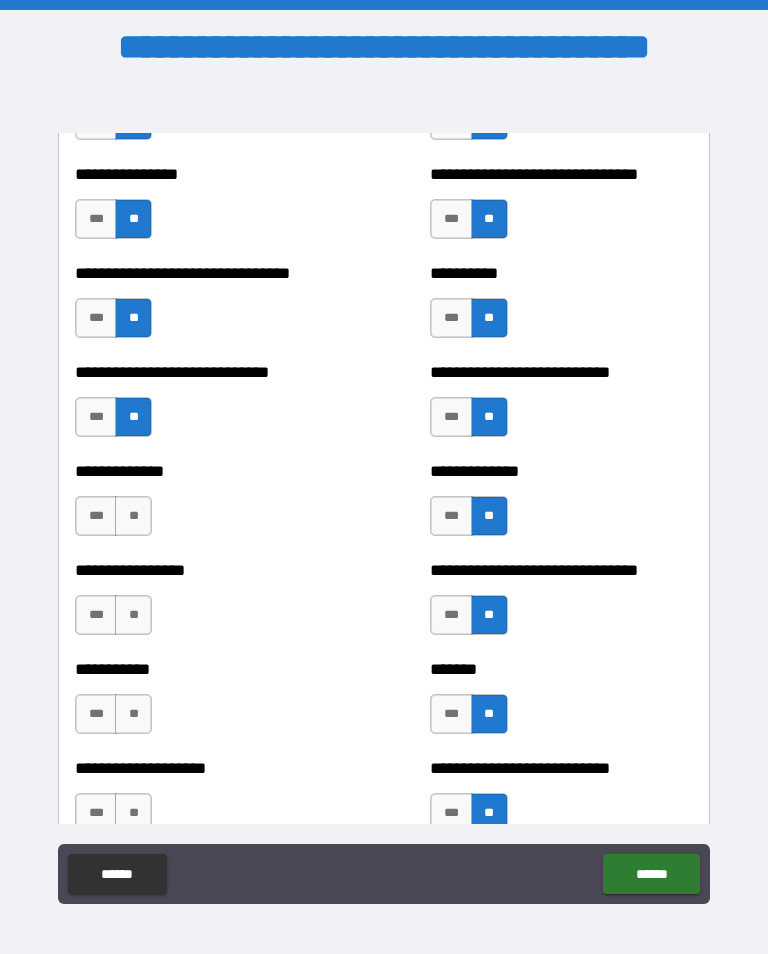 scroll, scrollTop: 7600, scrollLeft: 0, axis: vertical 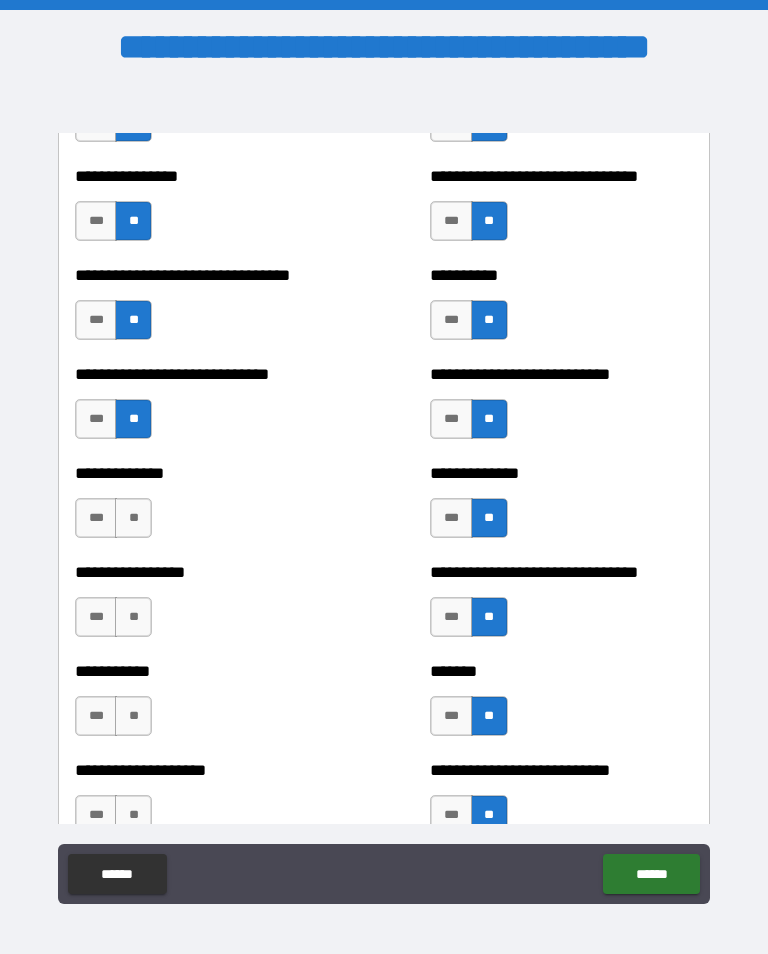 click on "**" at bounding box center [133, 518] 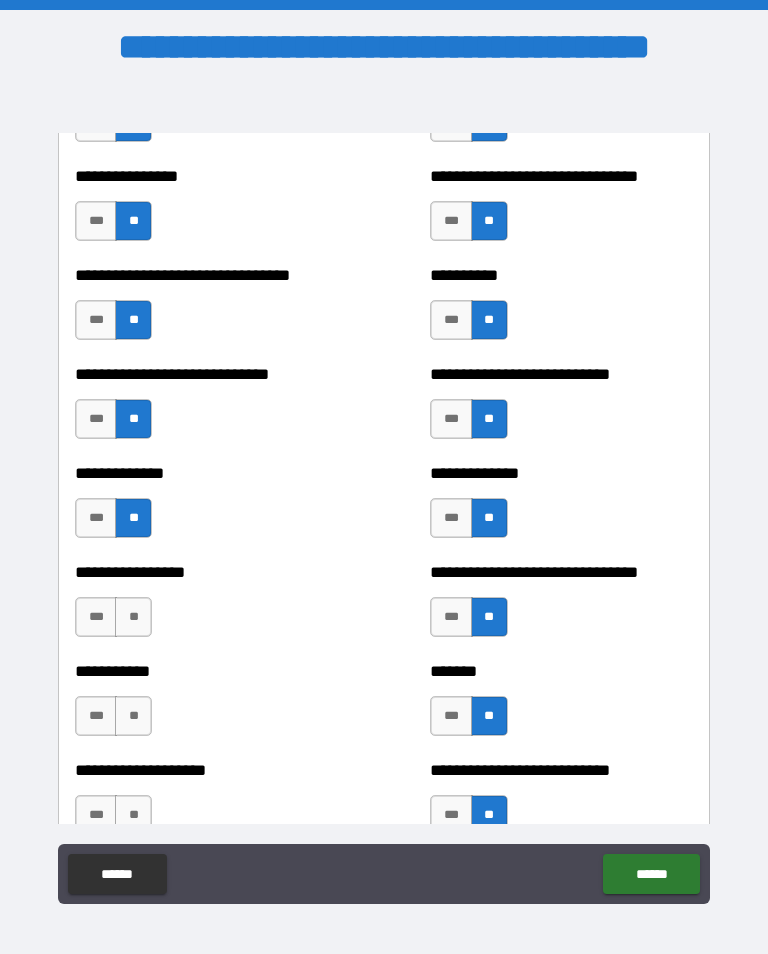 click on "**" at bounding box center (133, 617) 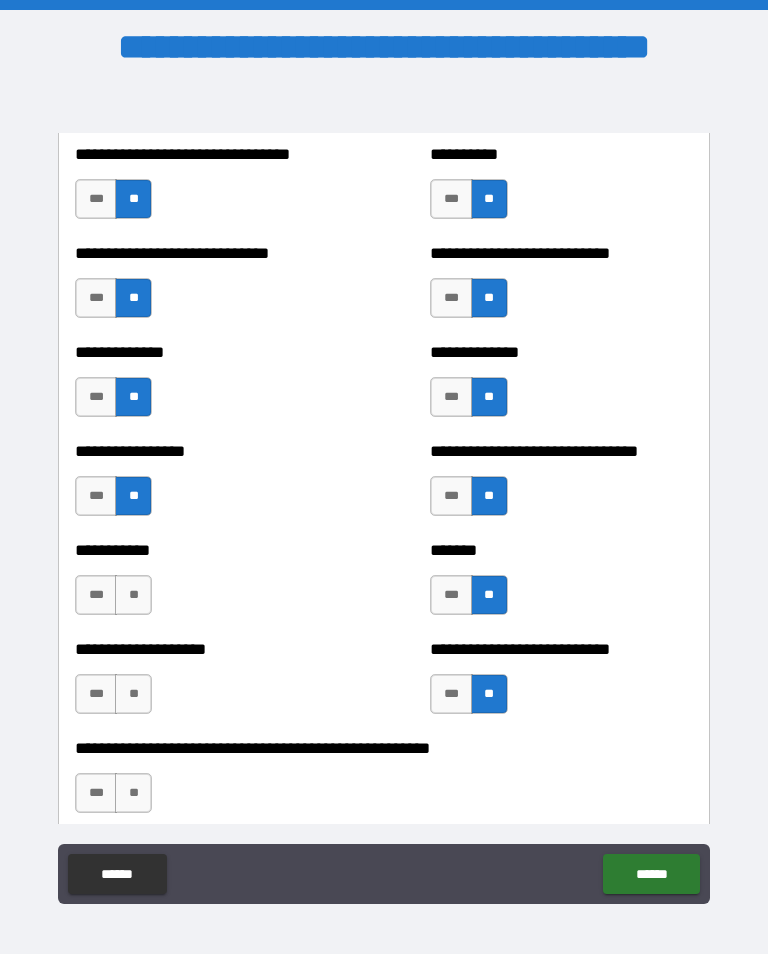 scroll, scrollTop: 7723, scrollLeft: 0, axis: vertical 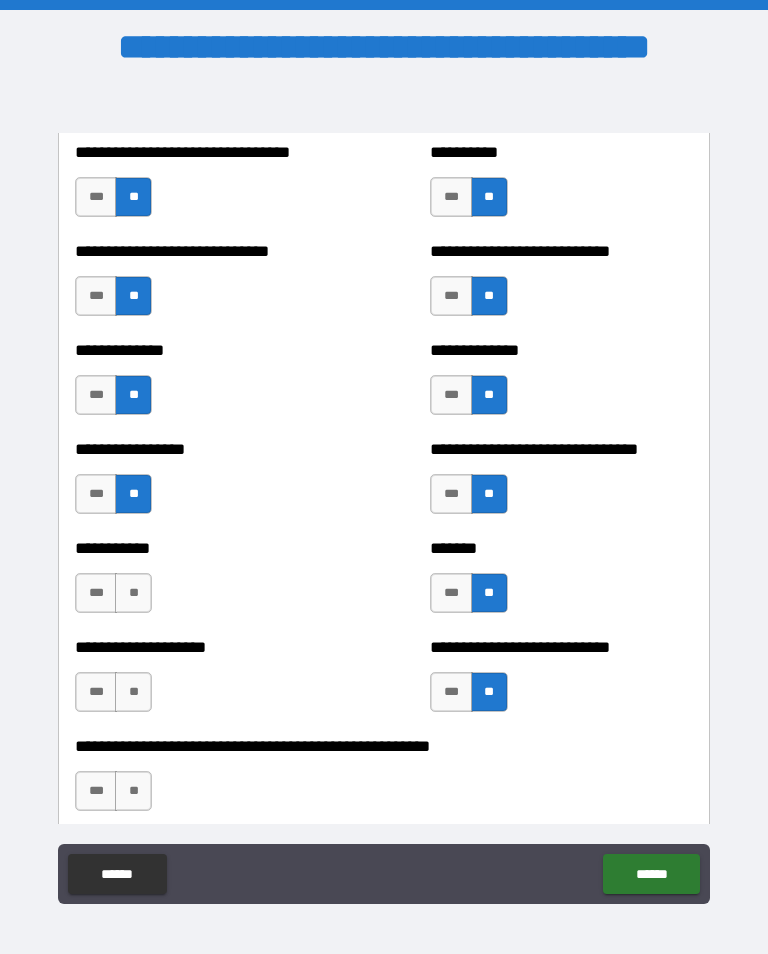 click on "**" at bounding box center (133, 593) 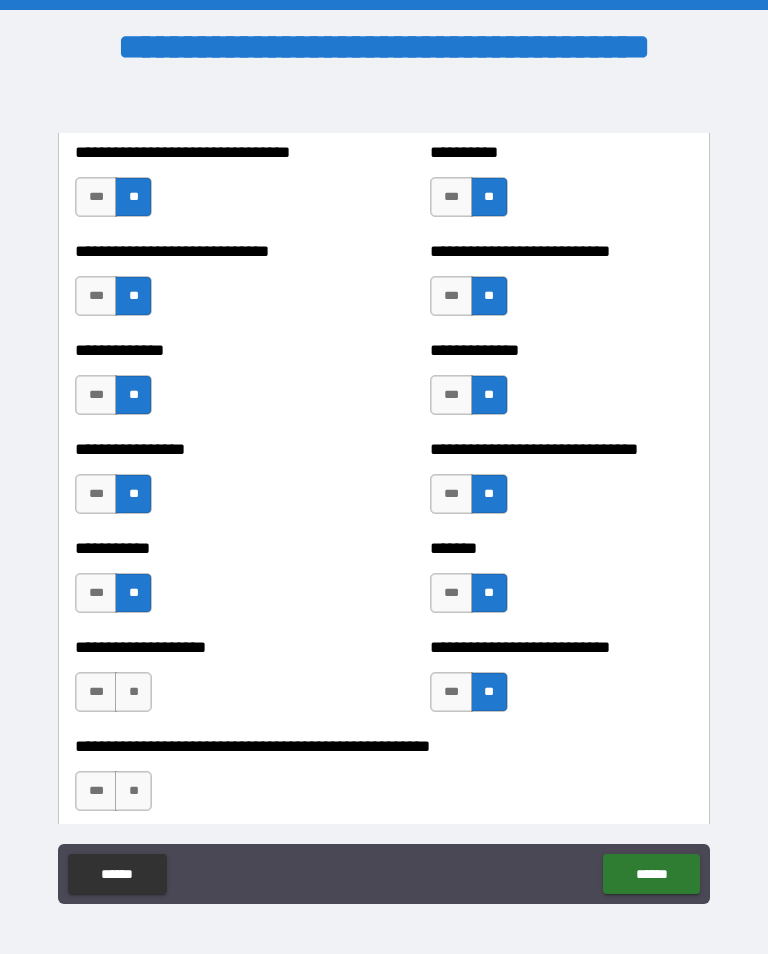 click on "**" at bounding box center [133, 692] 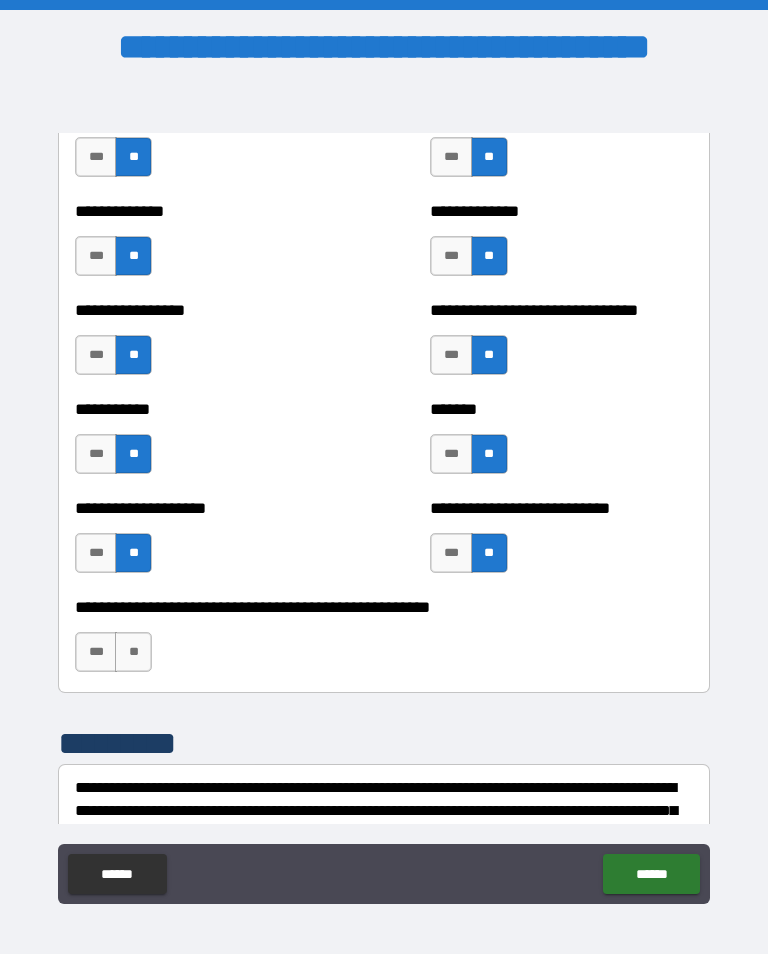 scroll, scrollTop: 7861, scrollLeft: 0, axis: vertical 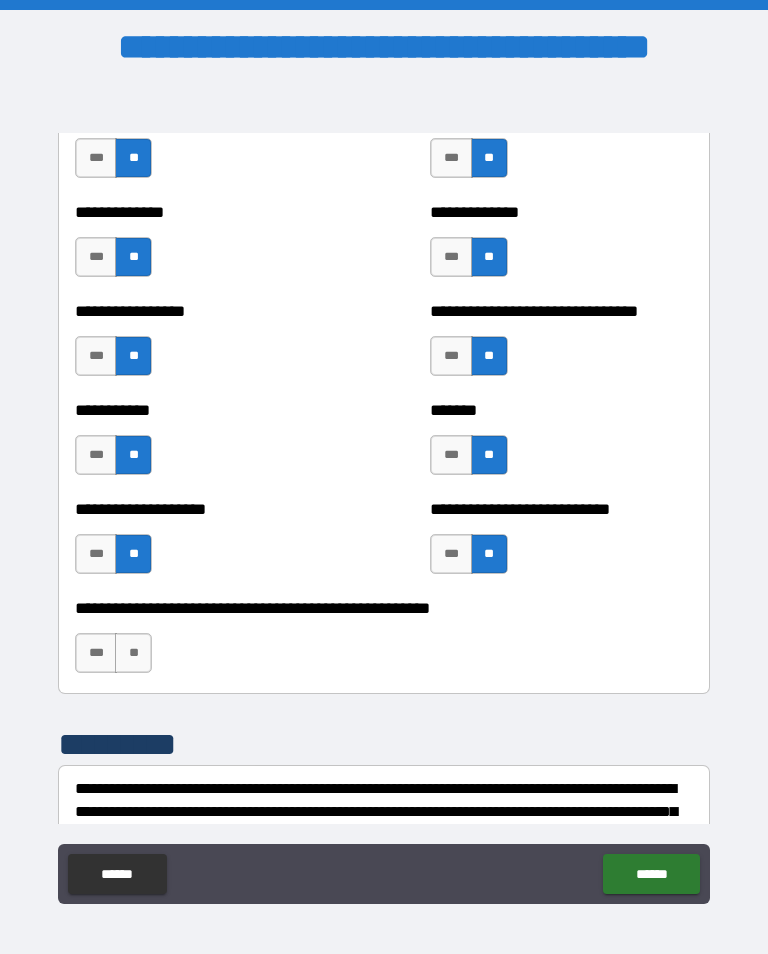 click on "**" at bounding box center (133, 653) 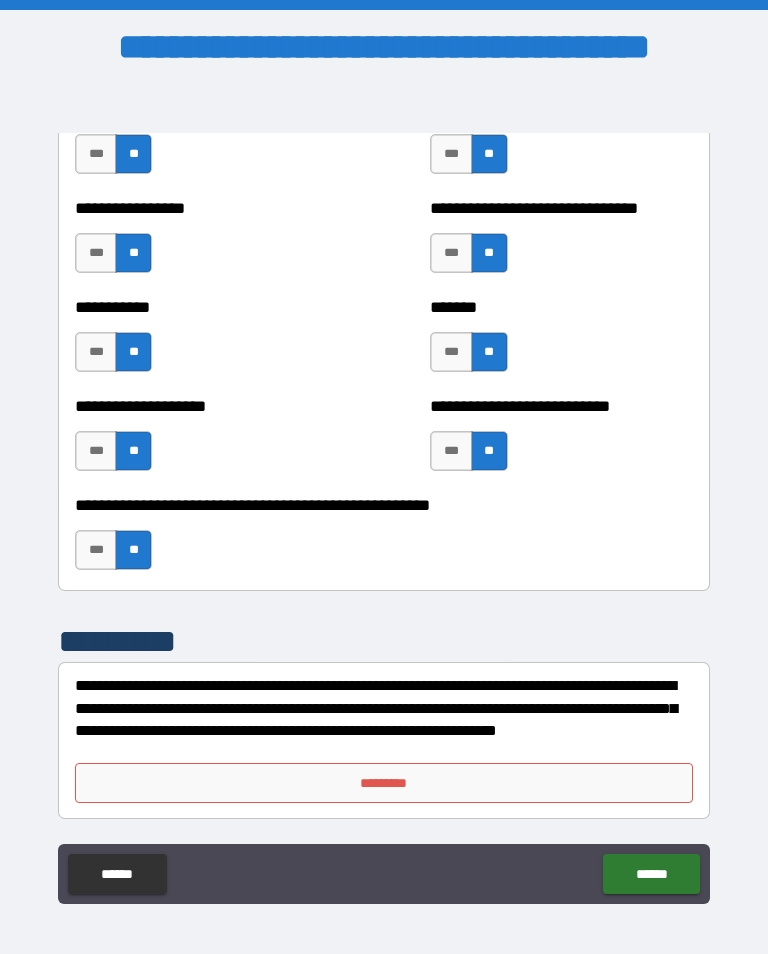 scroll, scrollTop: 7964, scrollLeft: 0, axis: vertical 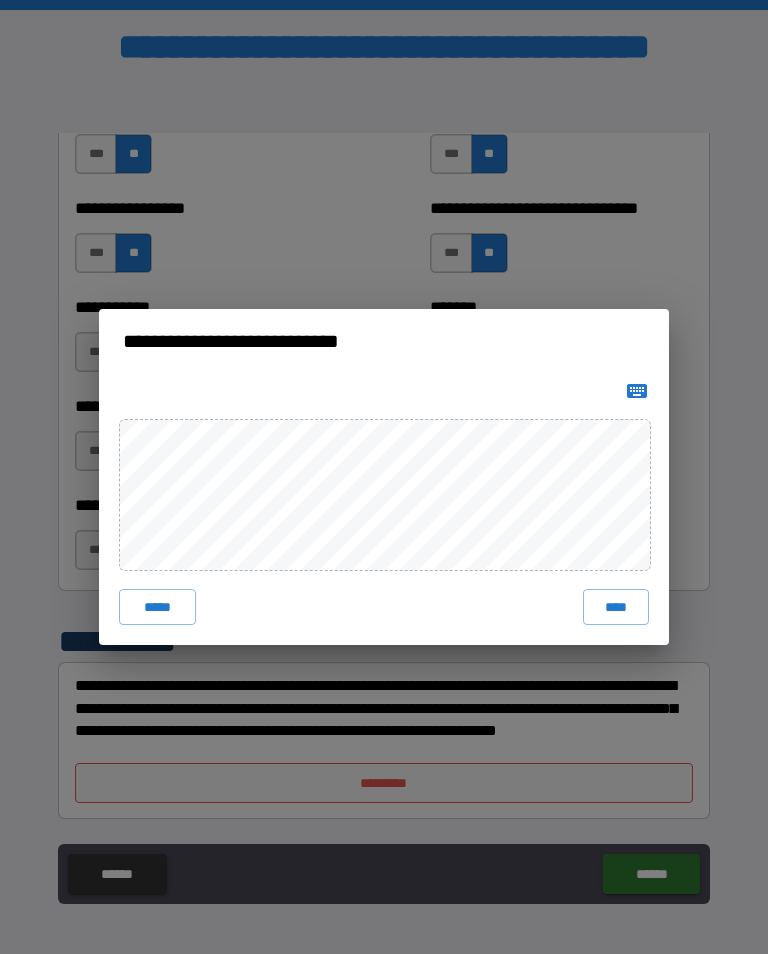click on "****" at bounding box center [616, 607] 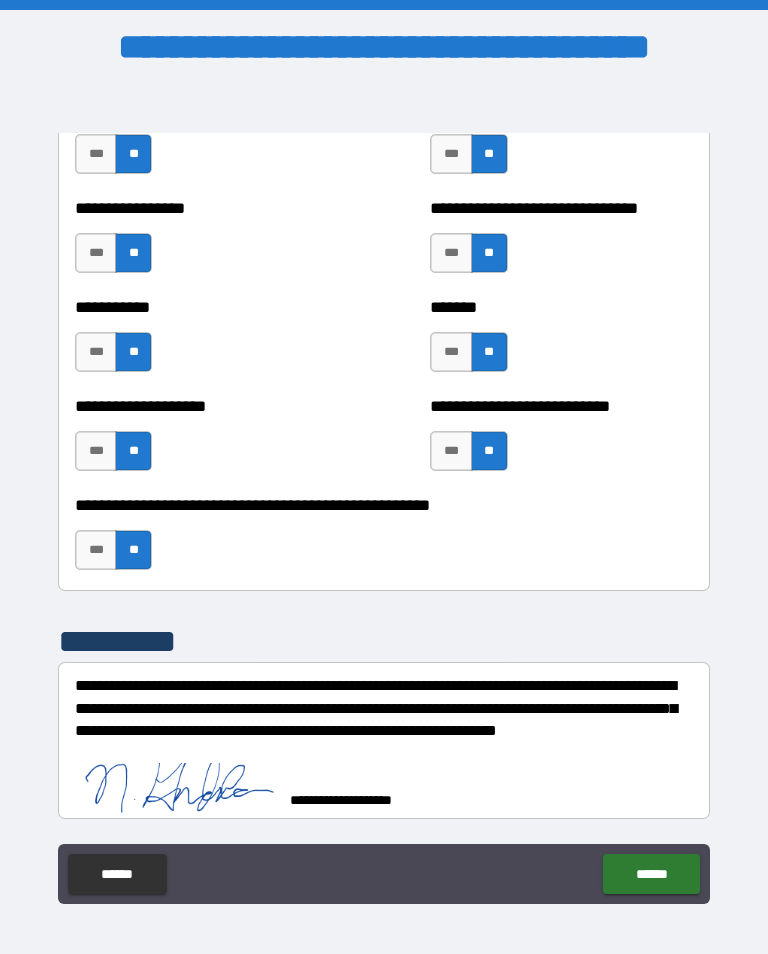 scroll, scrollTop: 7954, scrollLeft: 0, axis: vertical 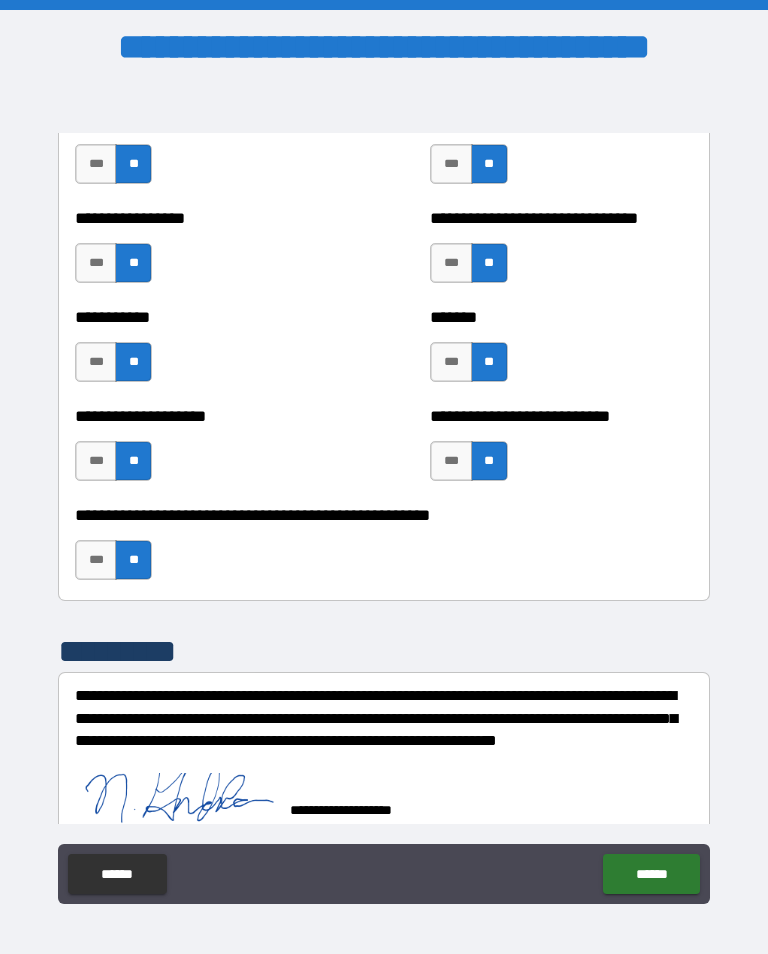 click on "******" at bounding box center (651, 874) 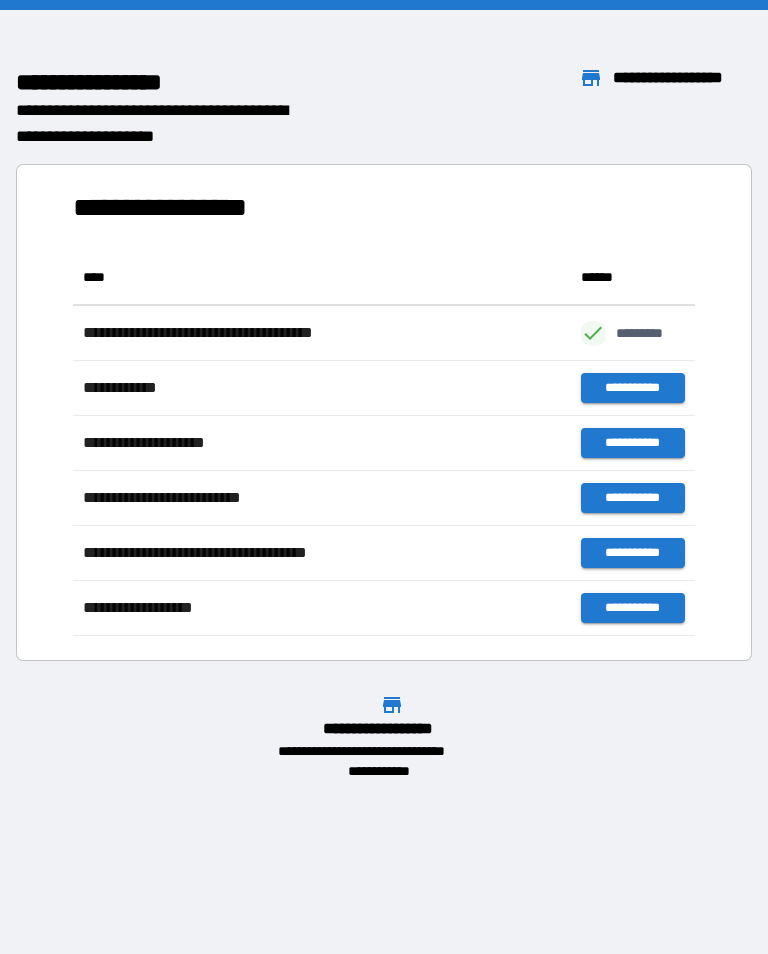 scroll, scrollTop: 386, scrollLeft: 622, axis: both 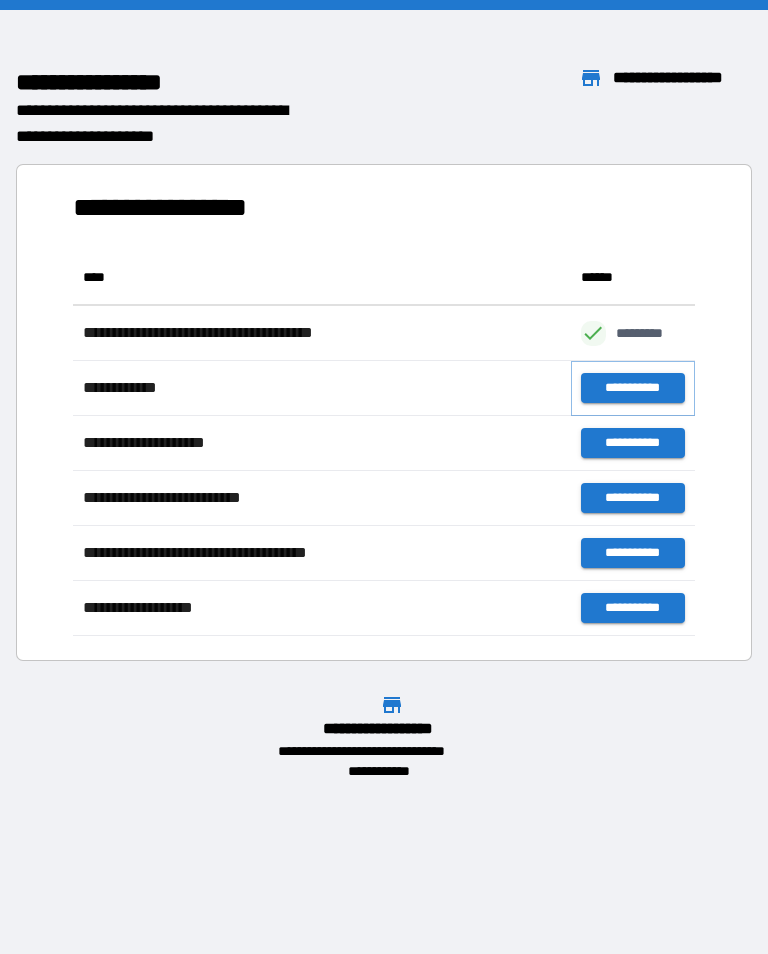click on "**********" at bounding box center (633, 388) 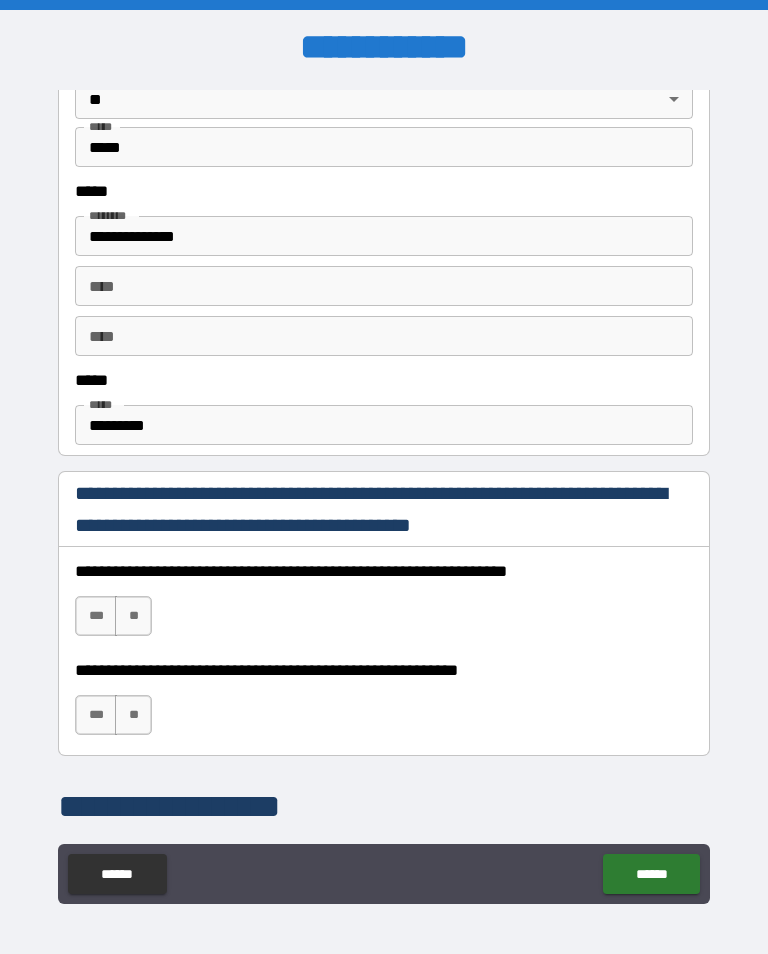 scroll, scrollTop: 972, scrollLeft: 0, axis: vertical 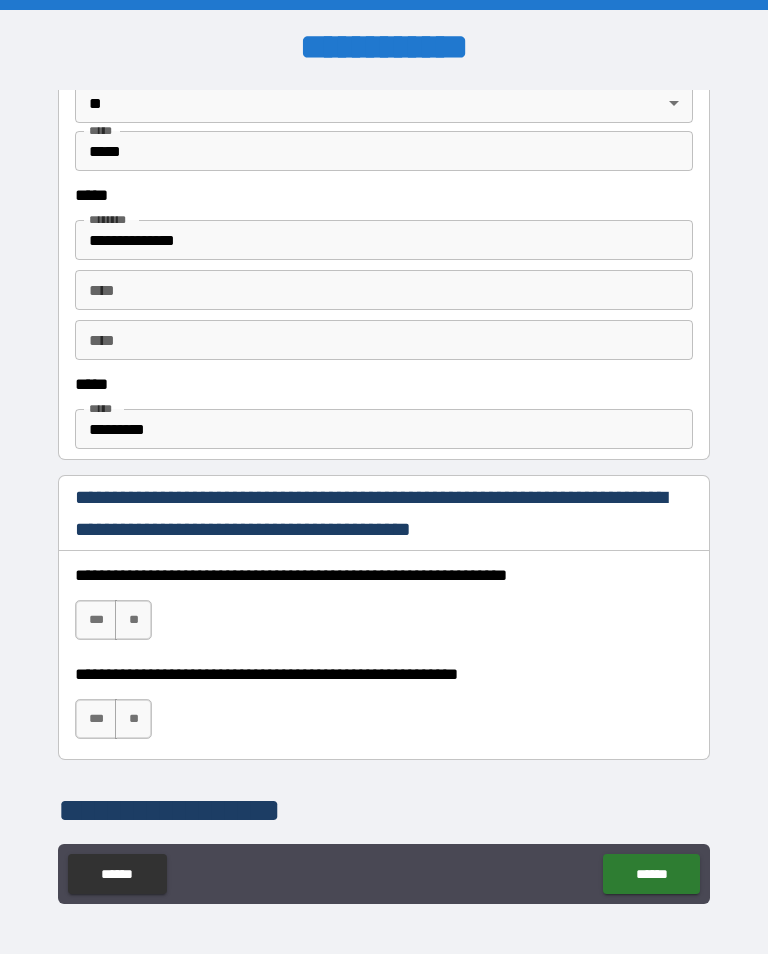 click on "*********" at bounding box center (384, 429) 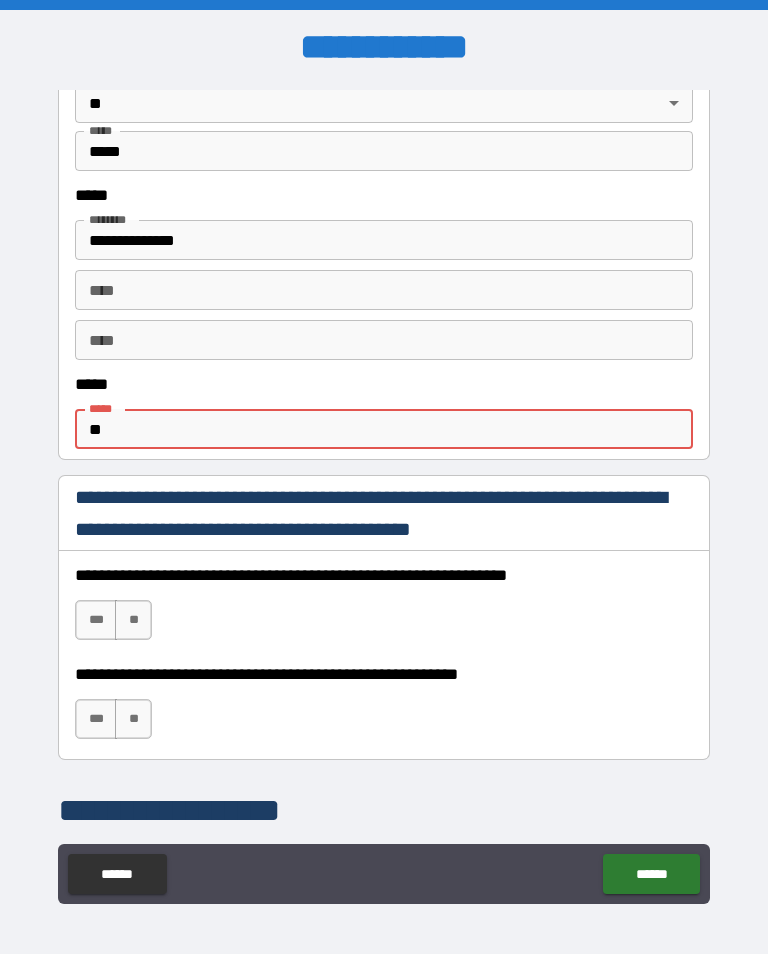 type on "*" 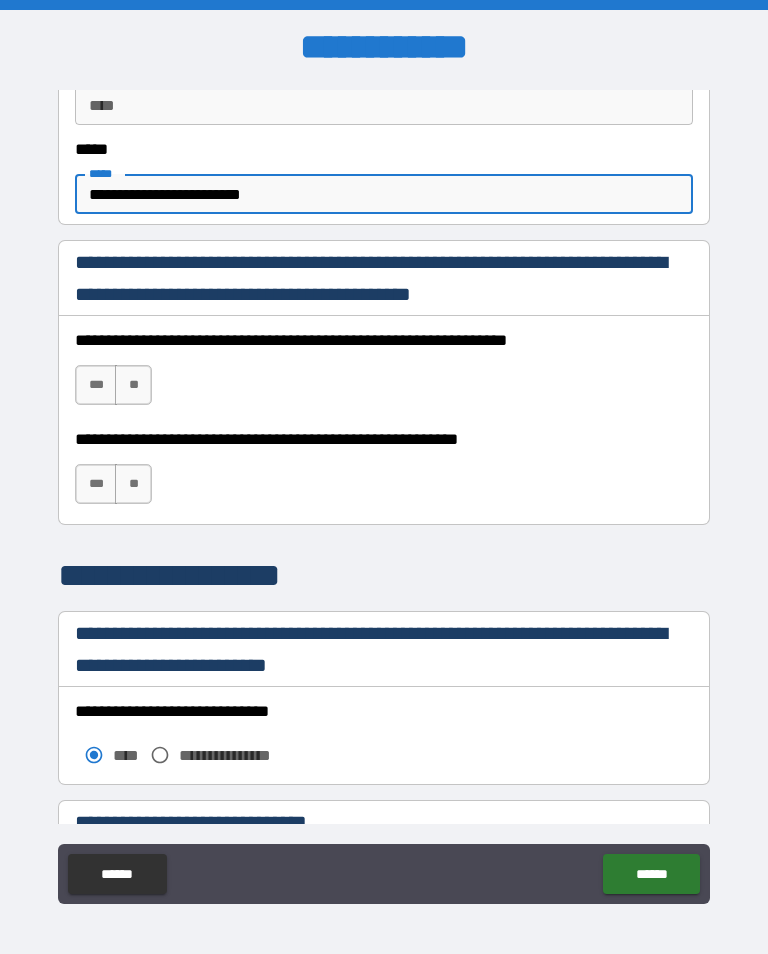 scroll, scrollTop: 1210, scrollLeft: 0, axis: vertical 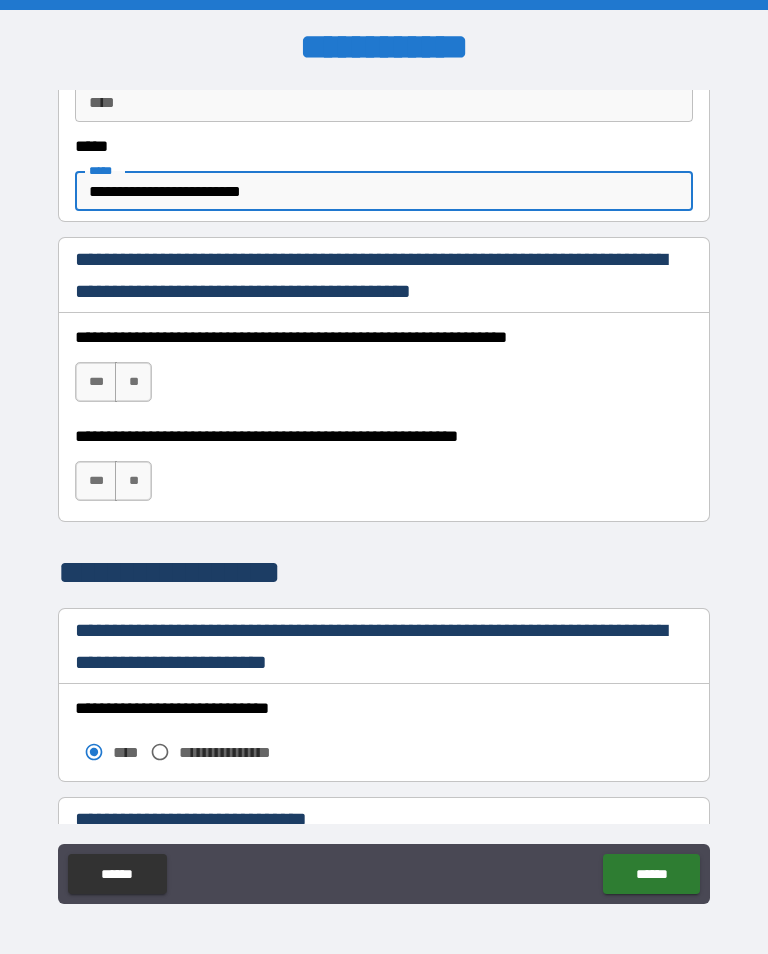 type on "**********" 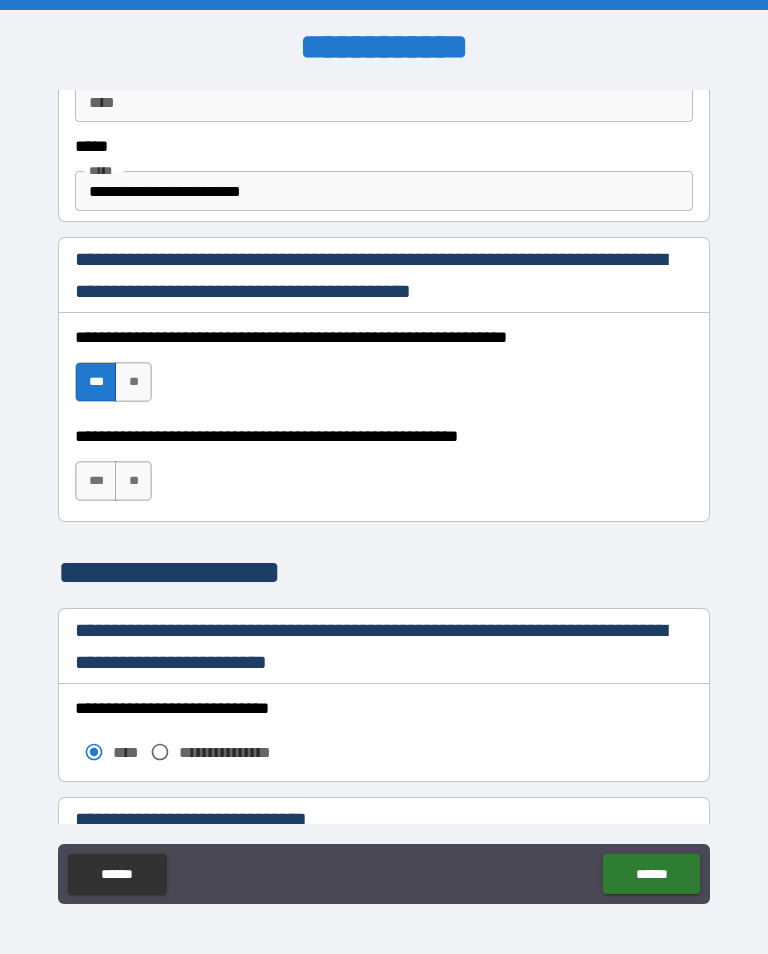 click on "**" at bounding box center (133, 481) 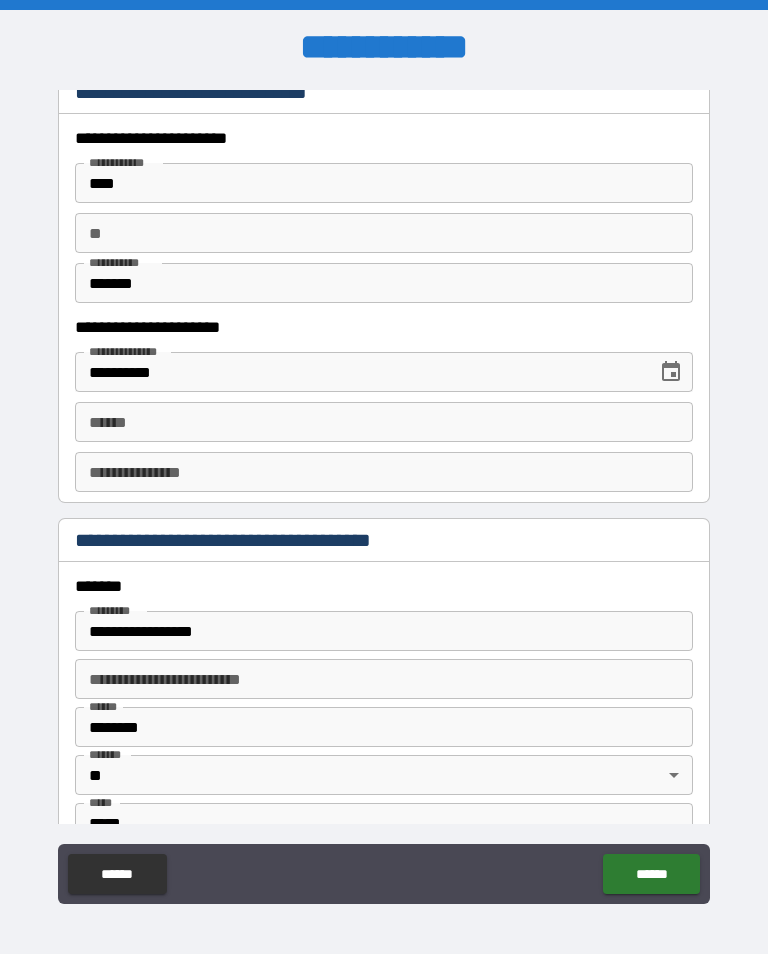 scroll, scrollTop: 1939, scrollLeft: 0, axis: vertical 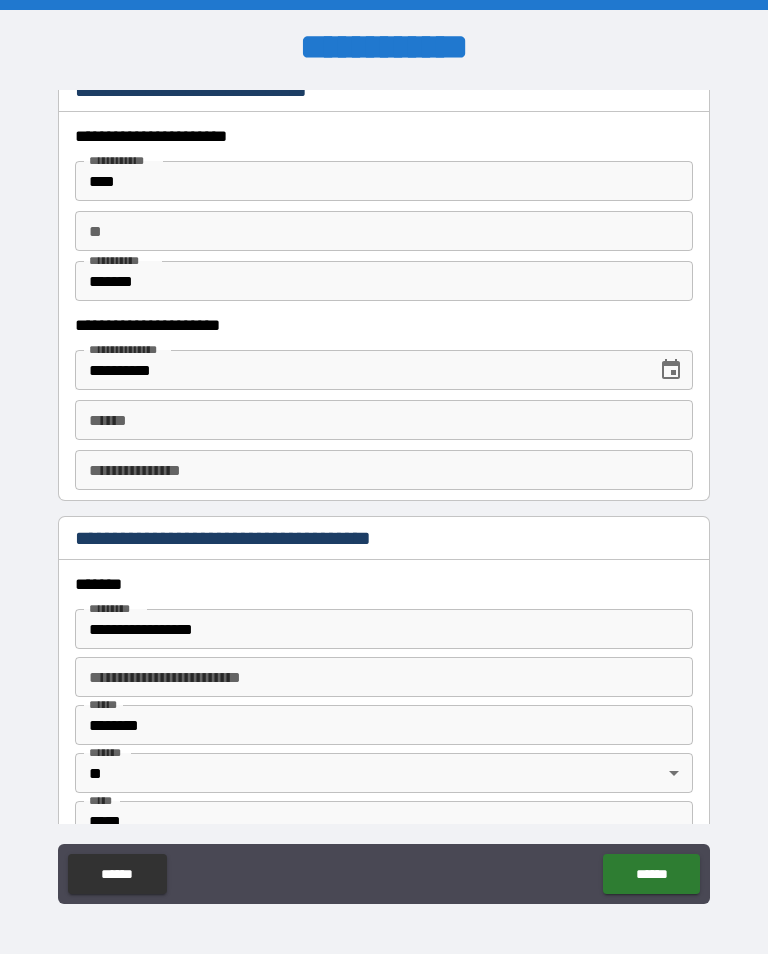 click on "****   *" at bounding box center (384, 420) 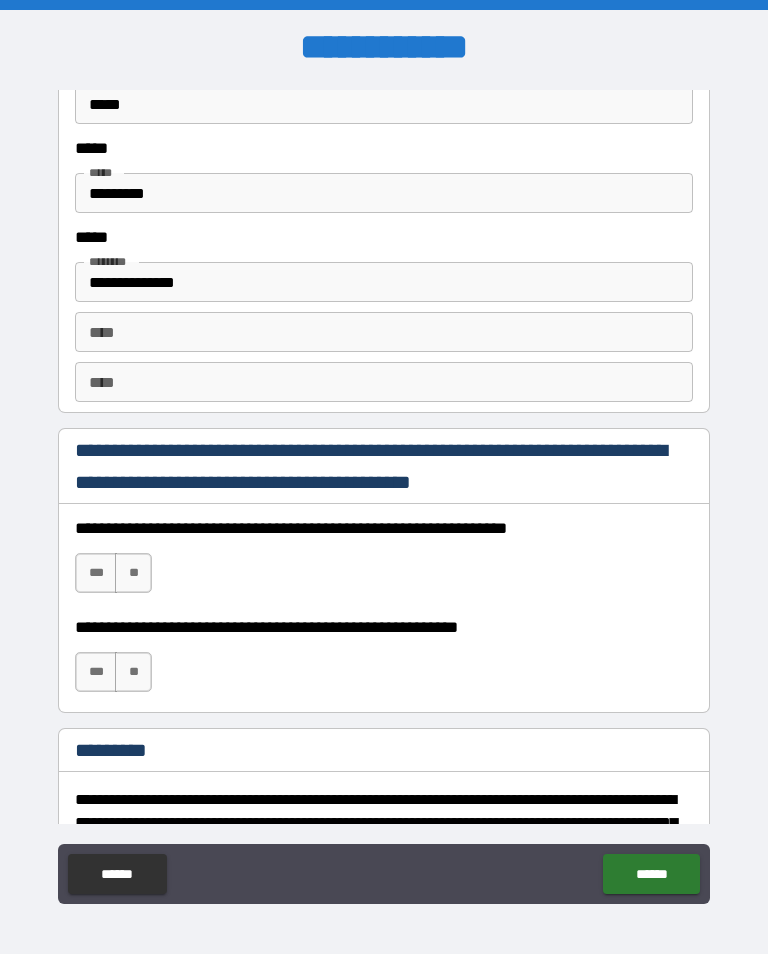 scroll, scrollTop: 2664, scrollLeft: 0, axis: vertical 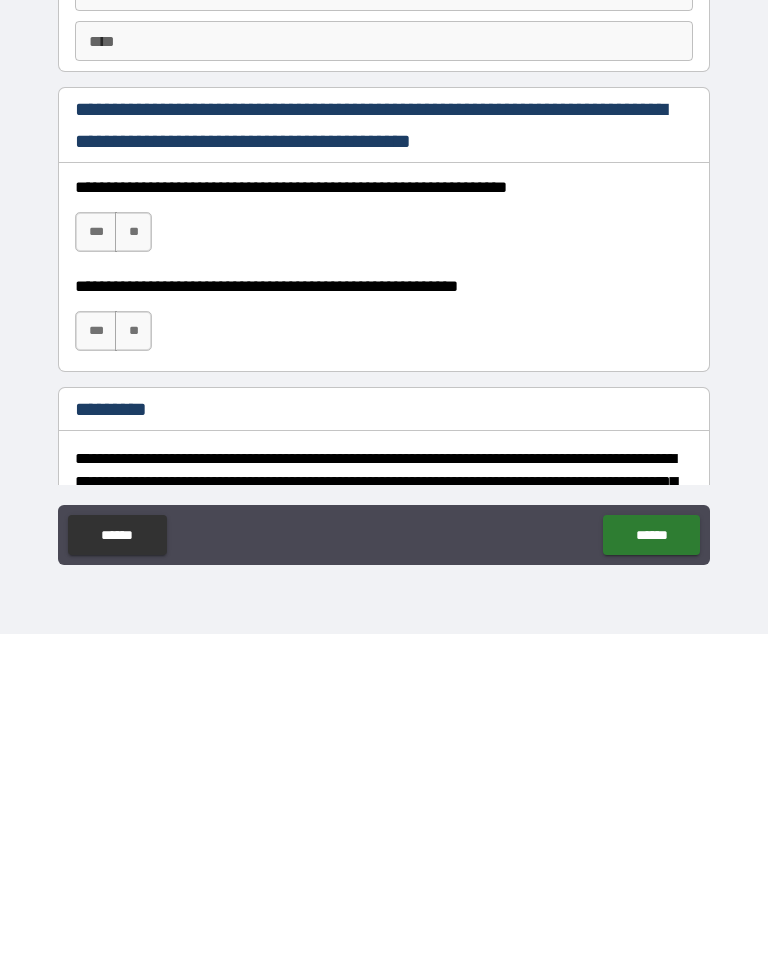 type on "**********" 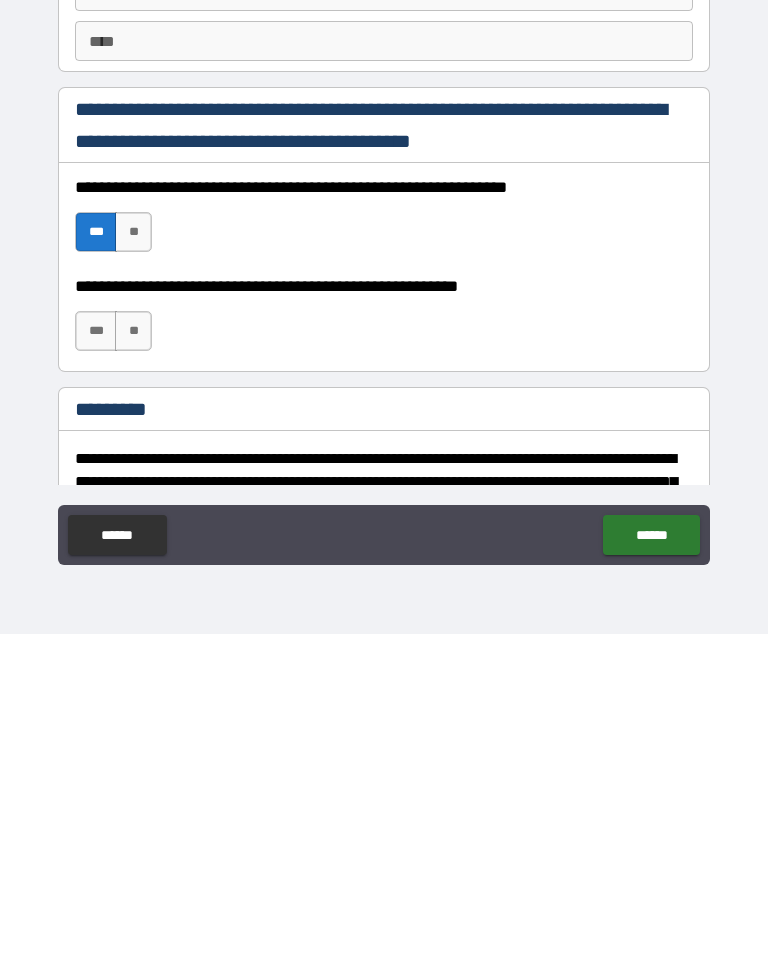 scroll, scrollTop: 31, scrollLeft: 0, axis: vertical 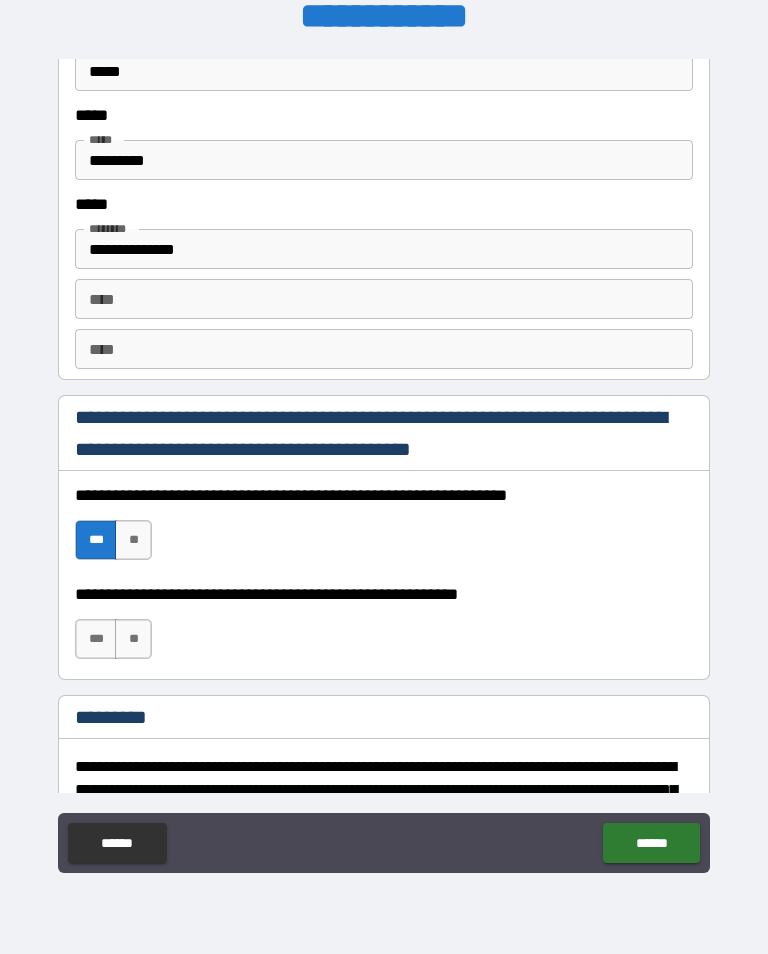 click on "**" at bounding box center (133, 639) 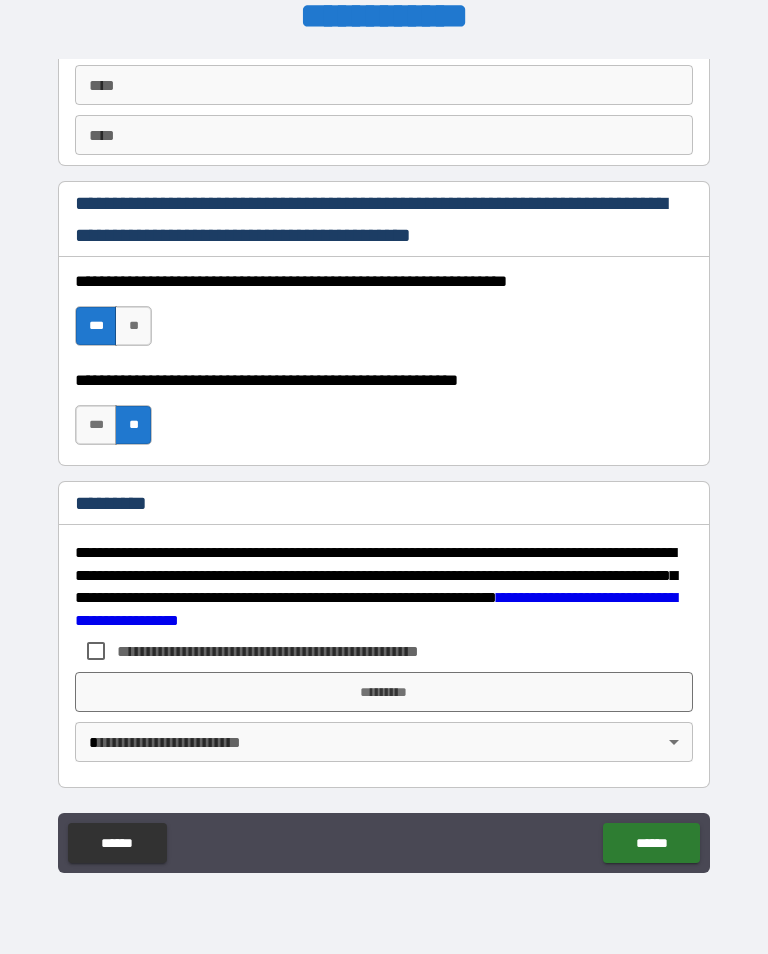 scroll, scrollTop: 2872, scrollLeft: 0, axis: vertical 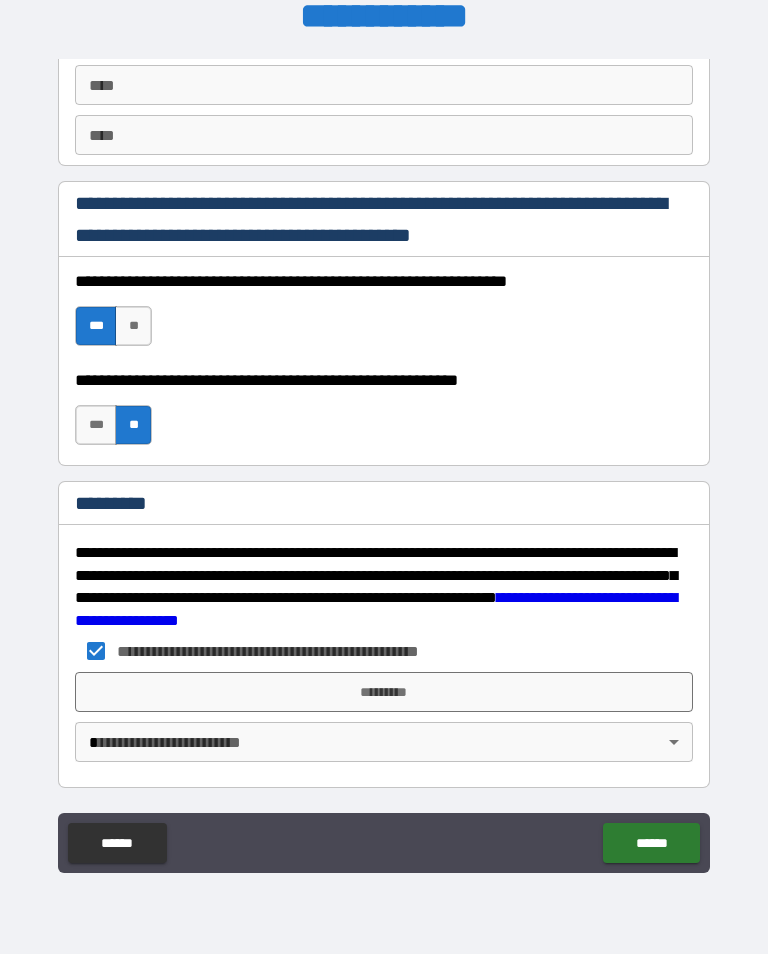 click on "**********" at bounding box center (384, 461) 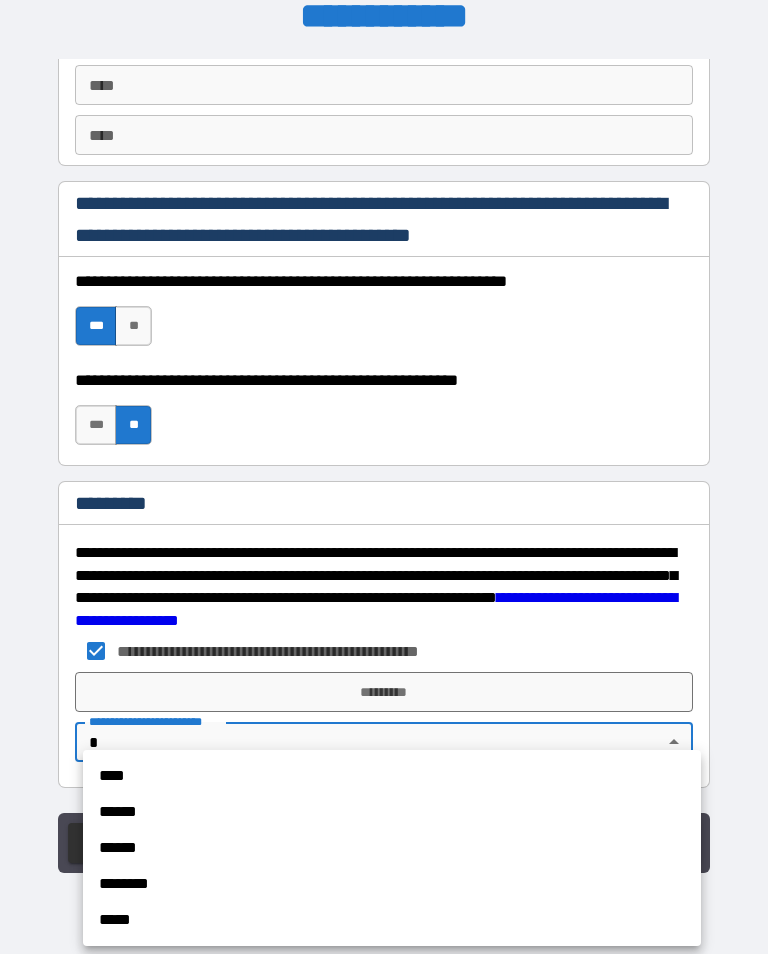 click on "****" at bounding box center (392, 776) 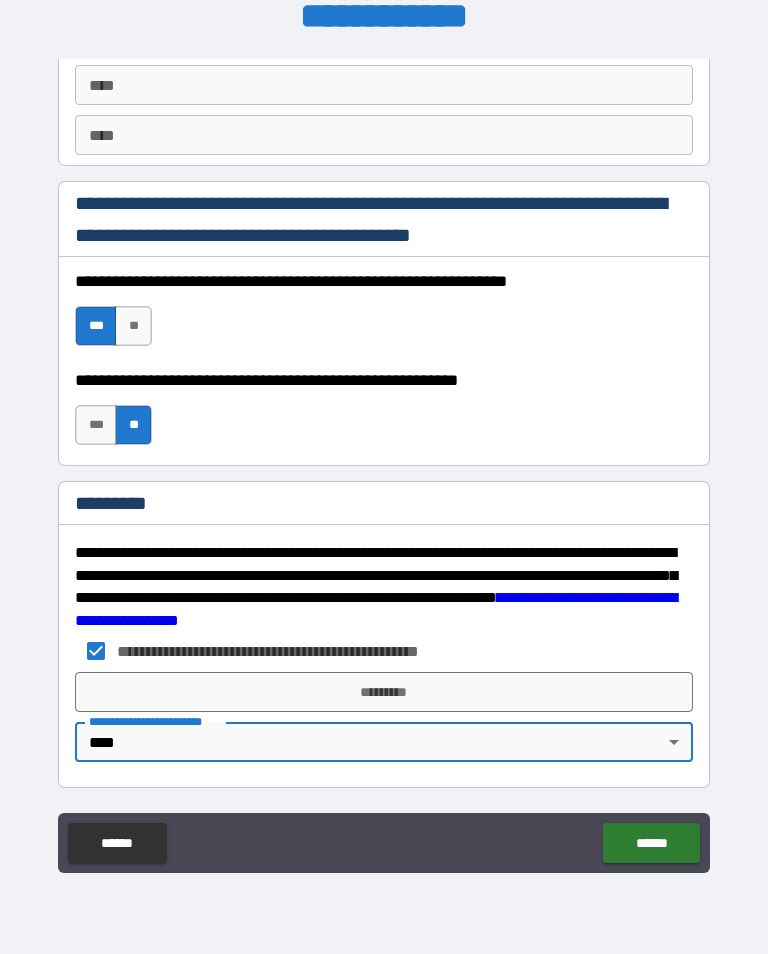 click on "*********" at bounding box center (384, 692) 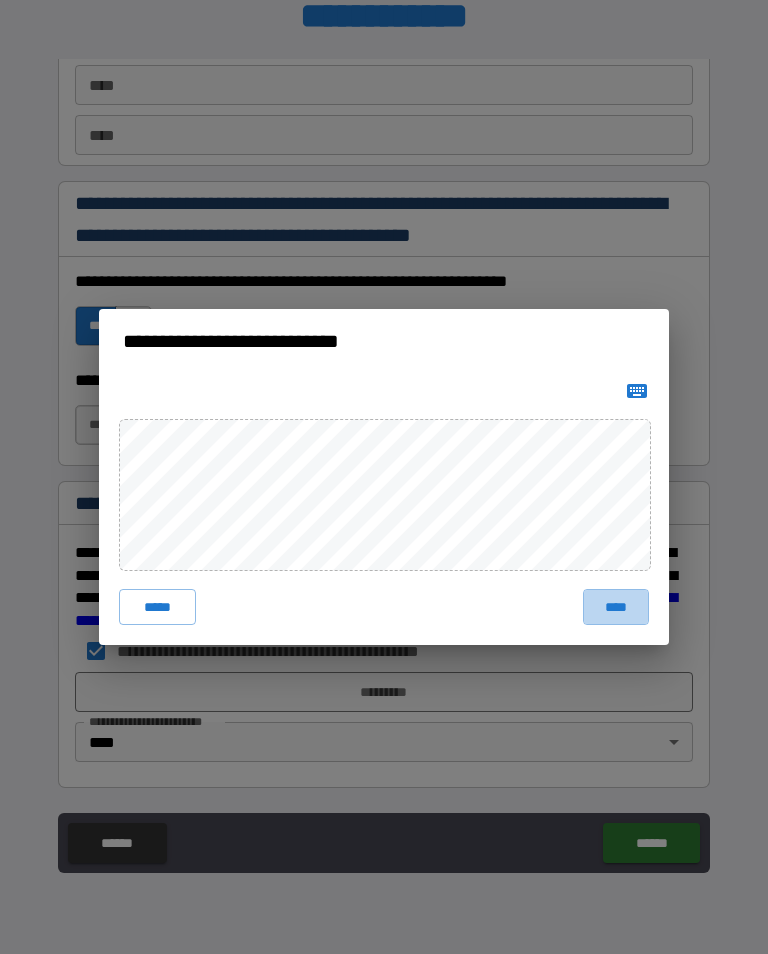click on "****" at bounding box center (616, 607) 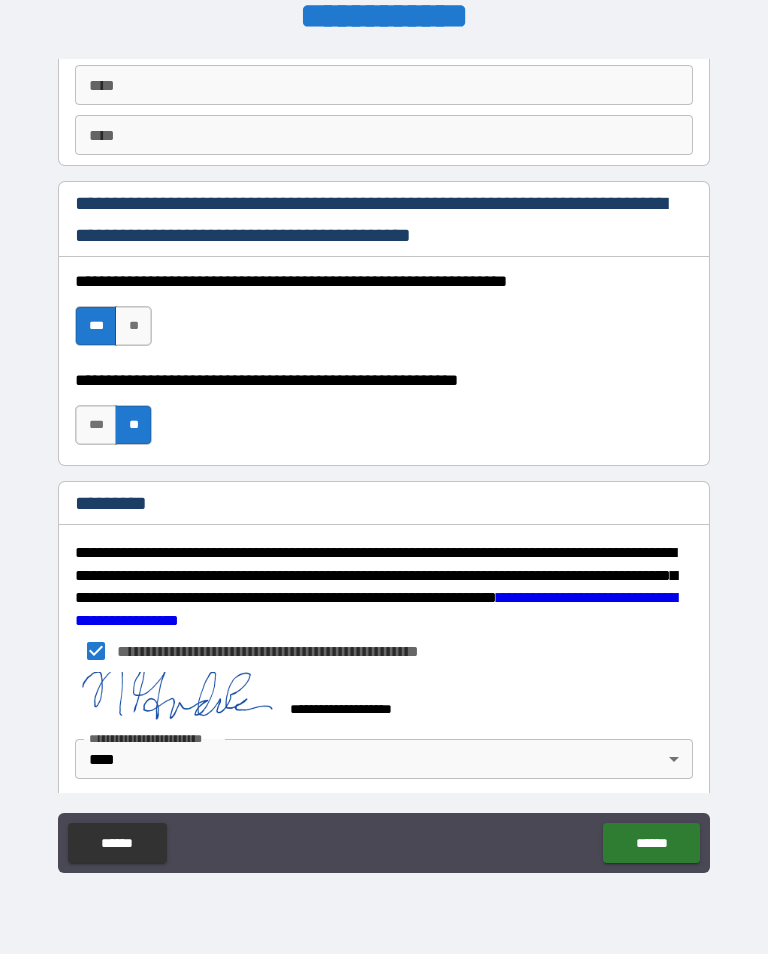 click on "******" at bounding box center [651, 843] 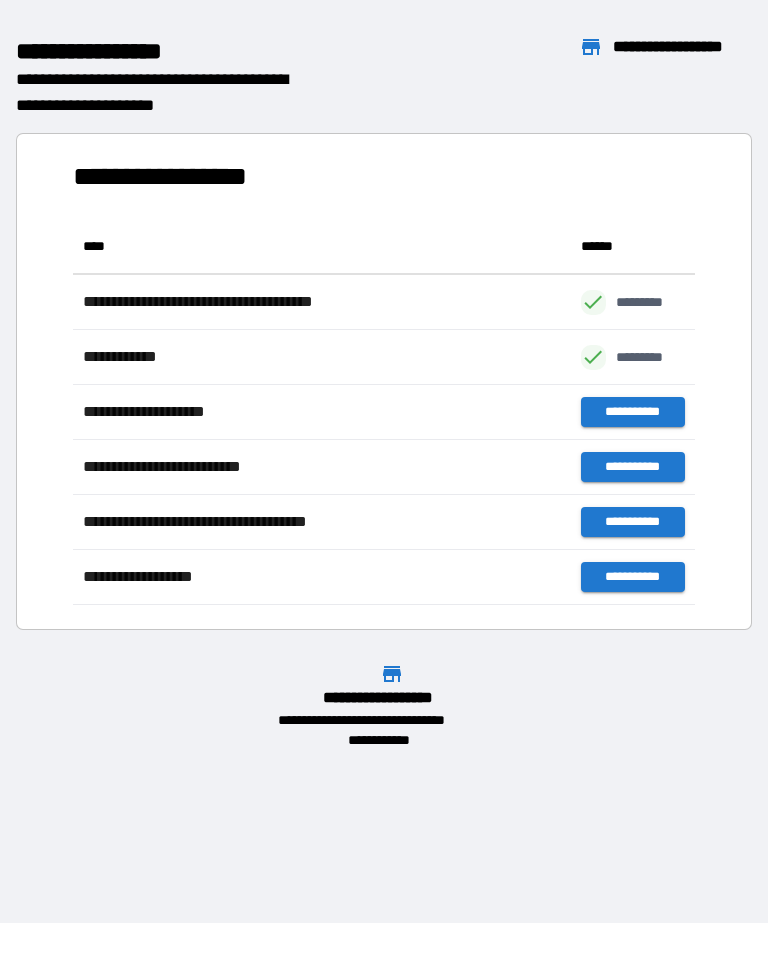 scroll, scrollTop: 1, scrollLeft: 1, axis: both 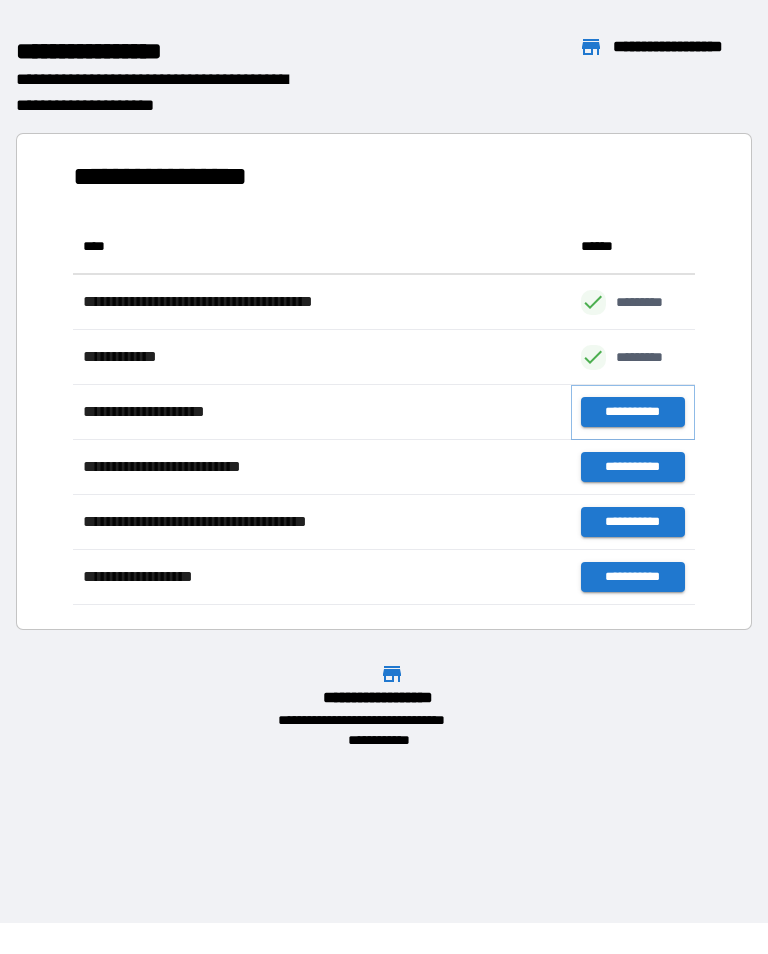 click on "**********" at bounding box center [633, 412] 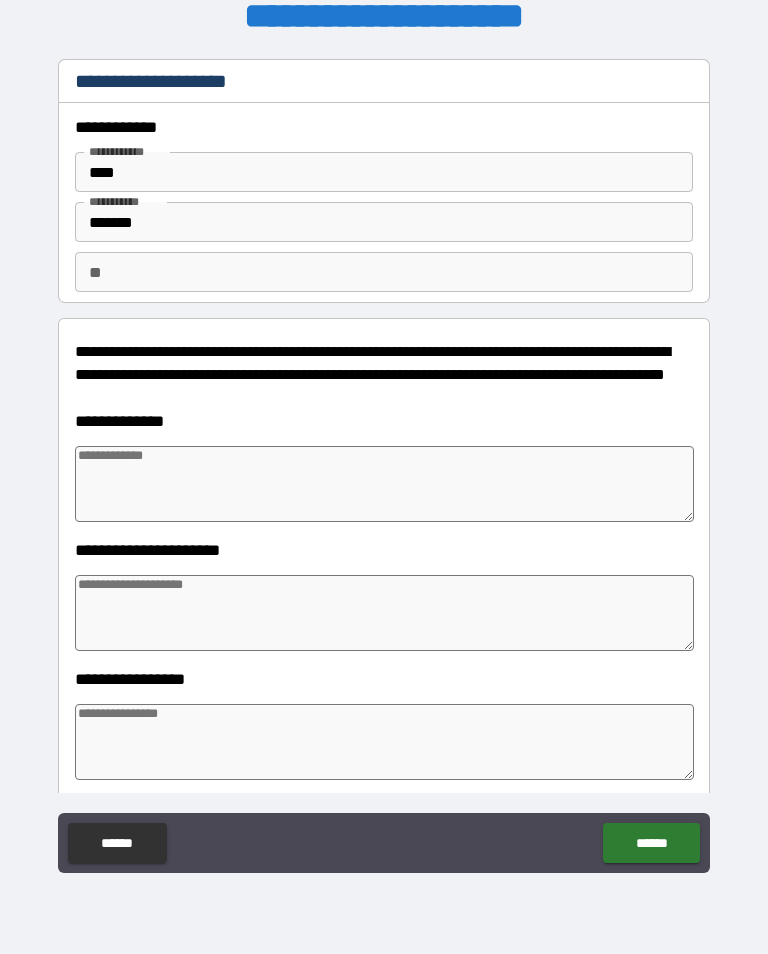 type on "*" 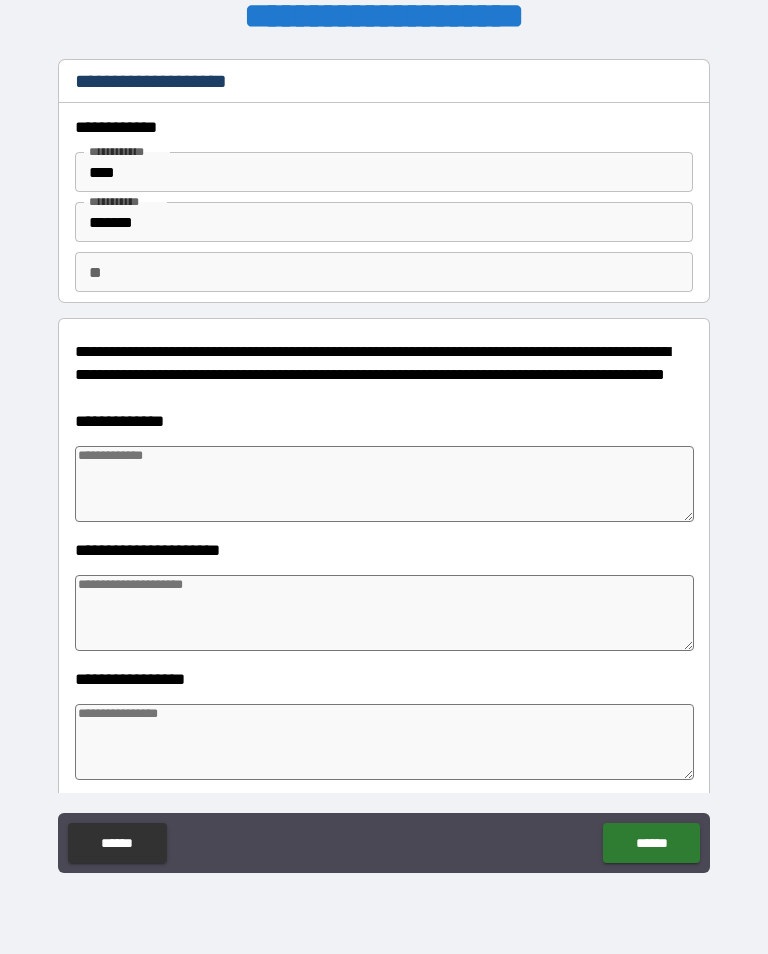 type on "*" 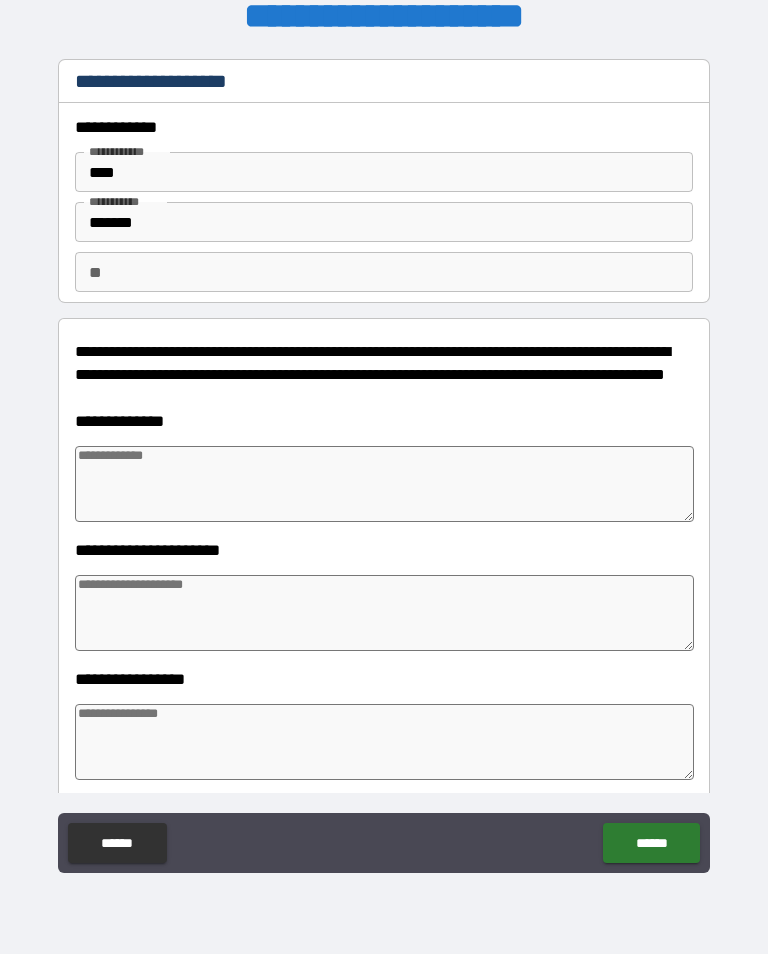 type on "*" 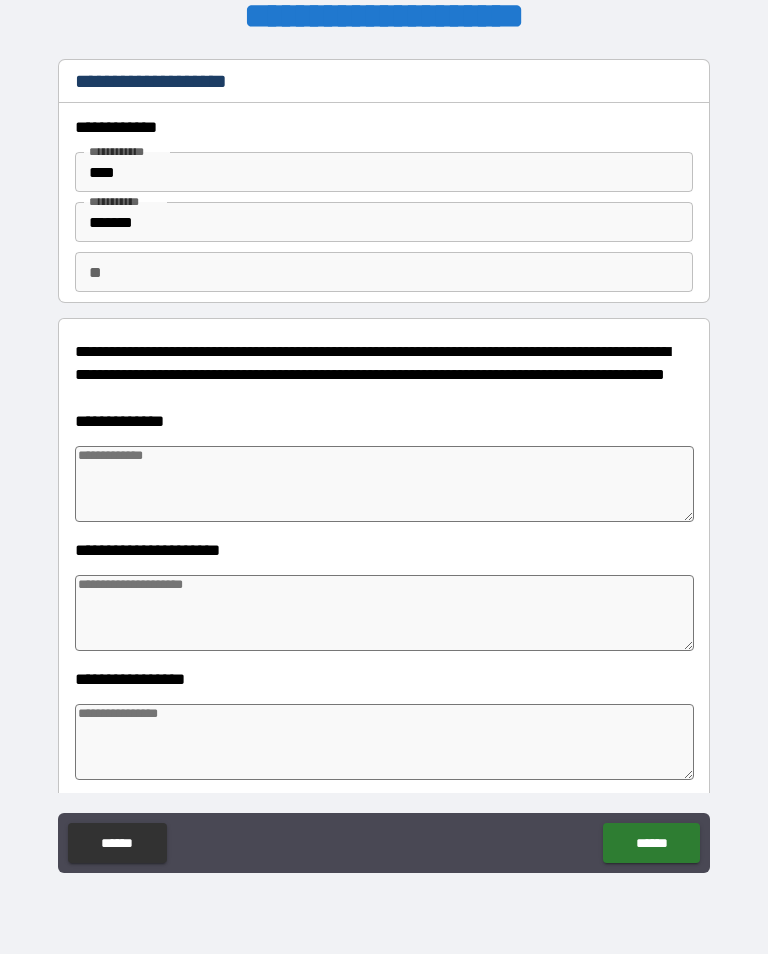 type on "*" 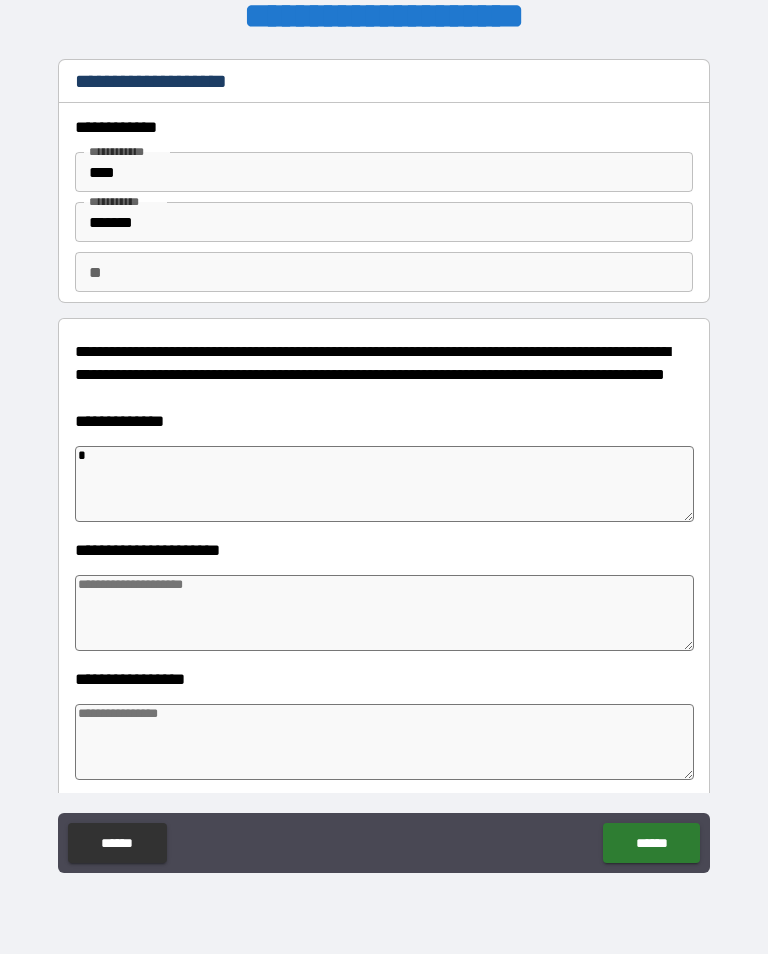 type on "*" 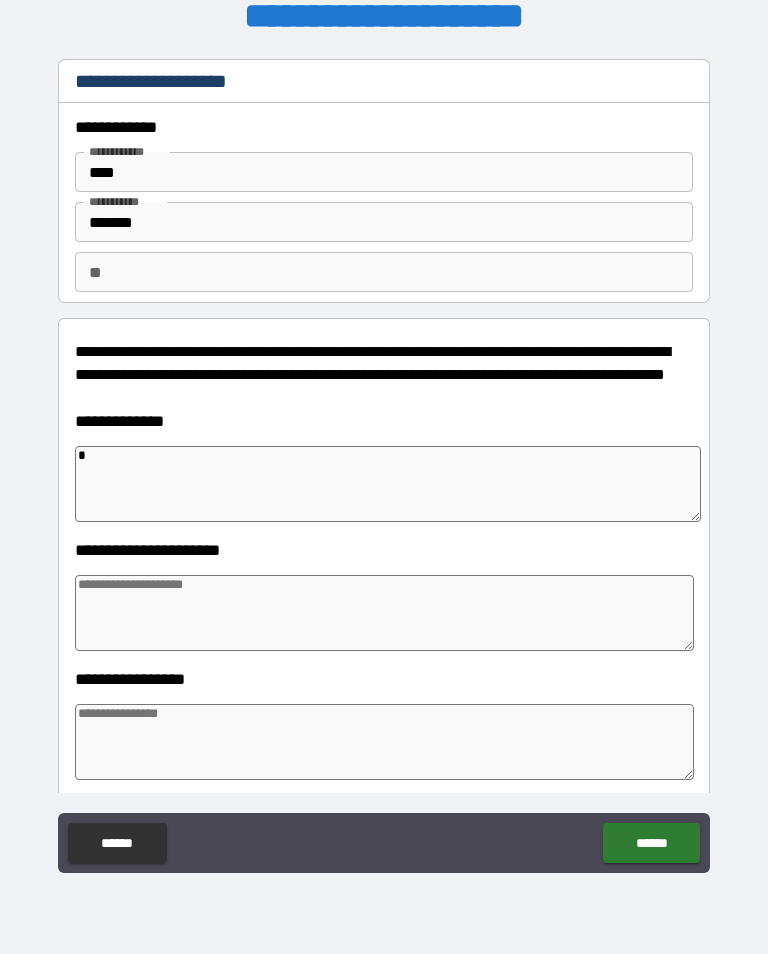 type on "**" 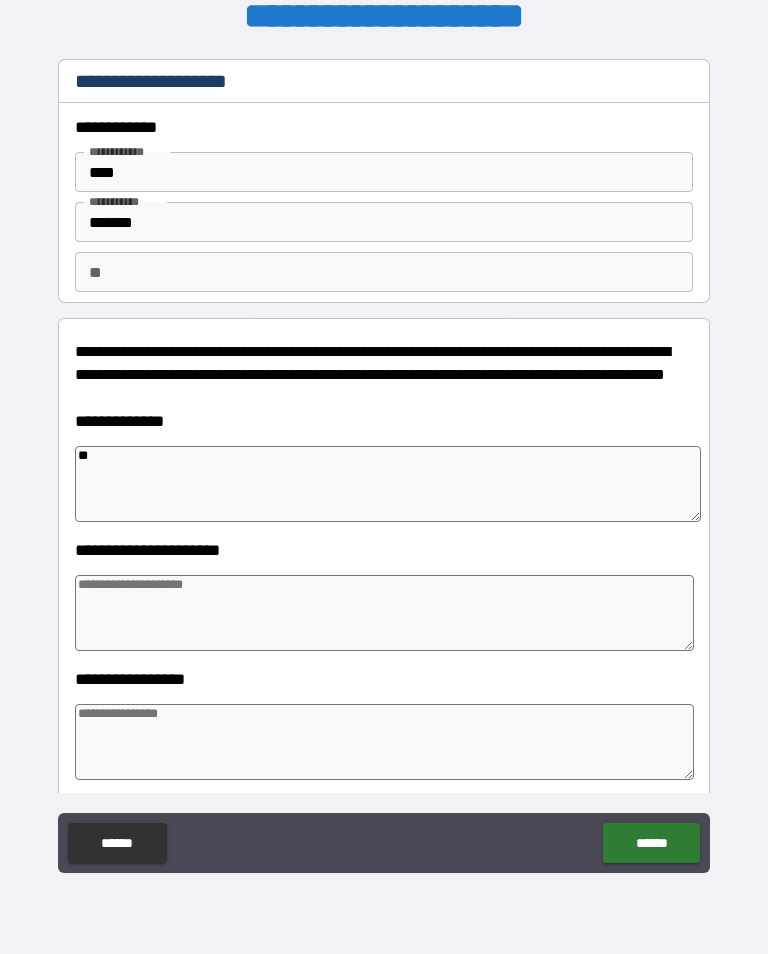 type on "*" 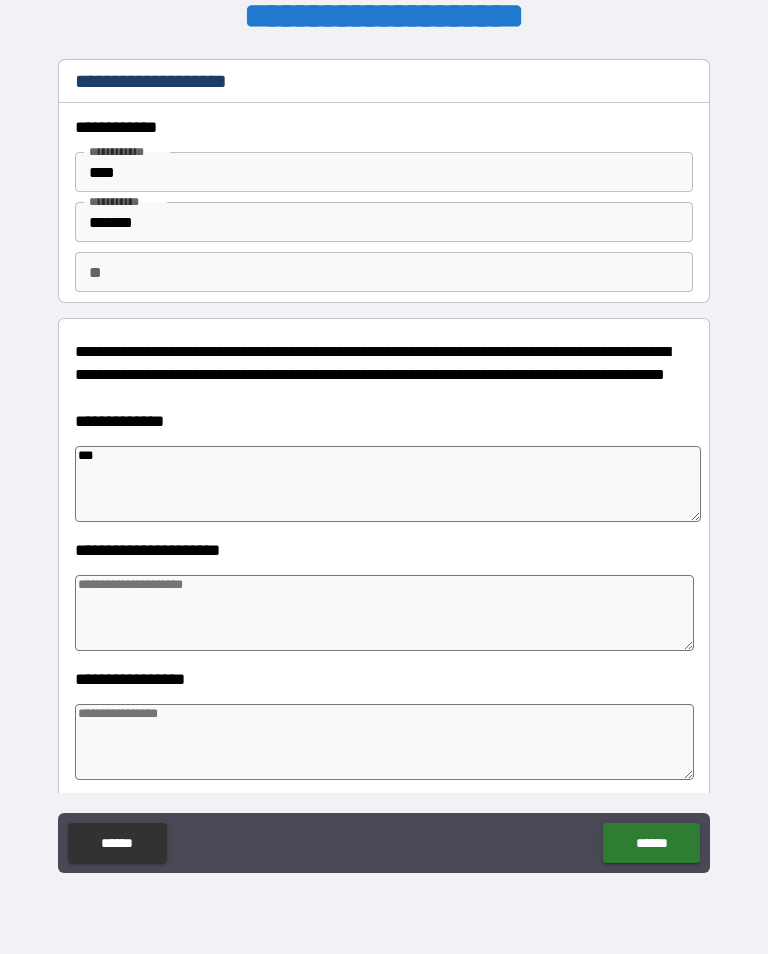 type on "*" 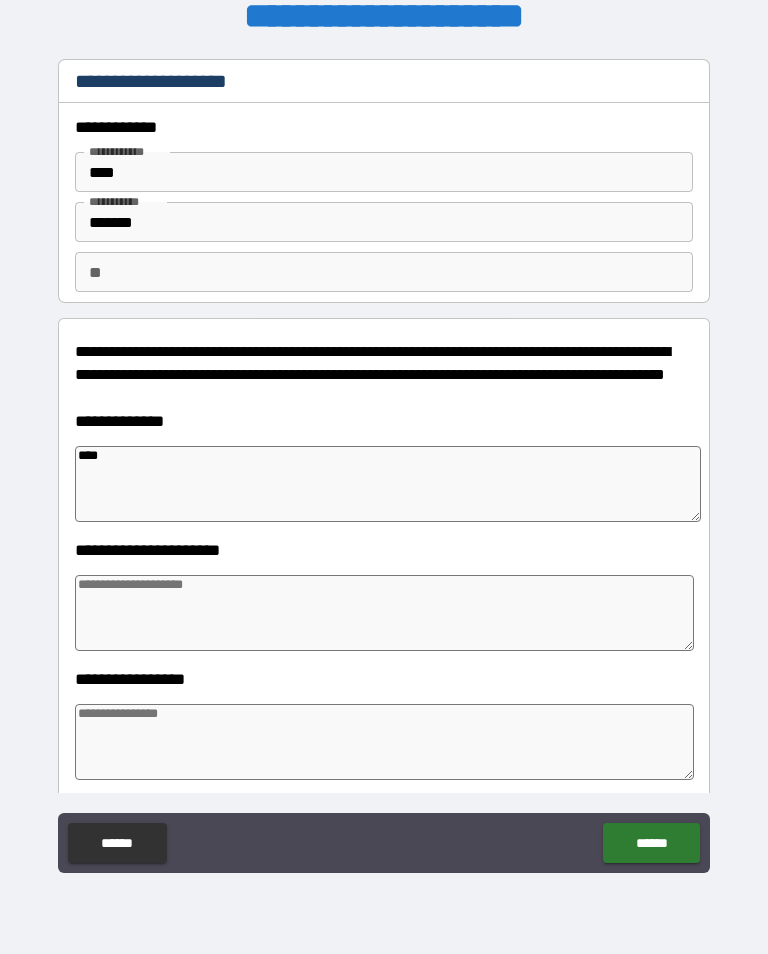 type on "*" 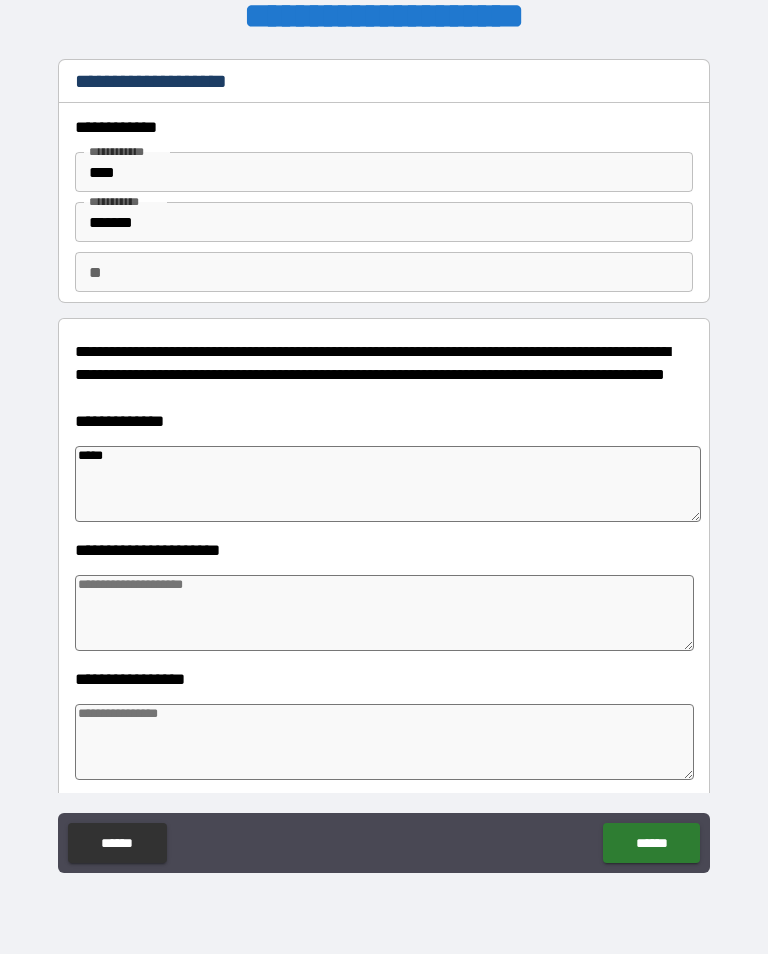 type on "*" 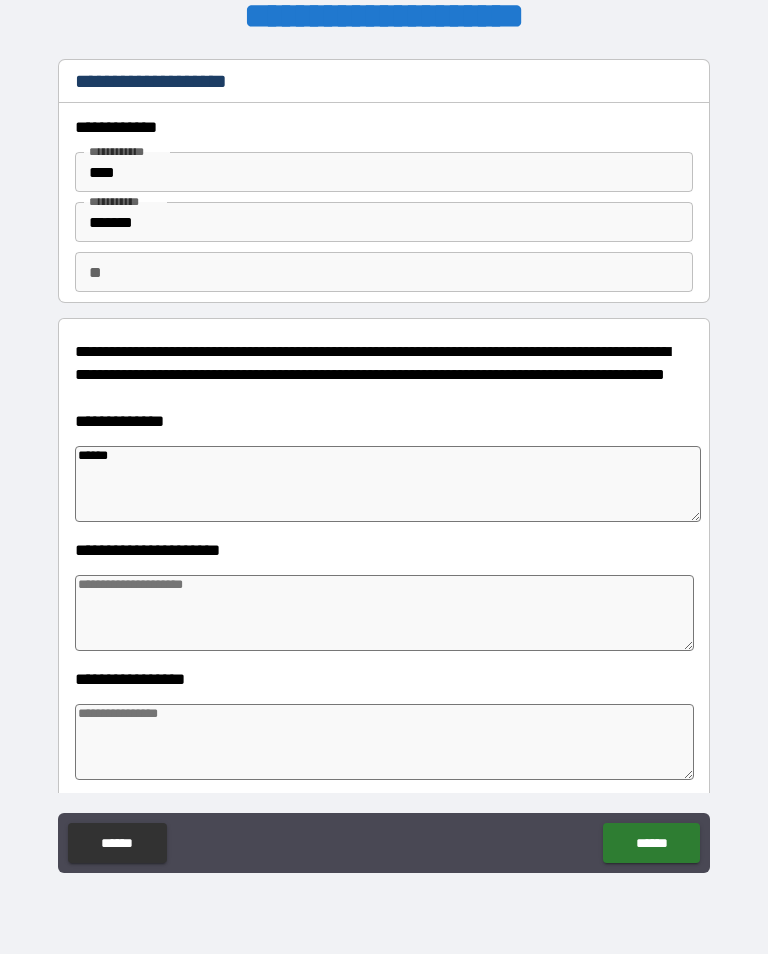 type on "*" 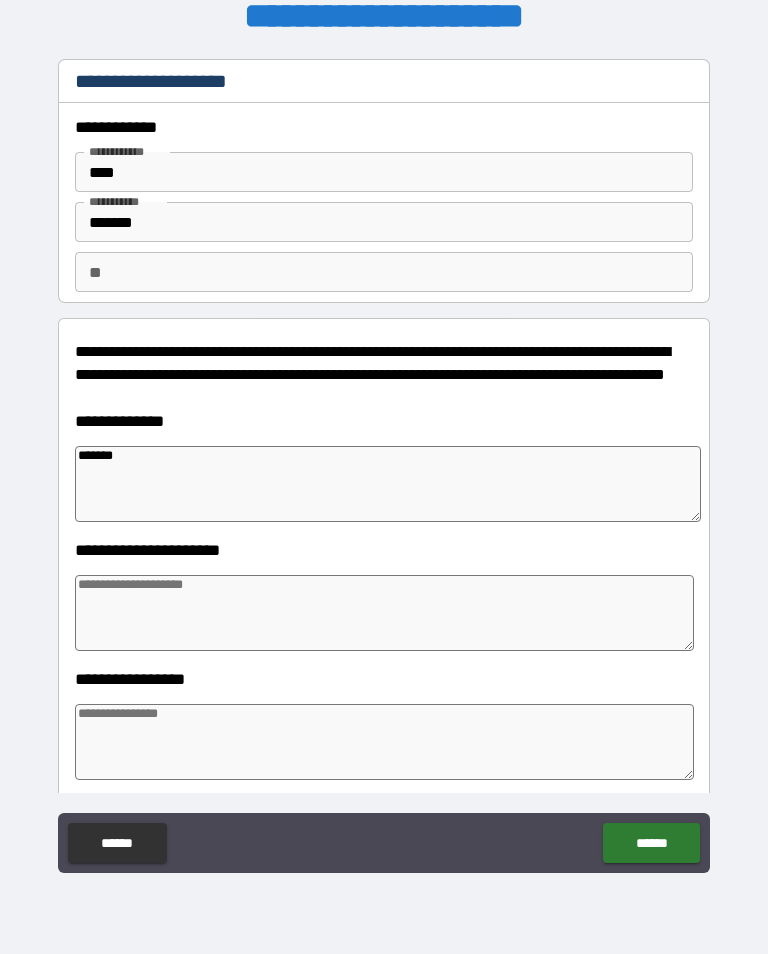 type on "*" 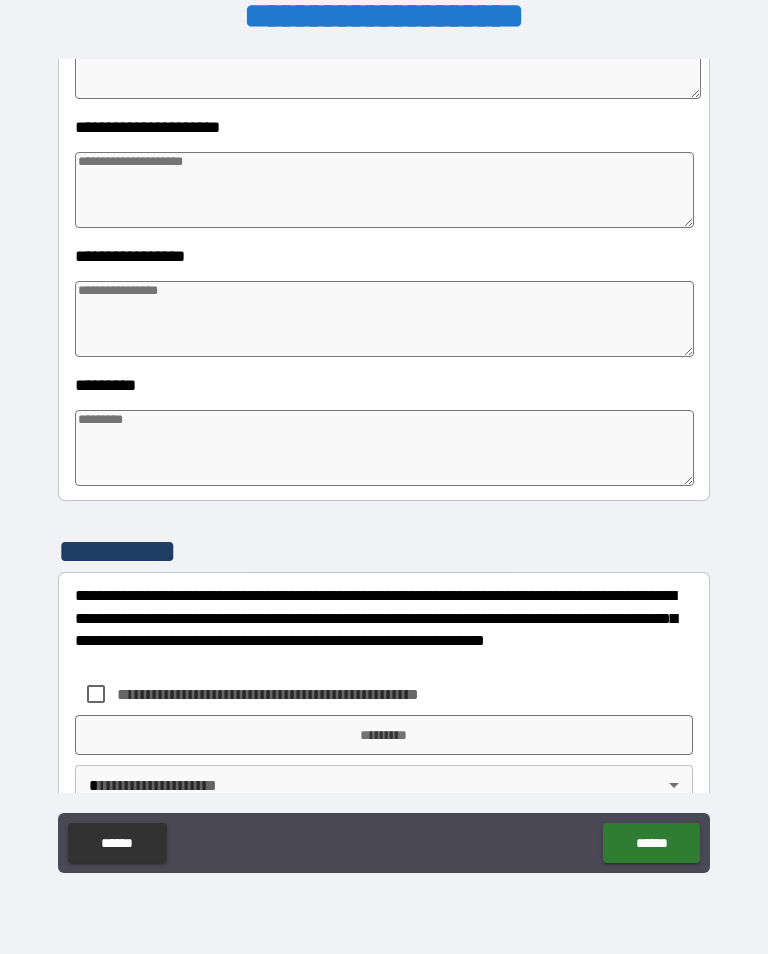scroll, scrollTop: 425, scrollLeft: 0, axis: vertical 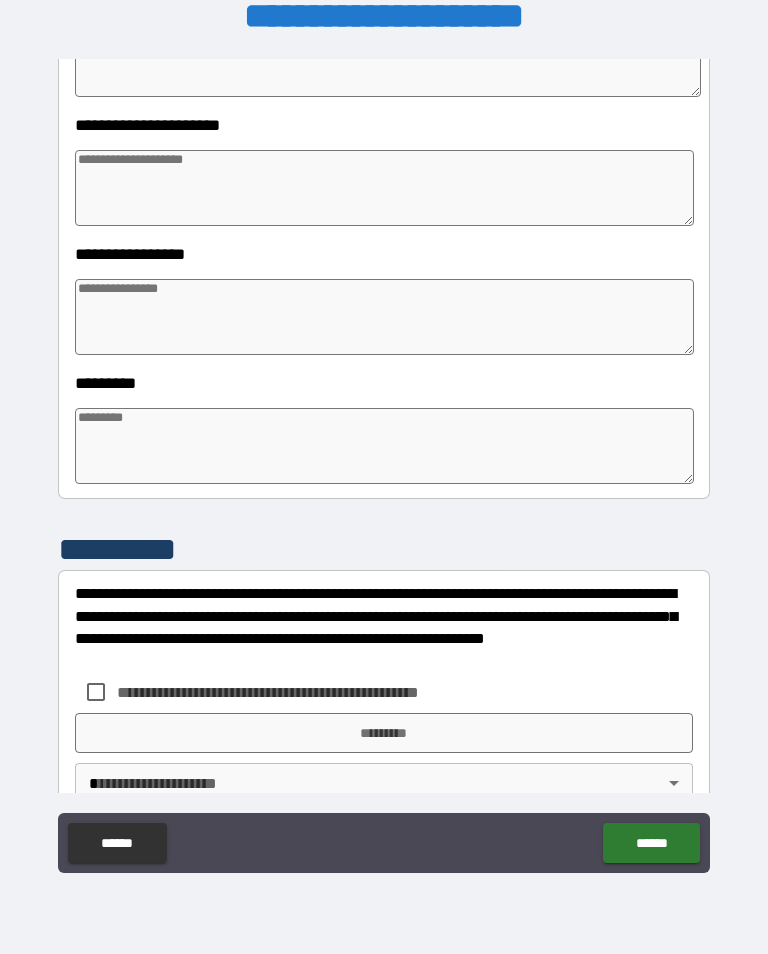 type on "*******" 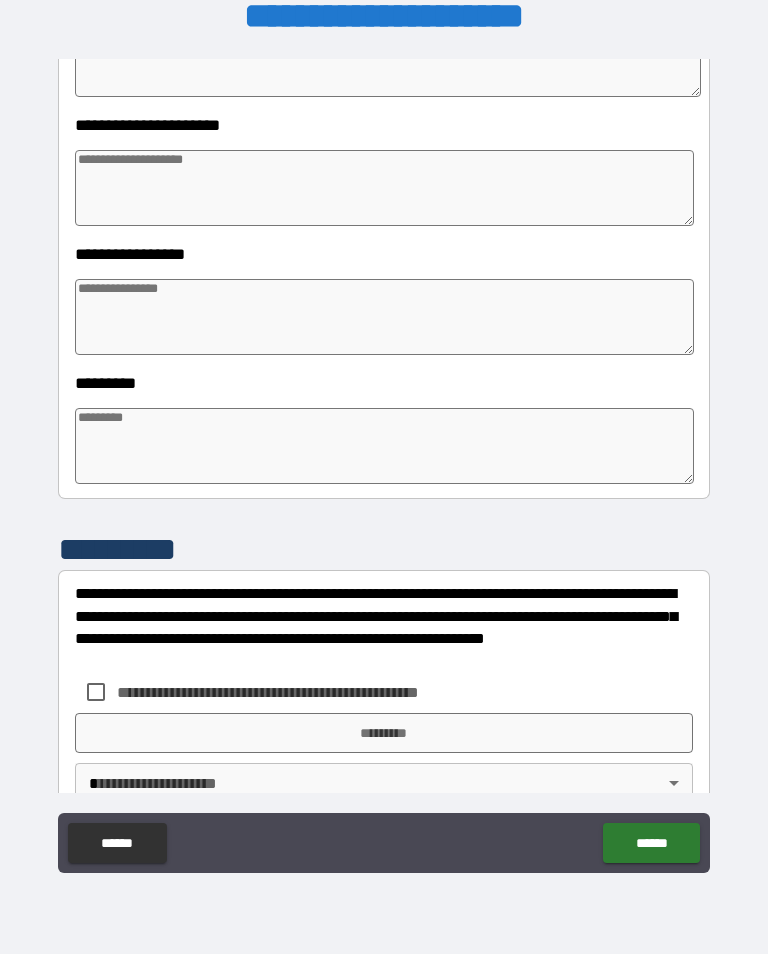 type on "*" 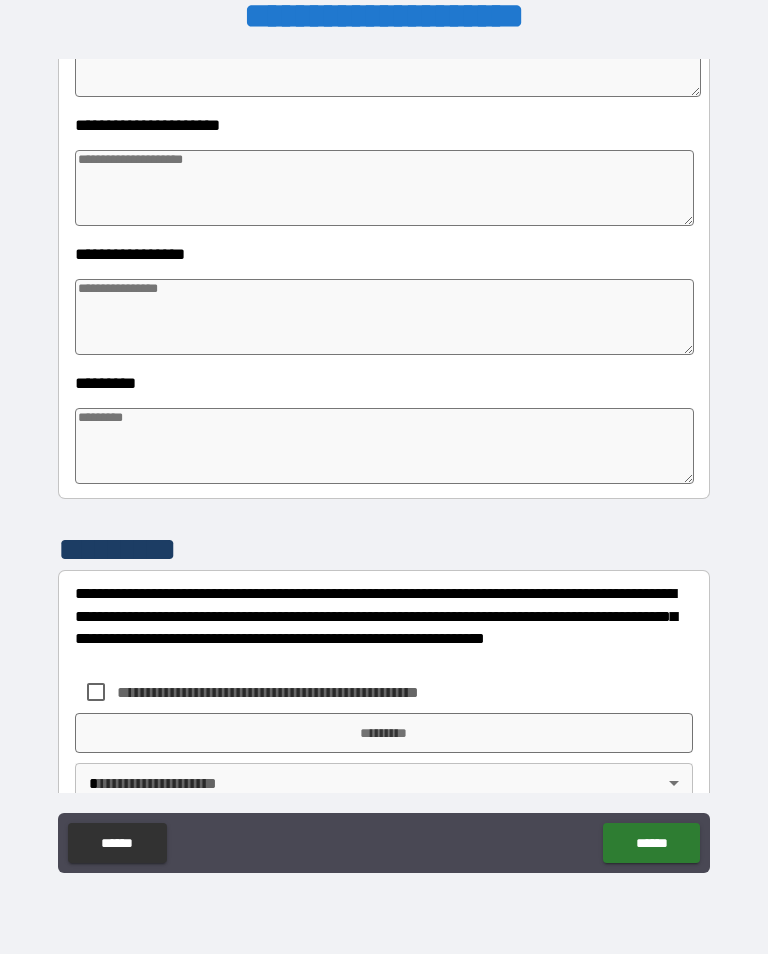 type on "*" 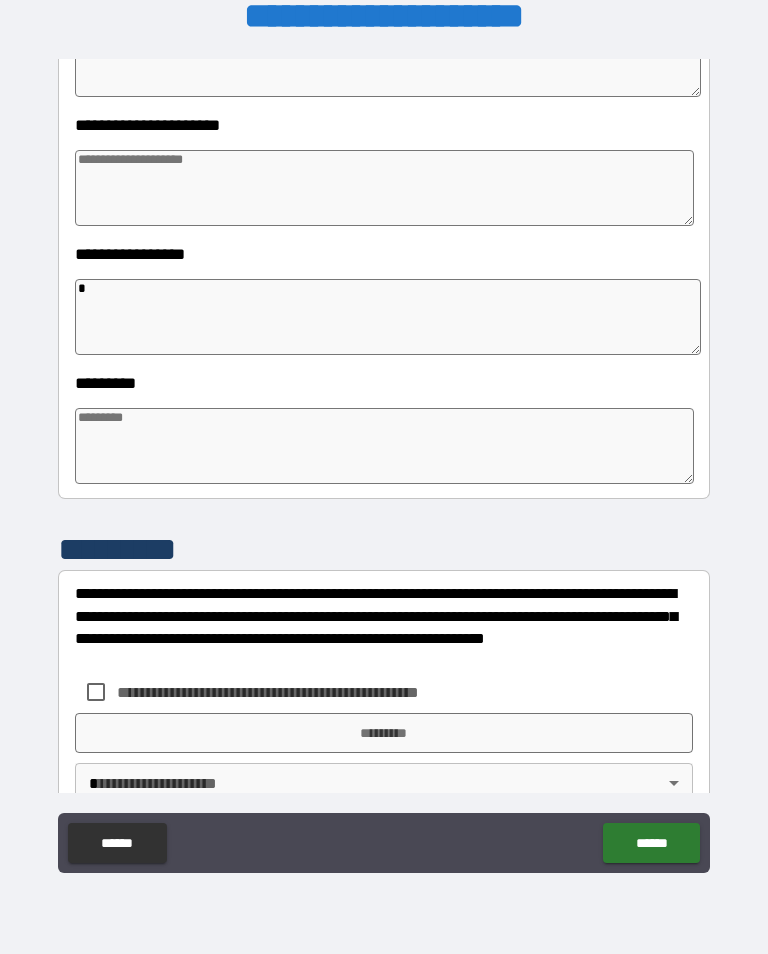 type on "*" 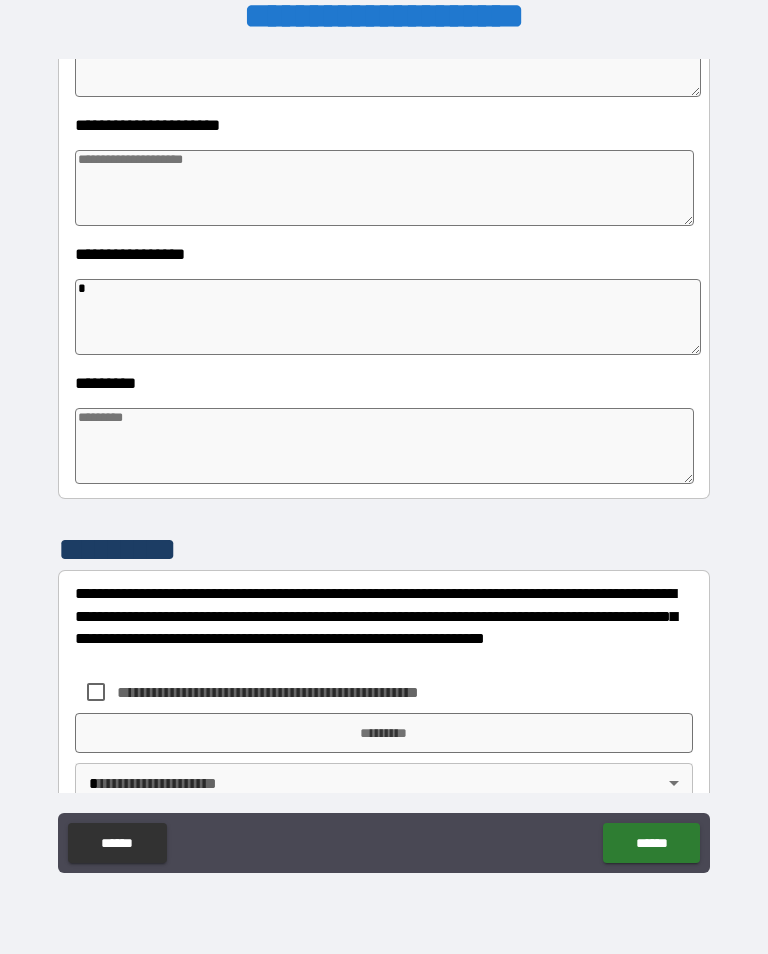 type on "*" 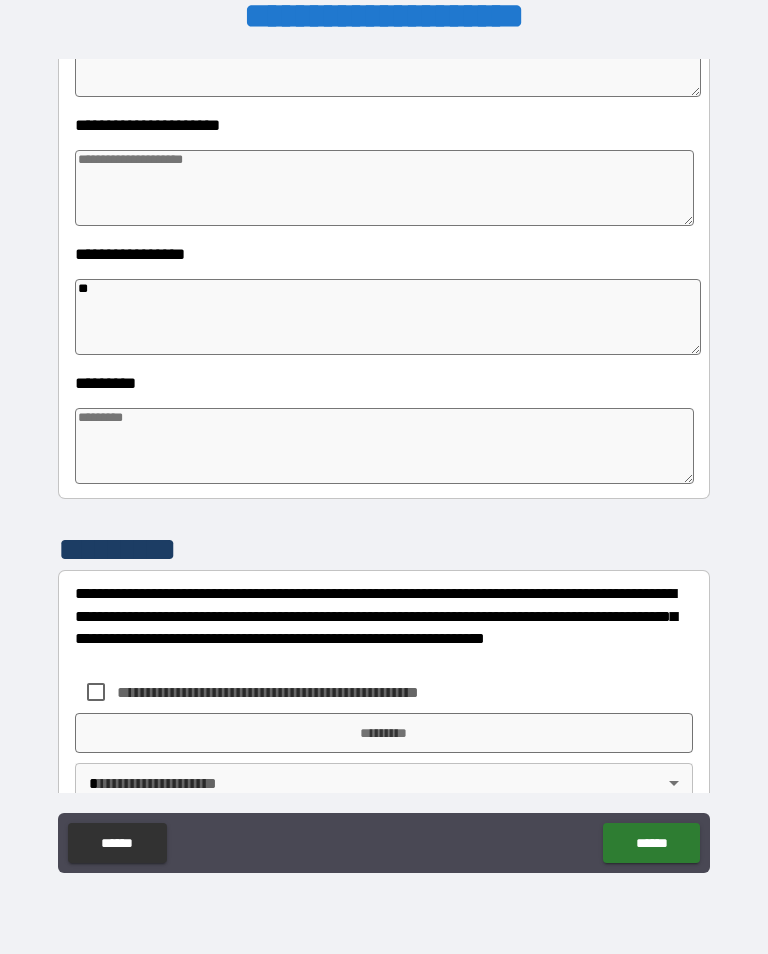 type on "*" 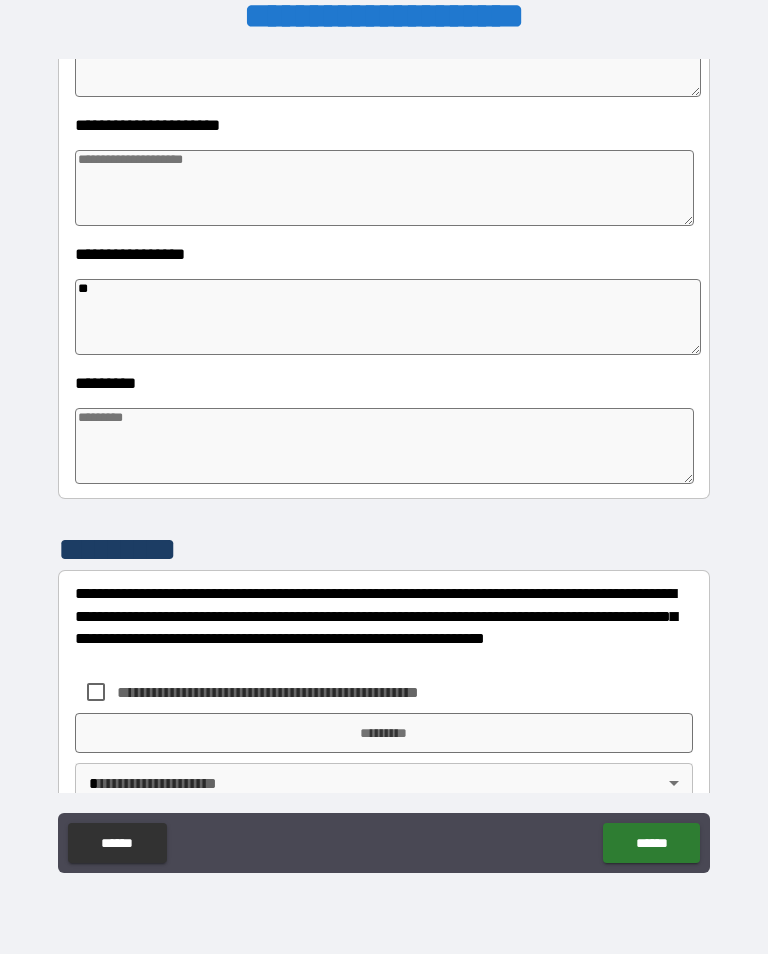 type on "***" 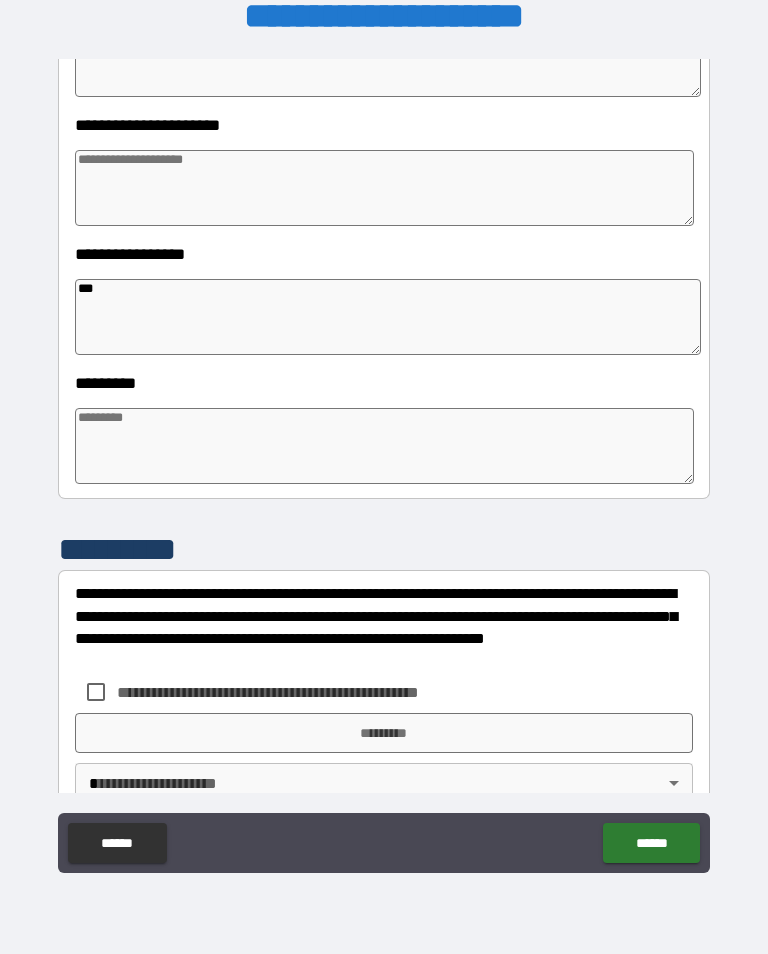 type on "*" 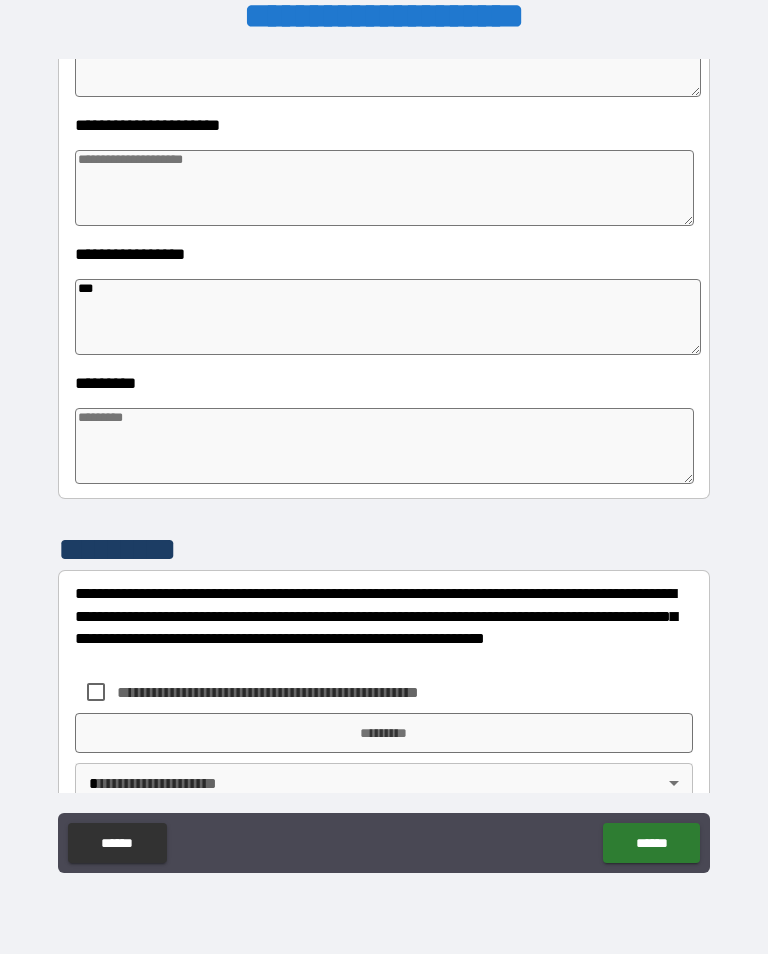type on "*" 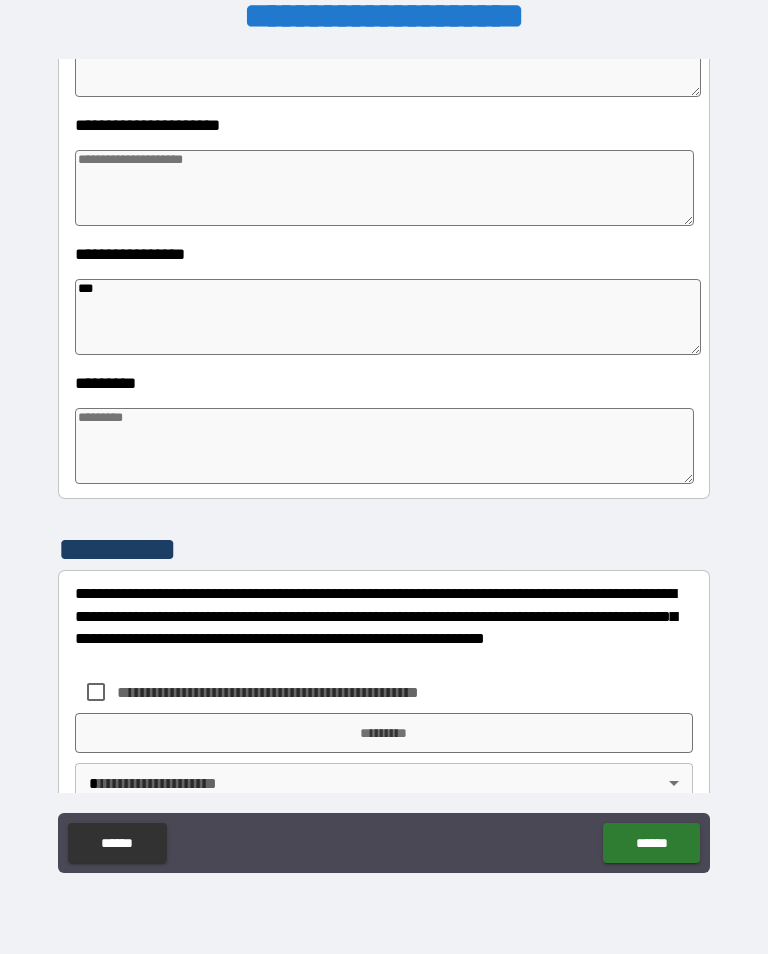 type on "*" 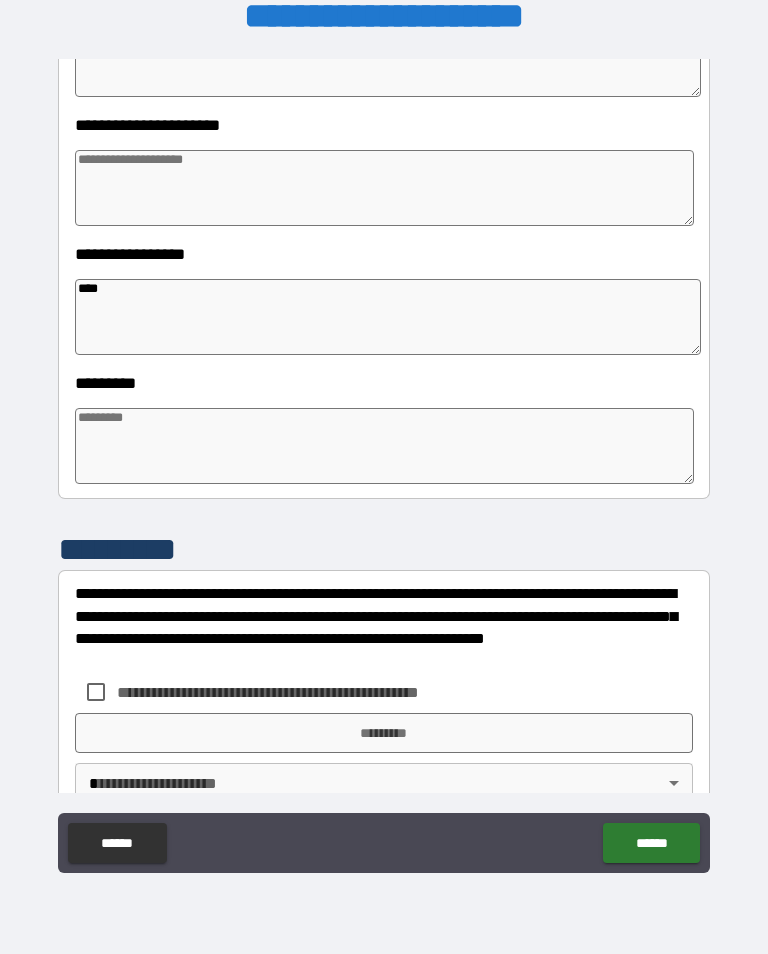 type on "*" 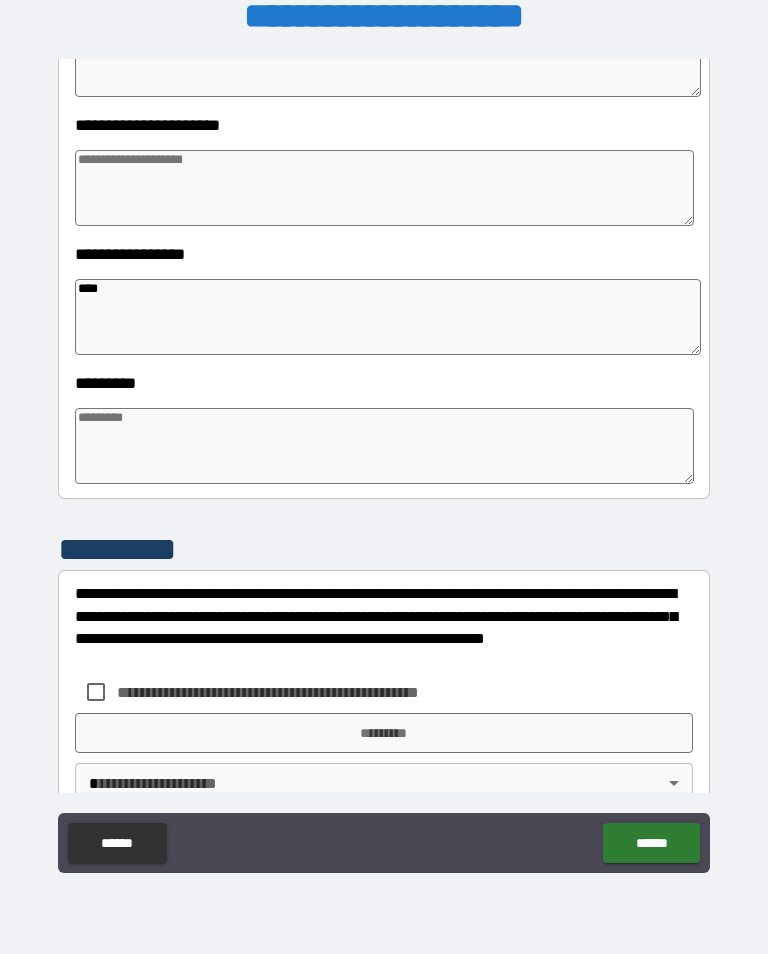 type on "*****" 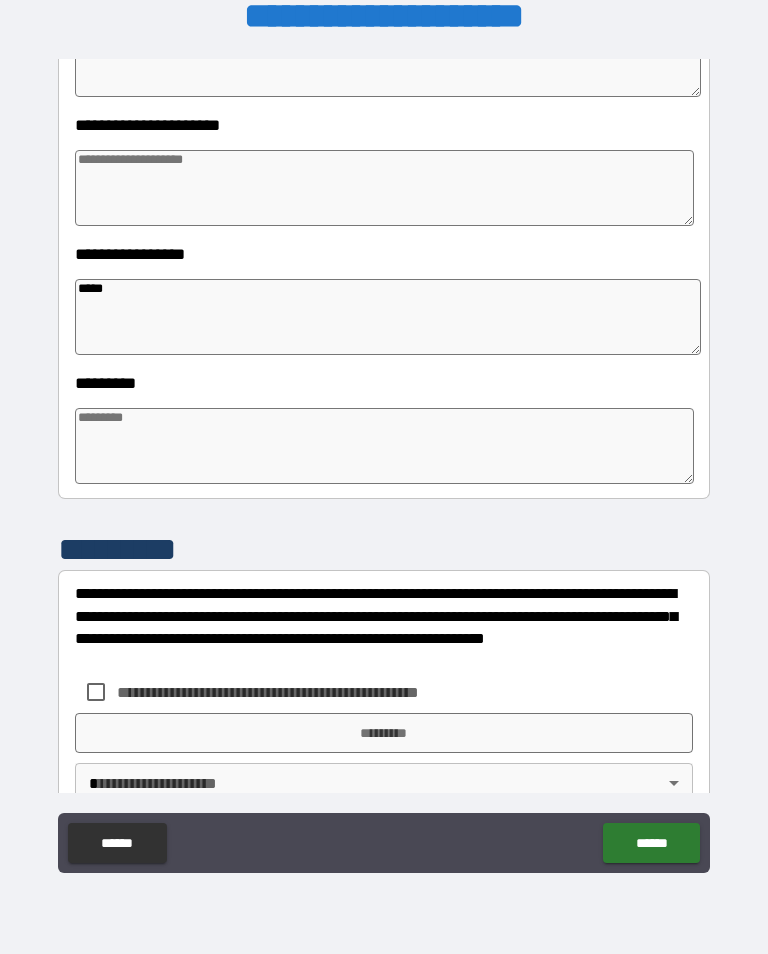 type on "*" 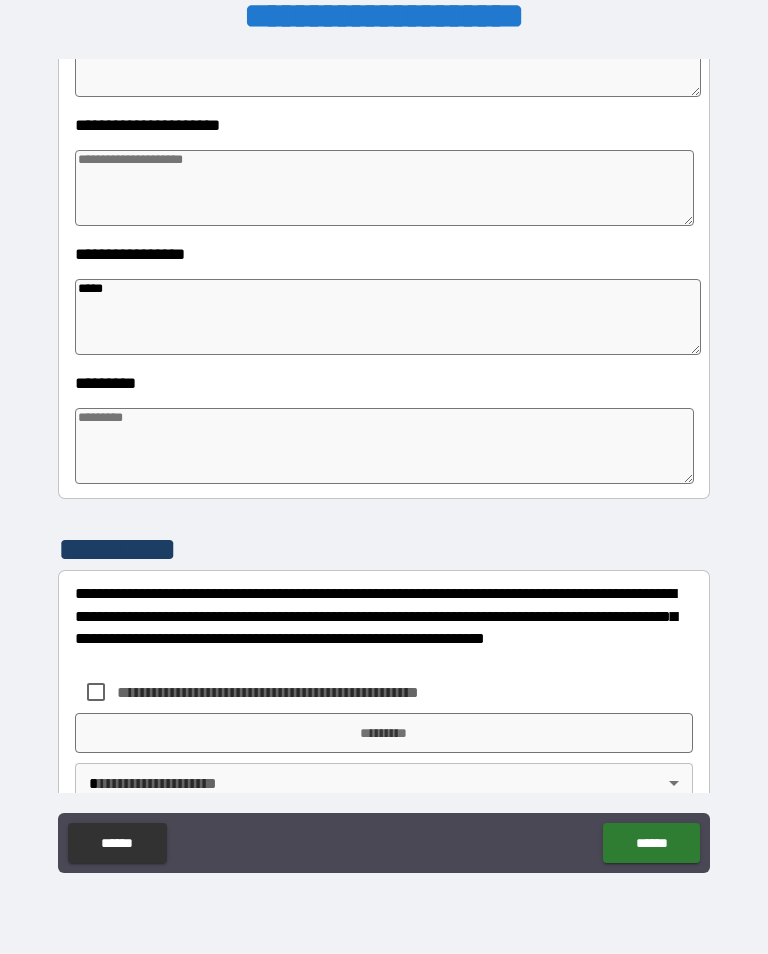 type on "*" 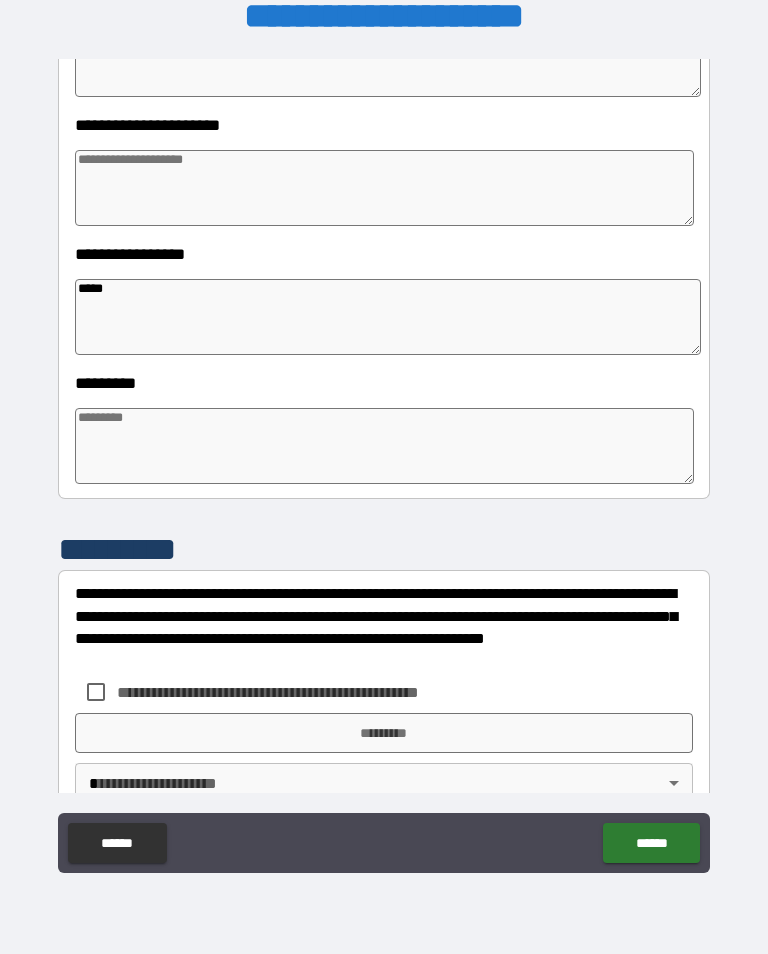 type on "*" 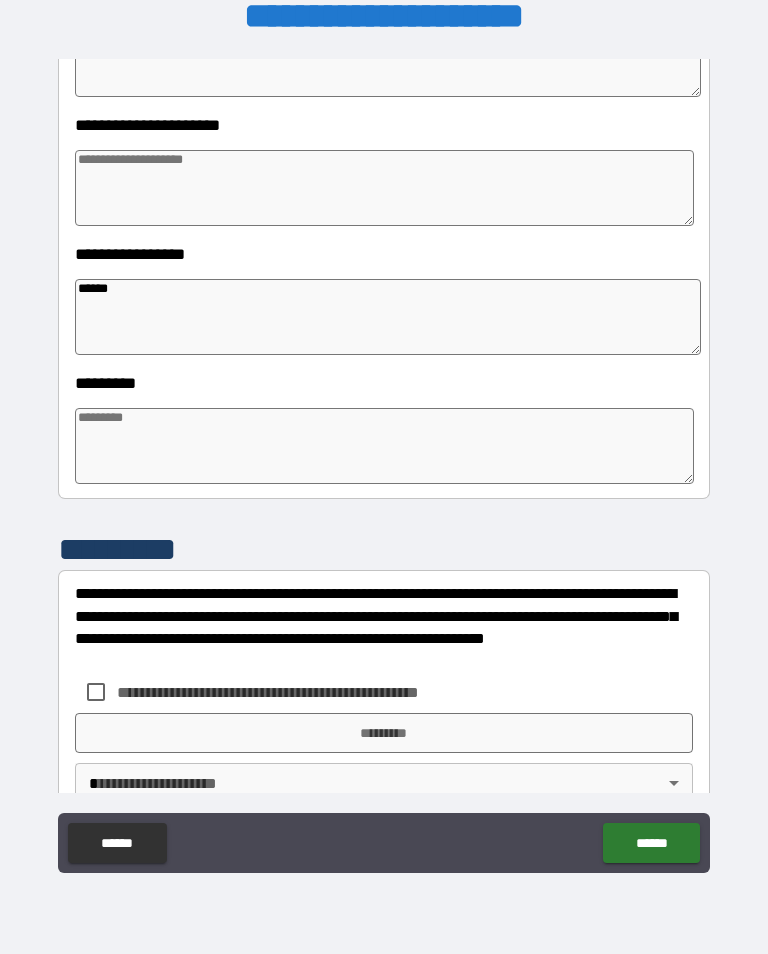 type on "*" 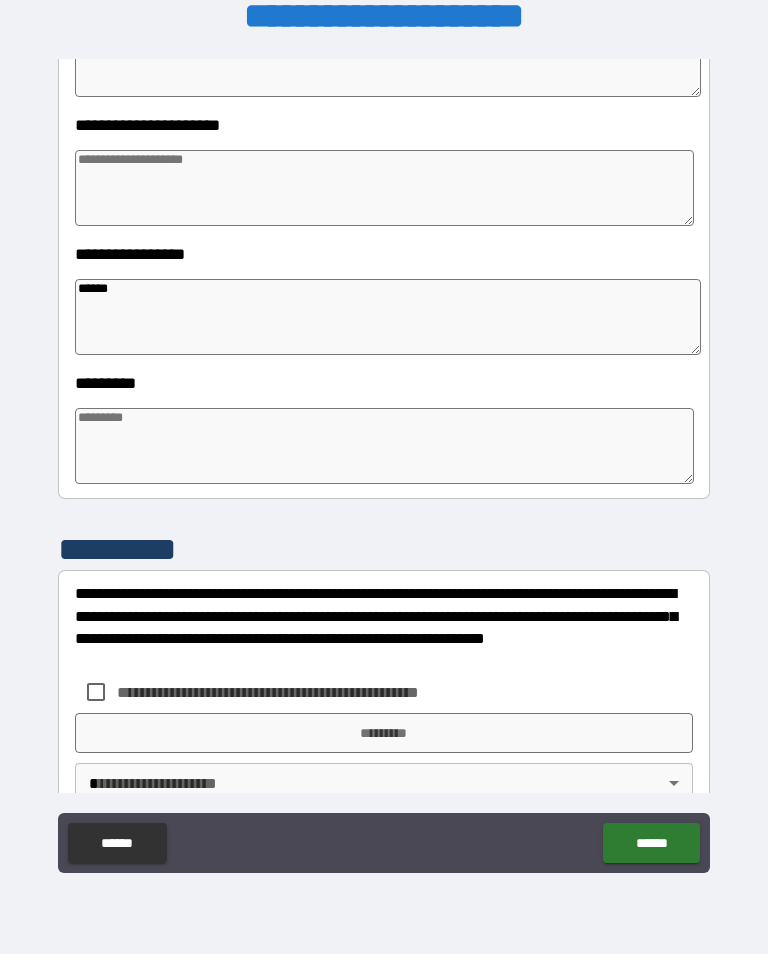 type on "*" 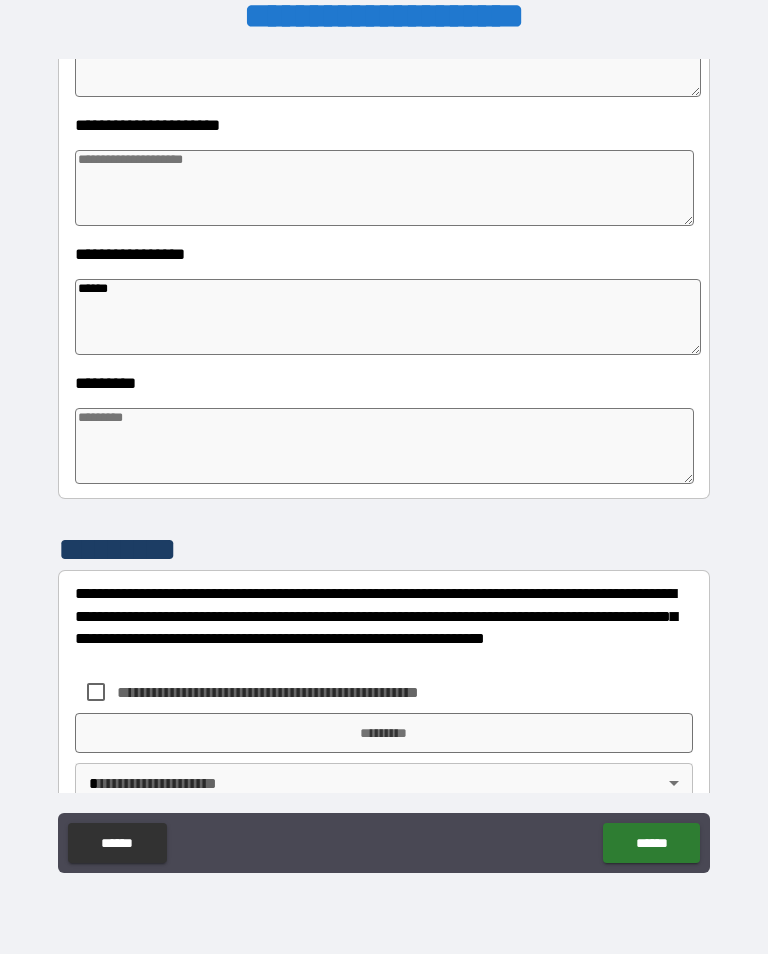 type on "*" 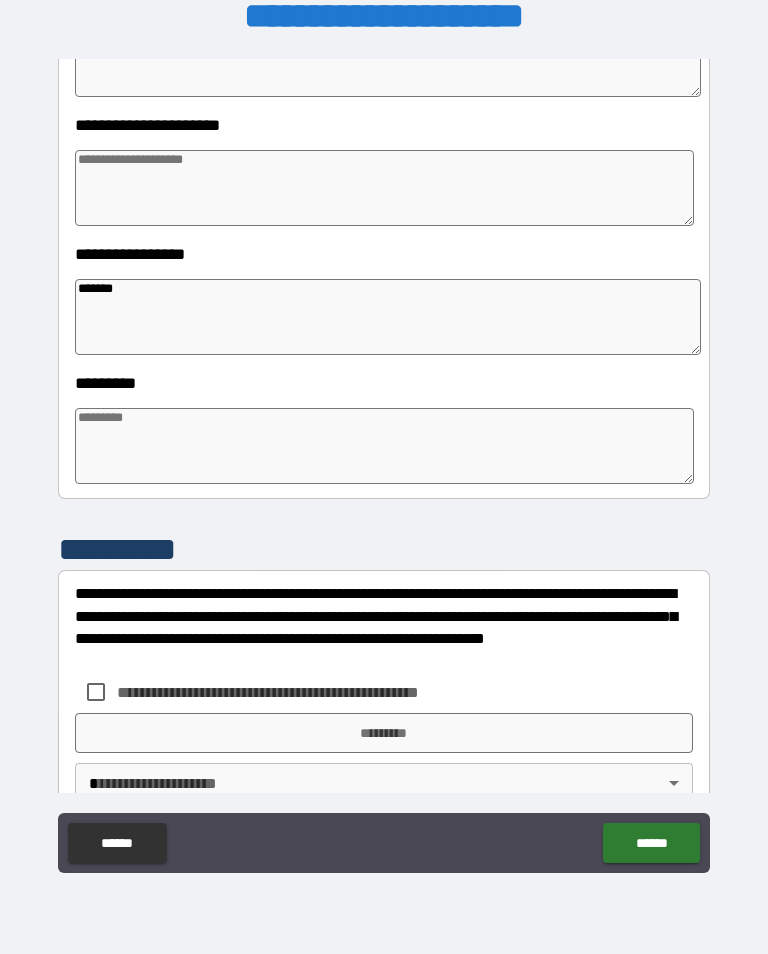 type on "*" 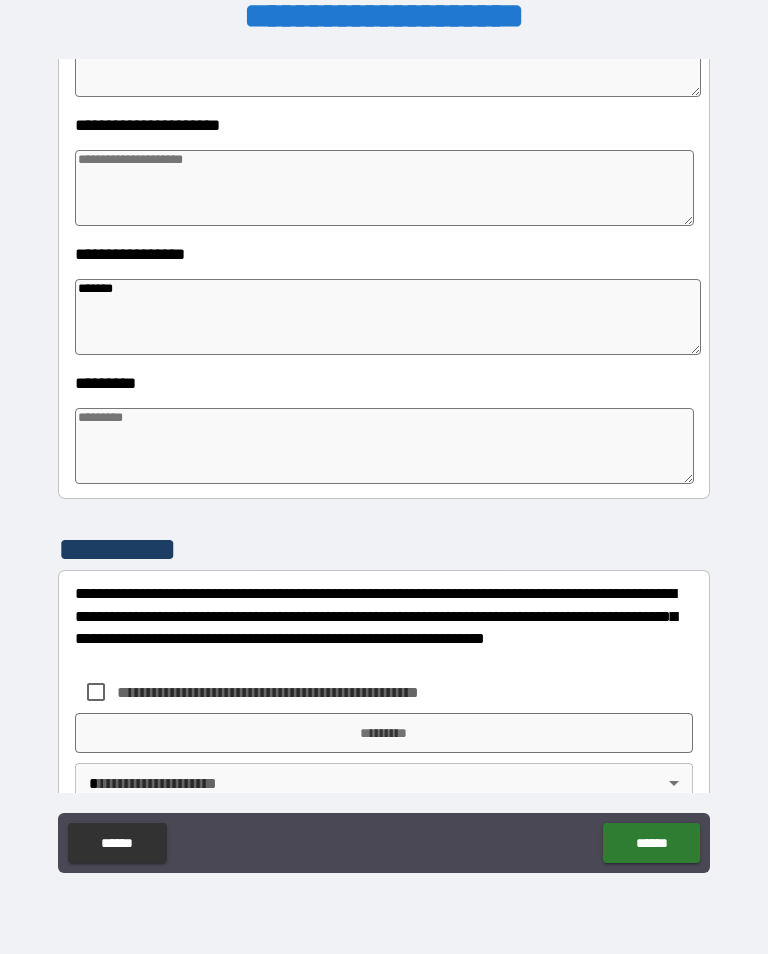 type on "******" 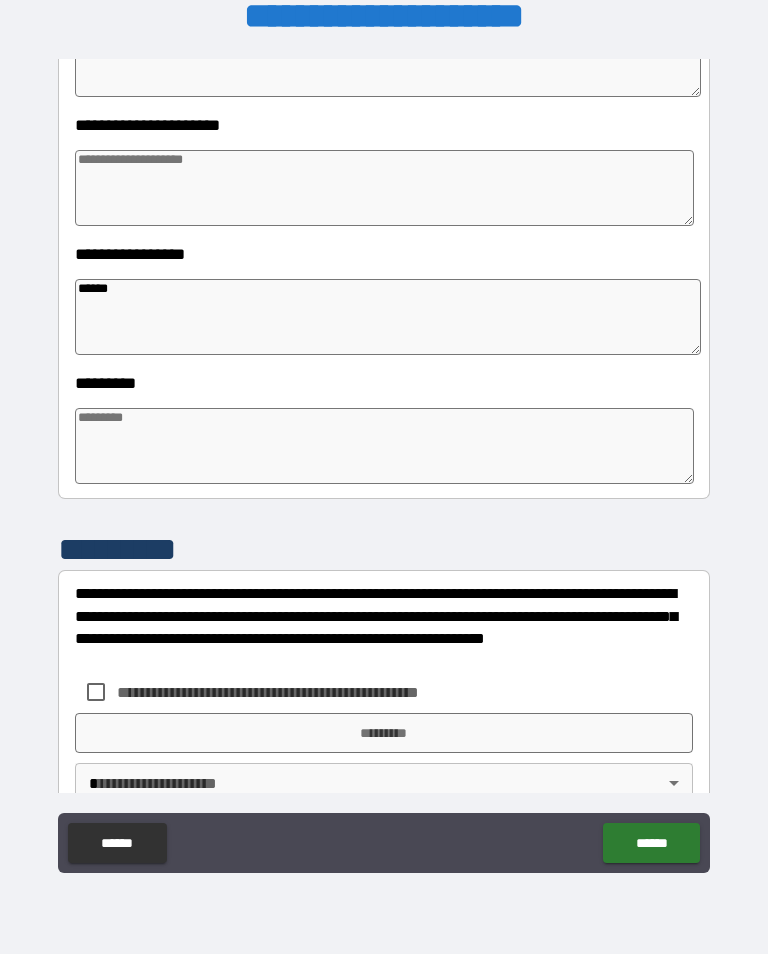 type on "*" 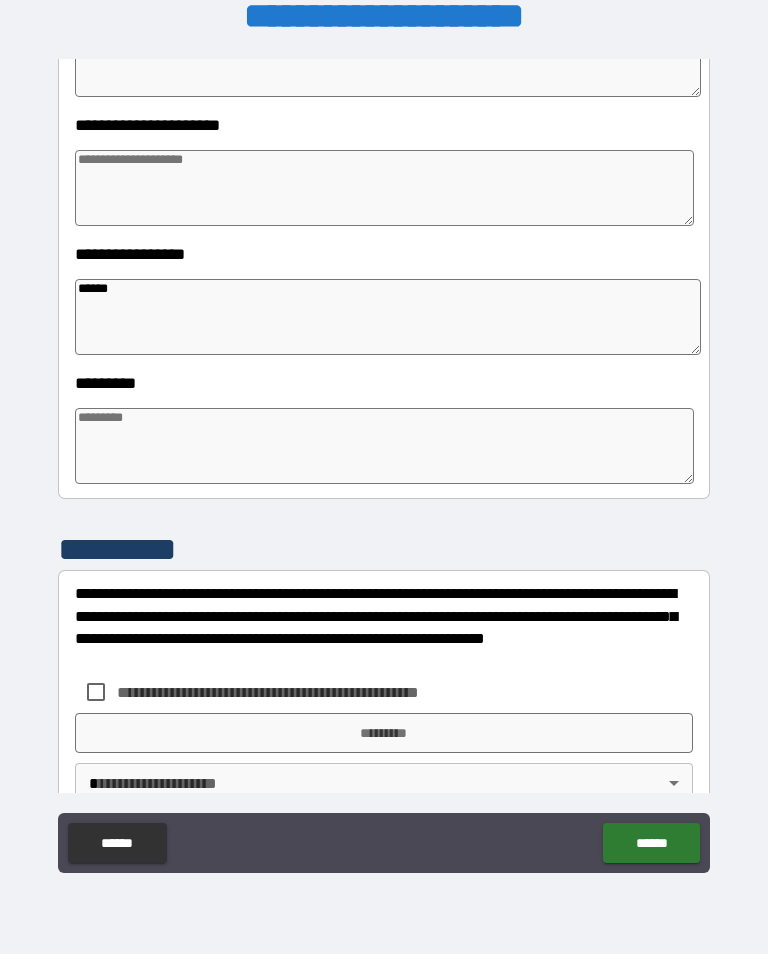 type on "*" 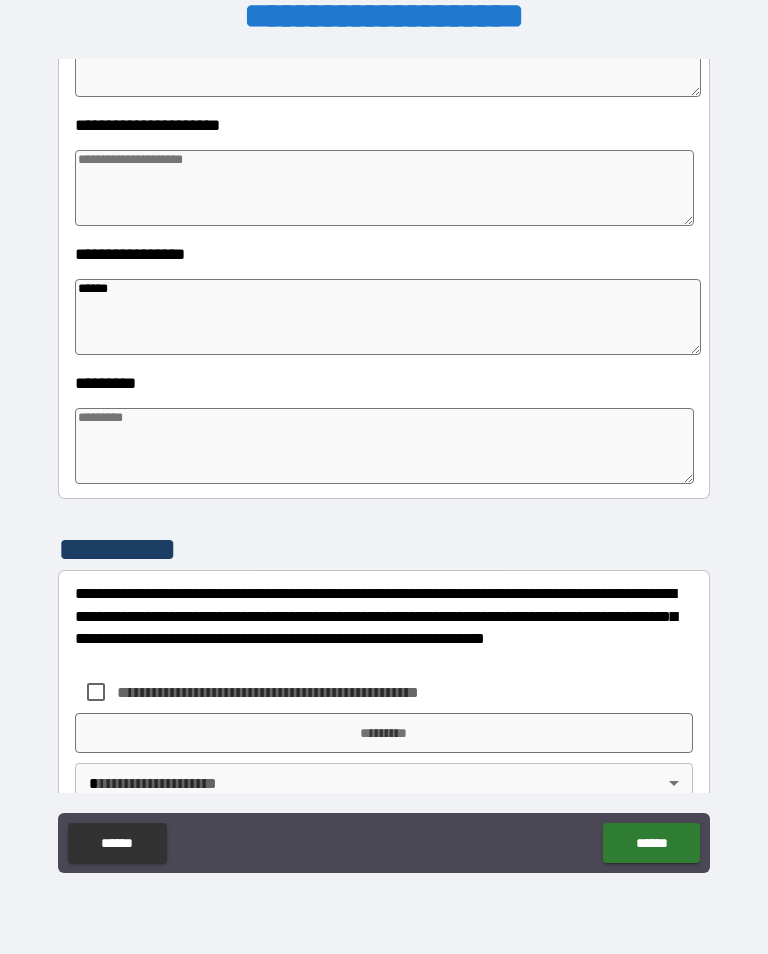 type on "*" 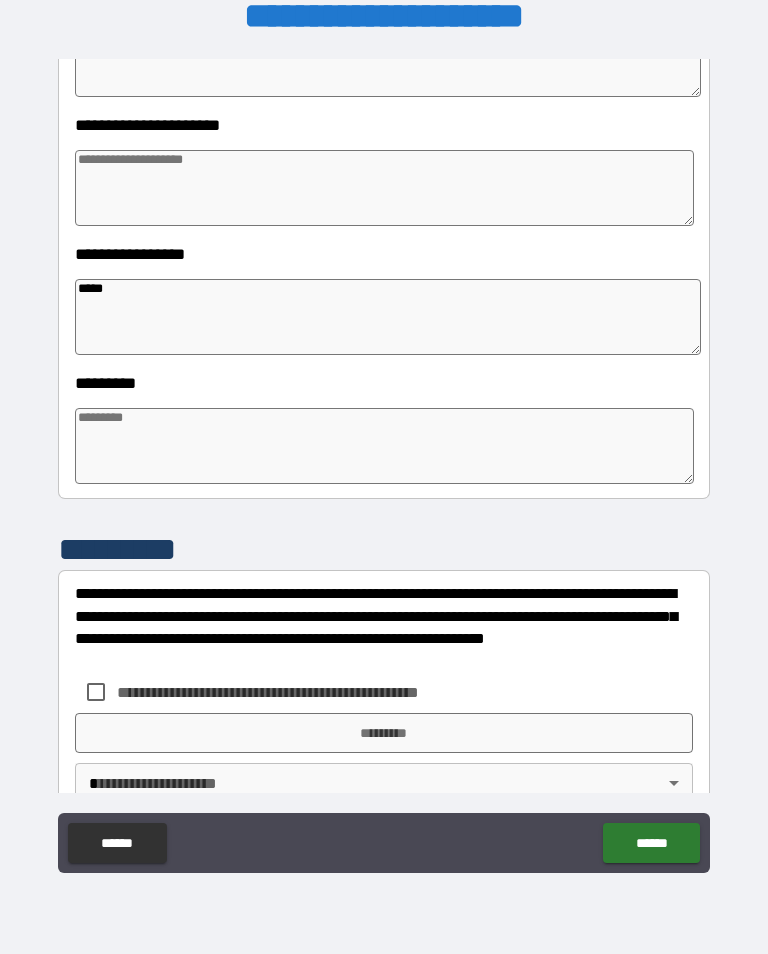 type on "*" 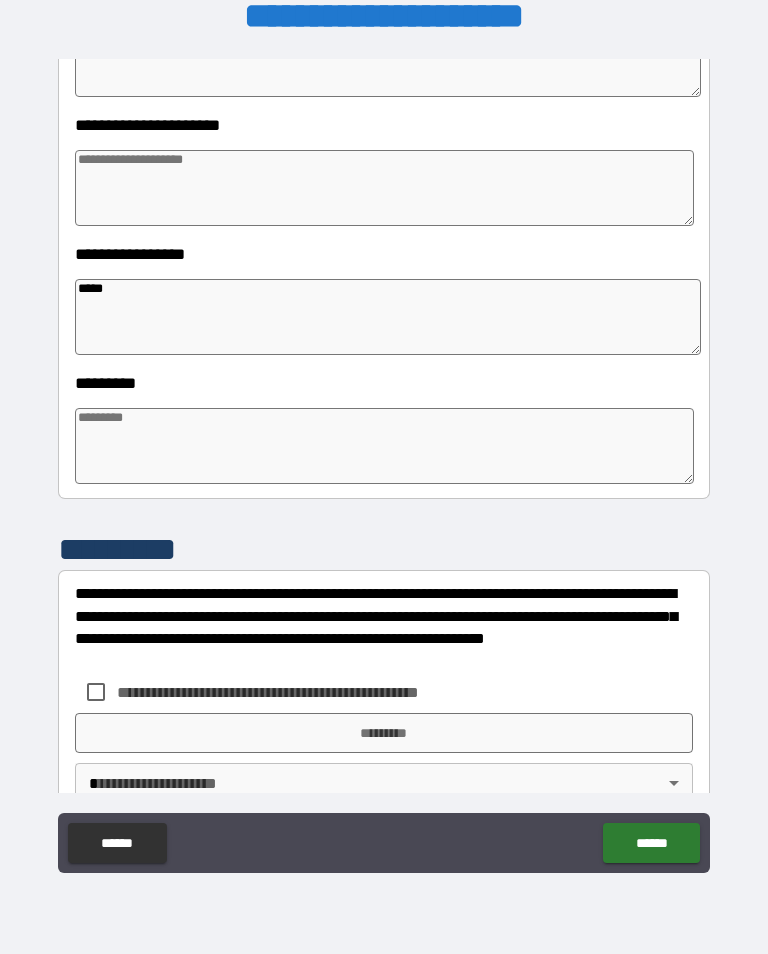 type on "*" 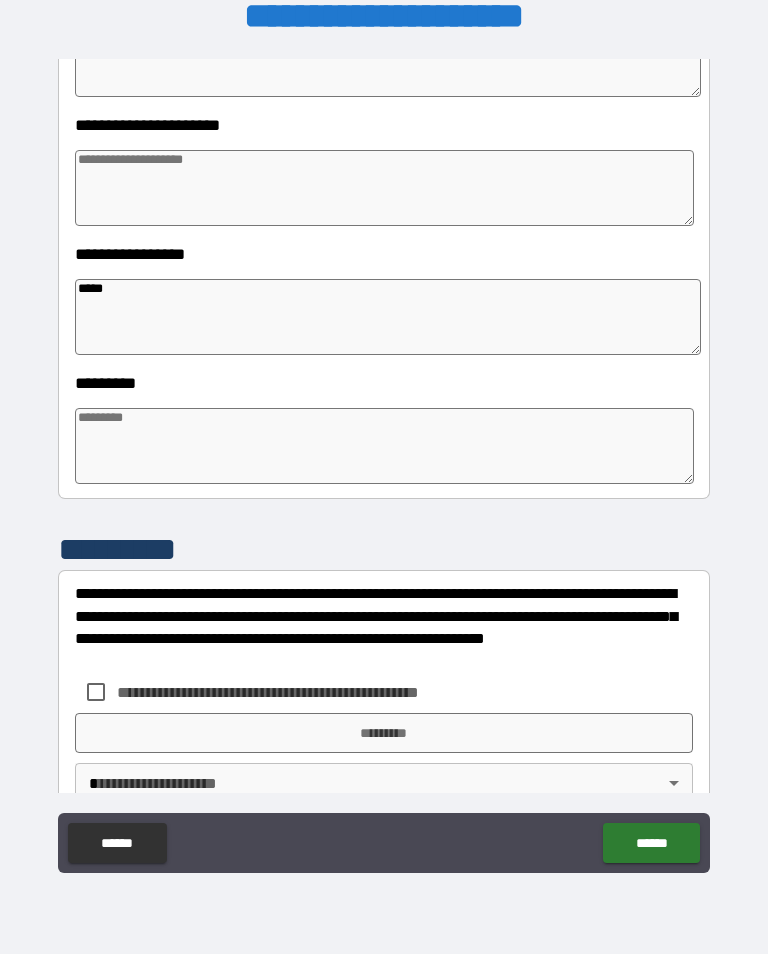 type on "*" 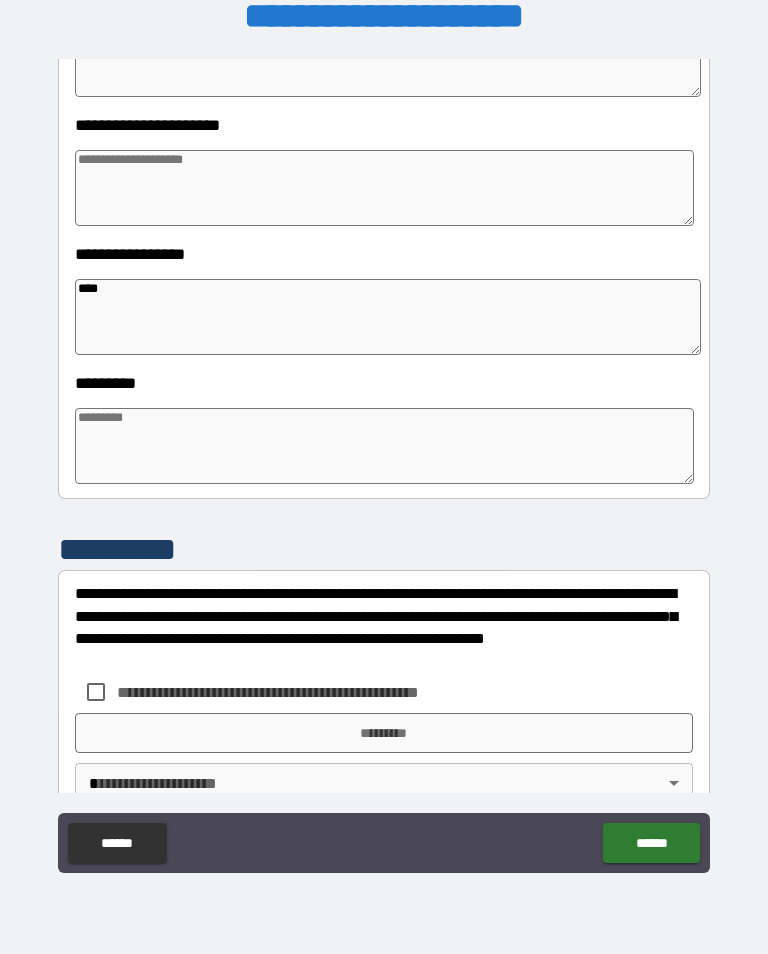 type on "***" 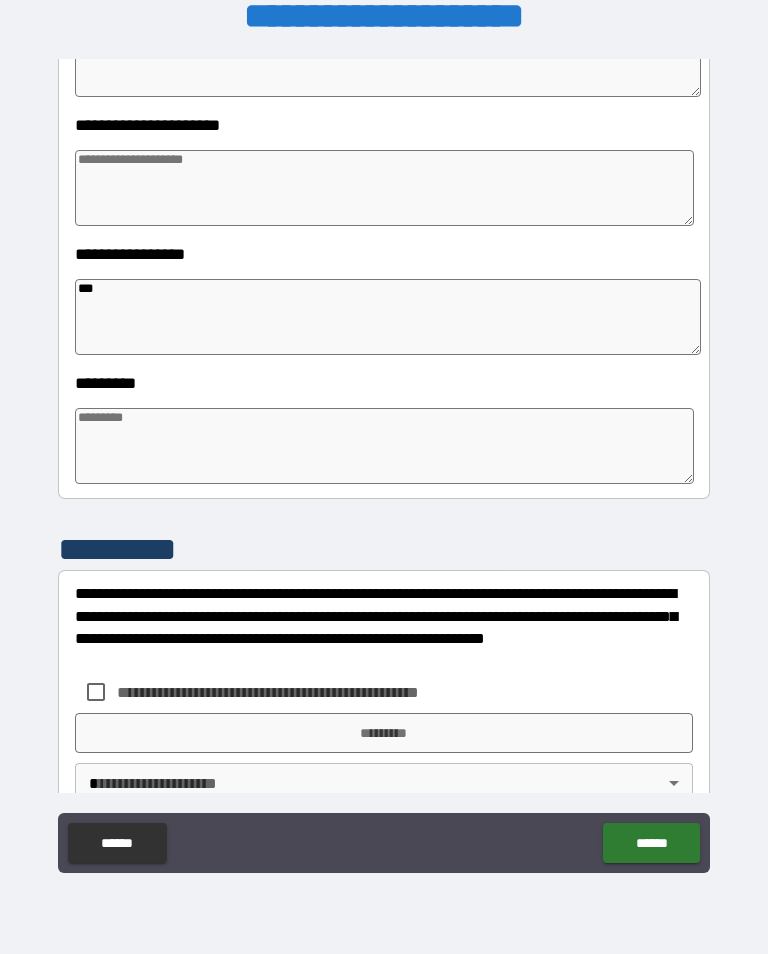 type on "*" 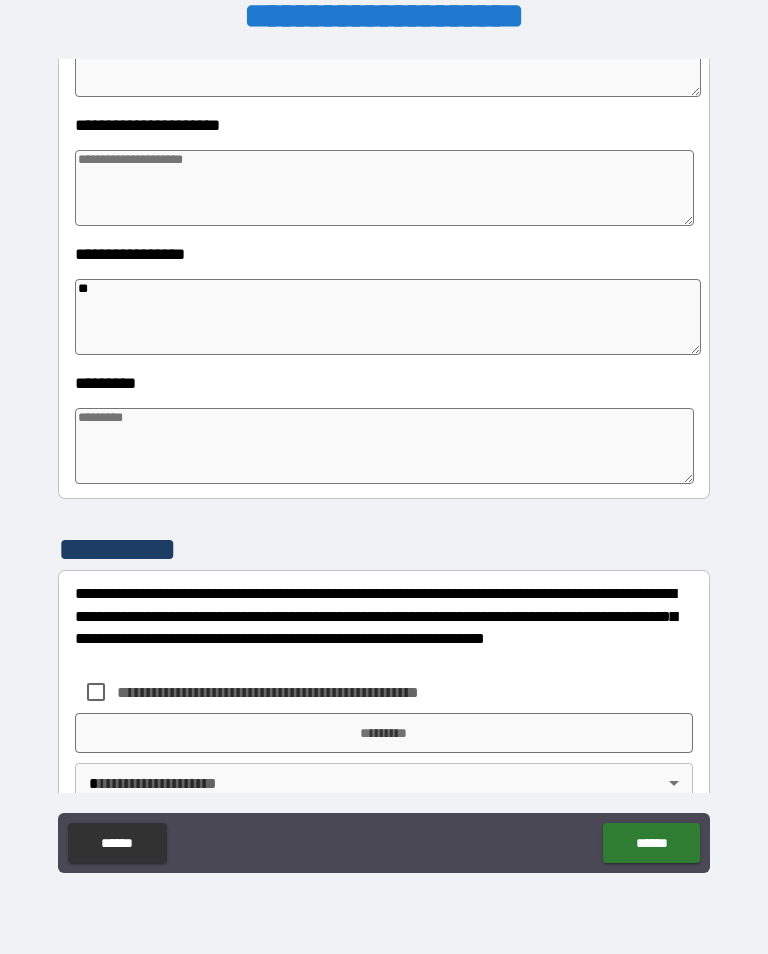 type on "*" 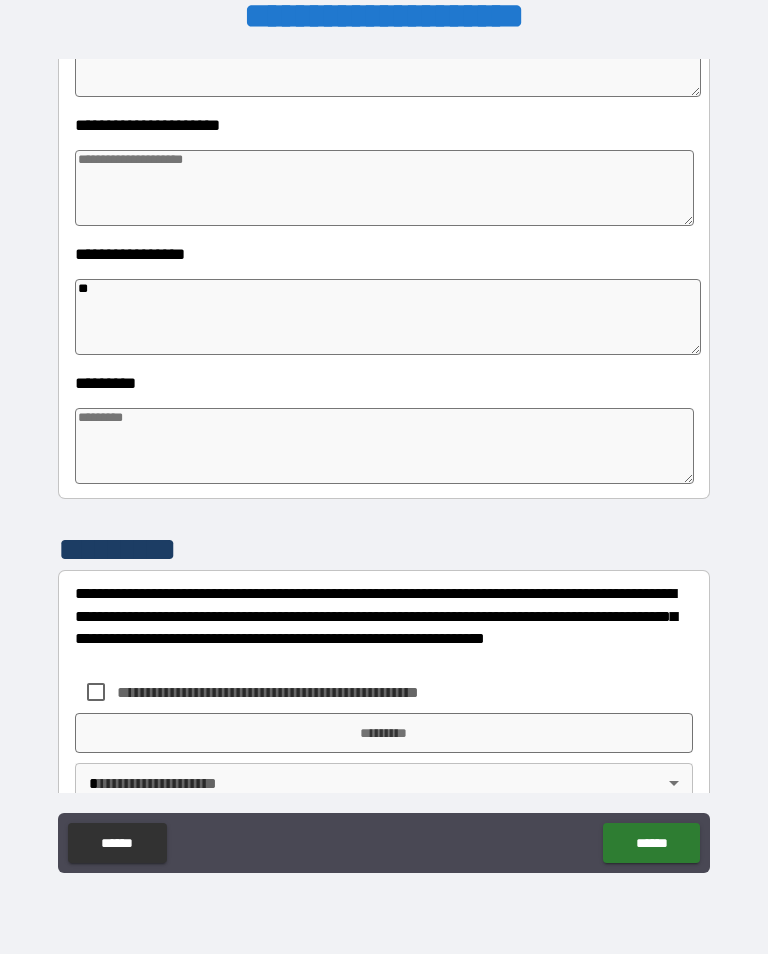 type on "*" 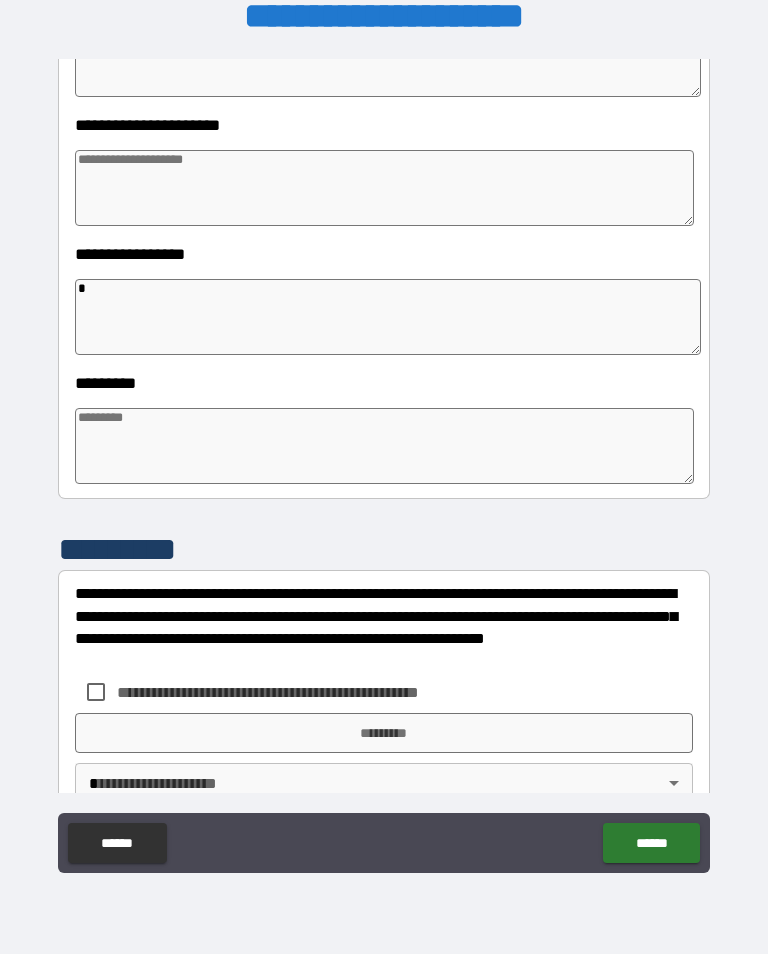type on "*" 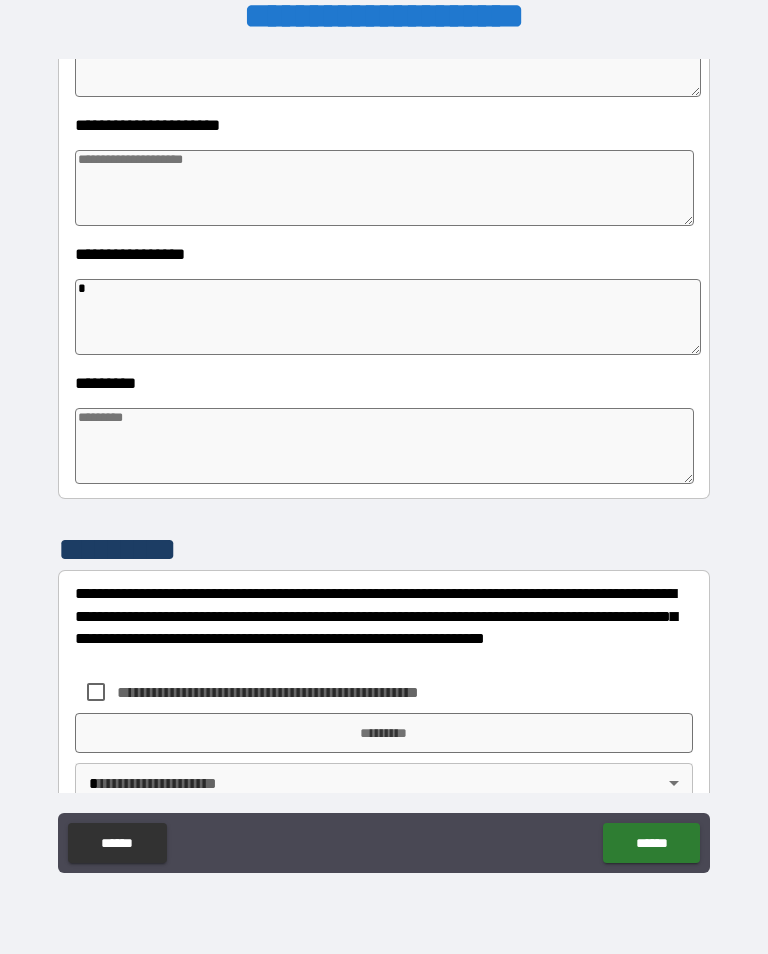 type on "*" 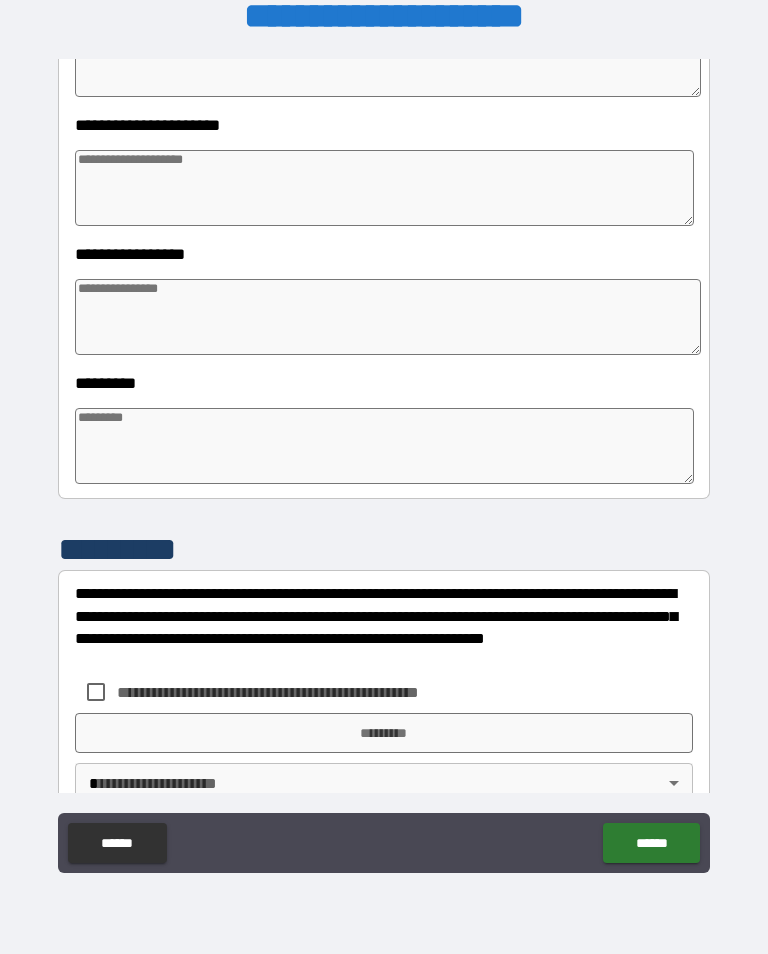 type on "*" 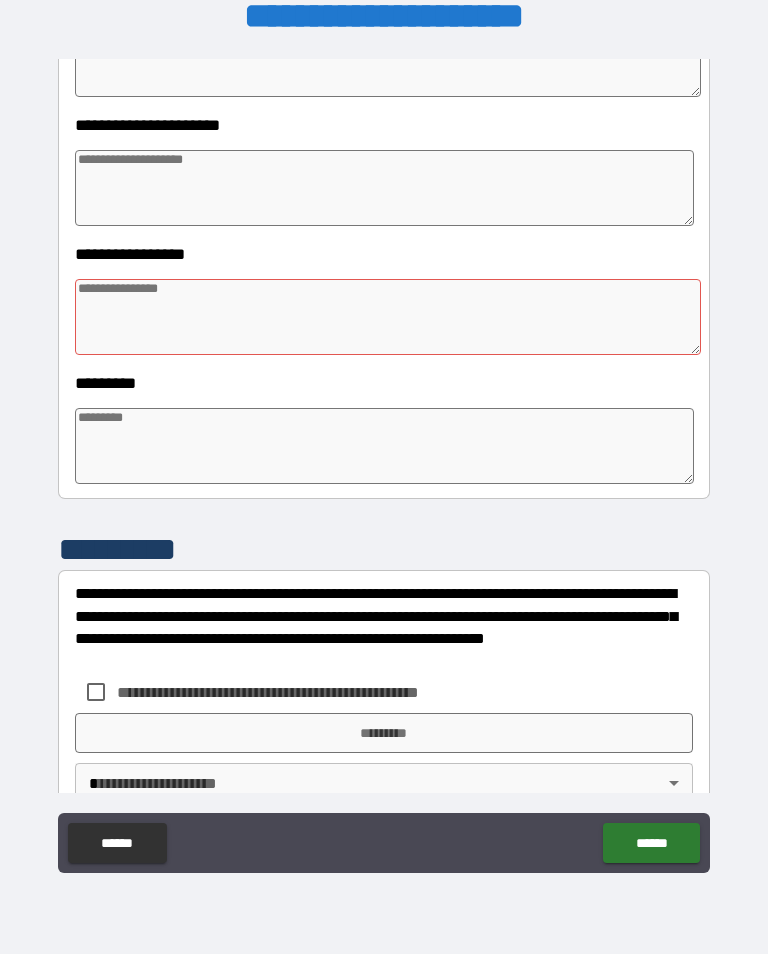 type on "*" 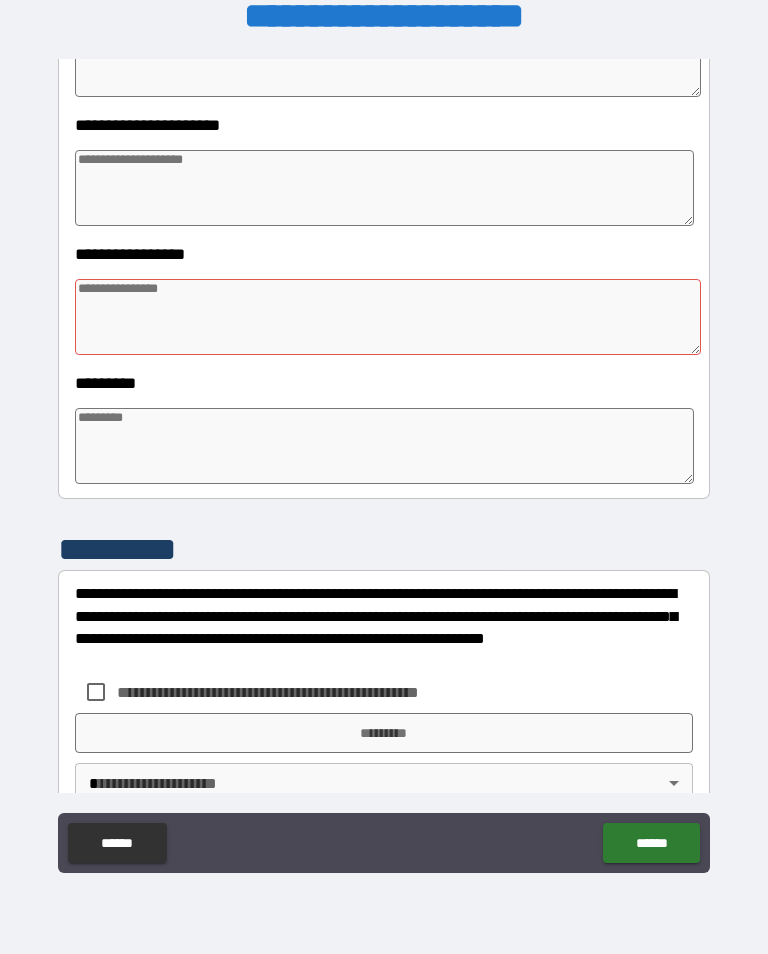 type on "*" 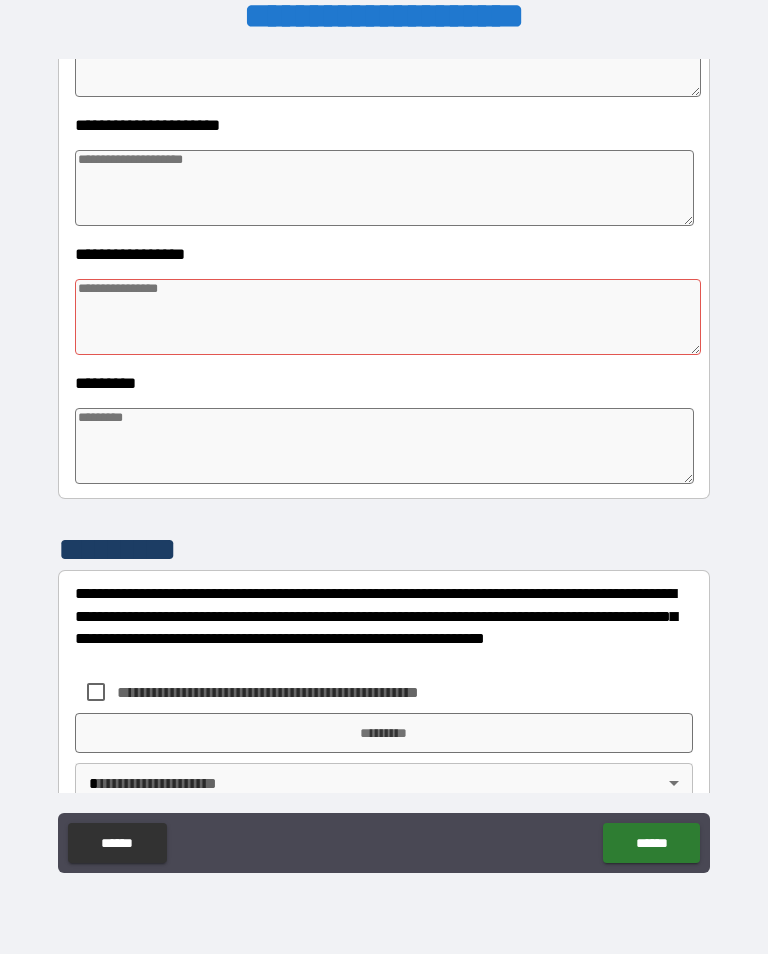 type on "*" 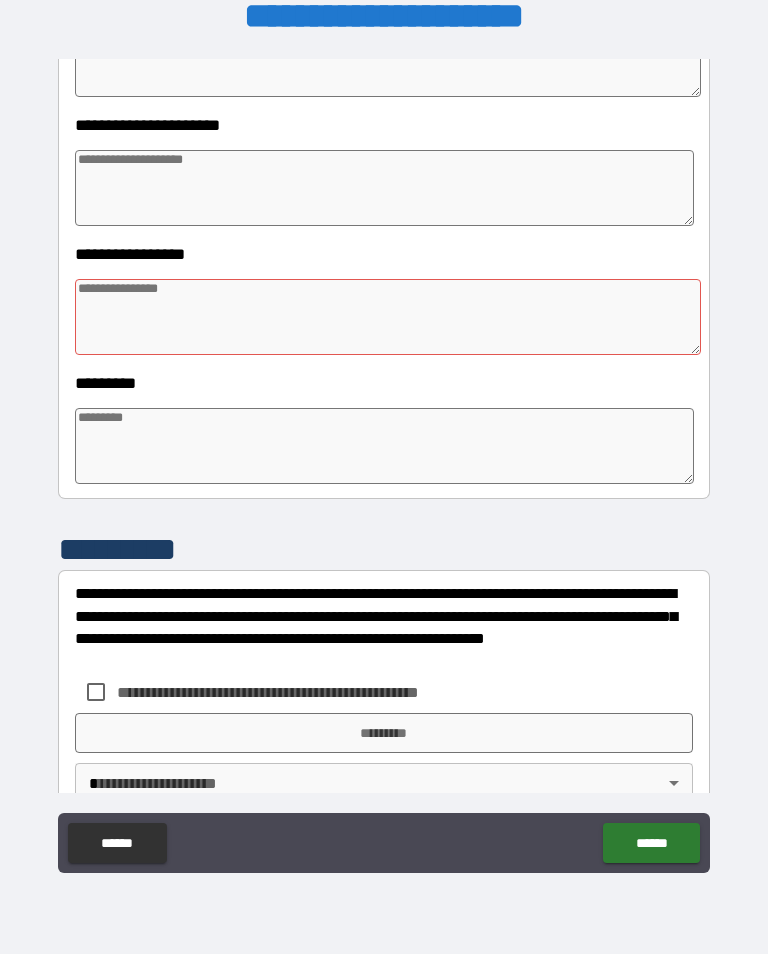 type on "*" 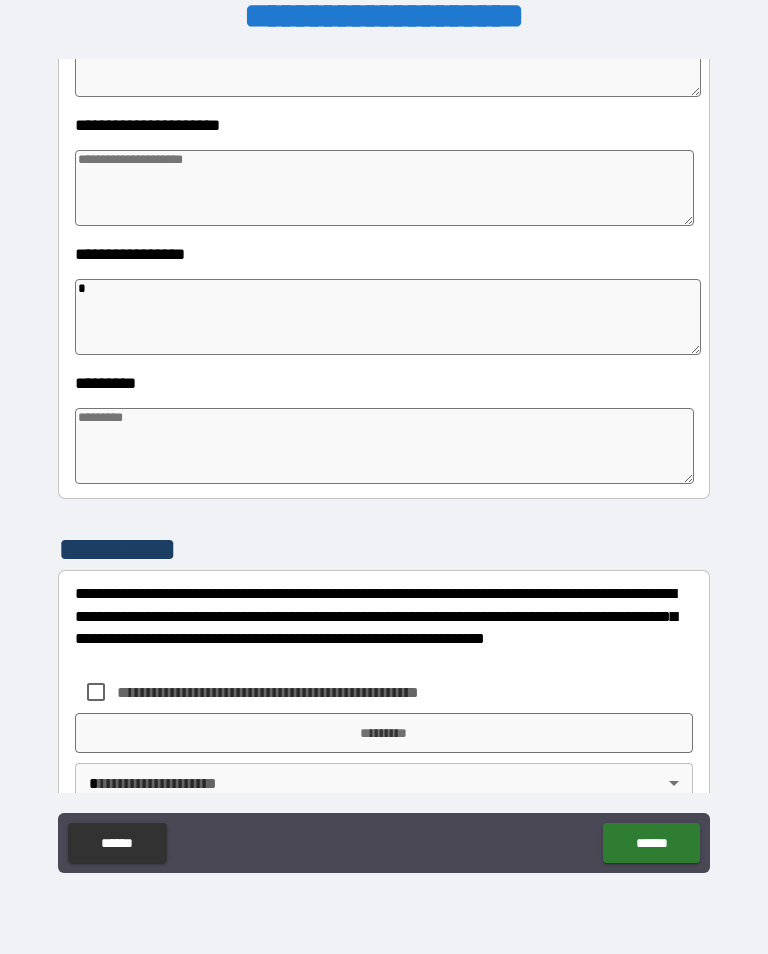 type on "*" 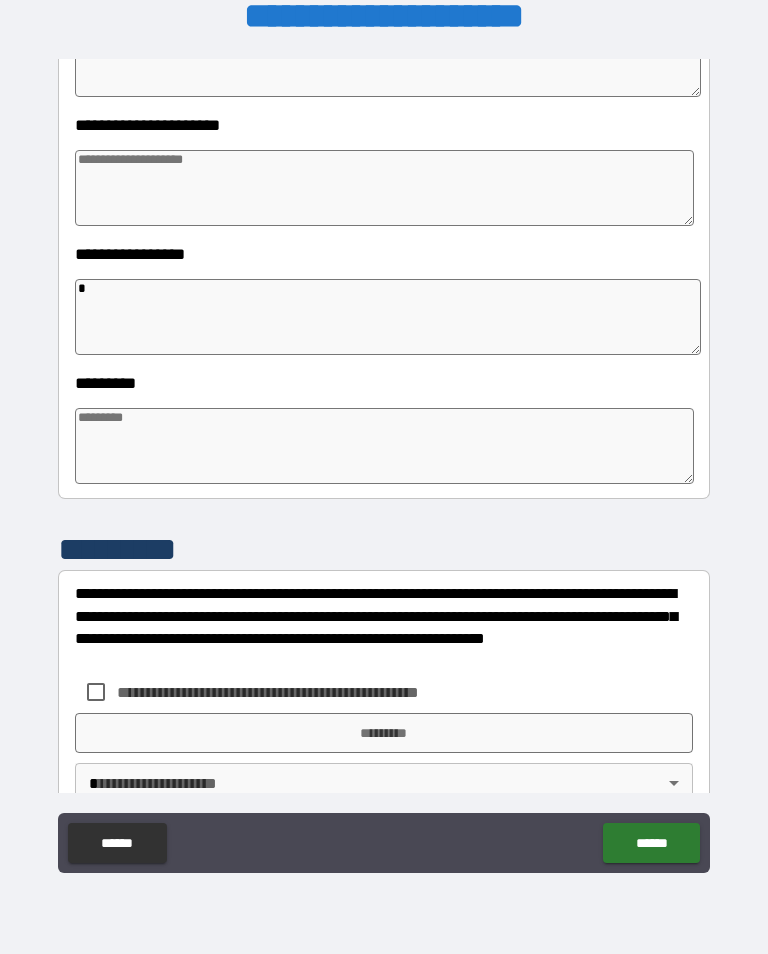 type on "*" 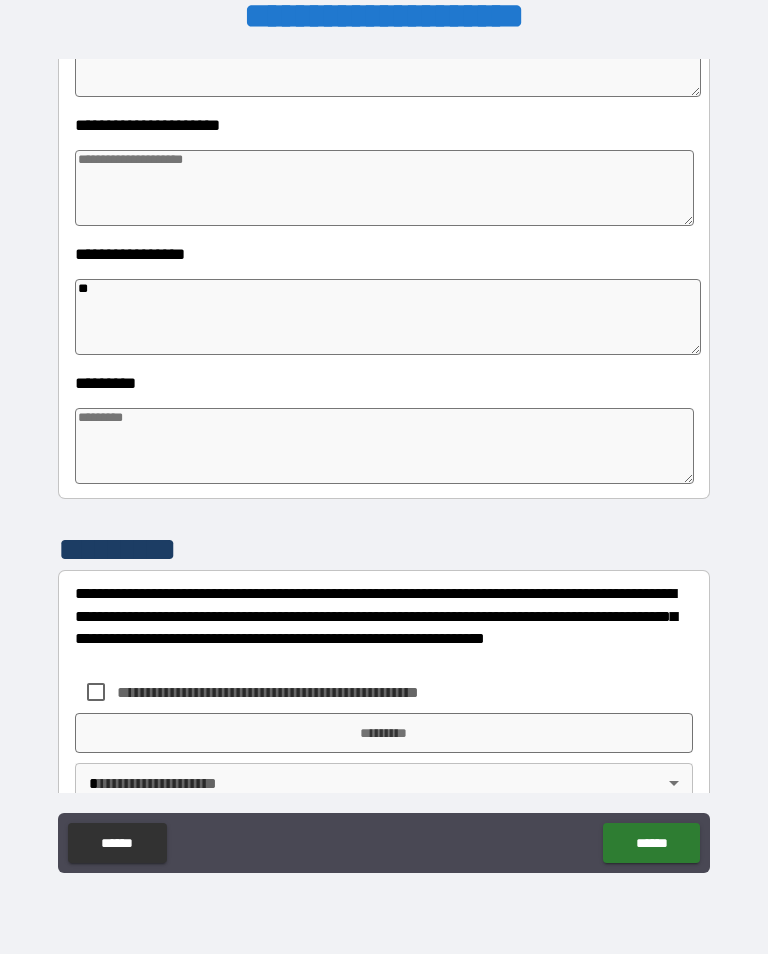 type on "*" 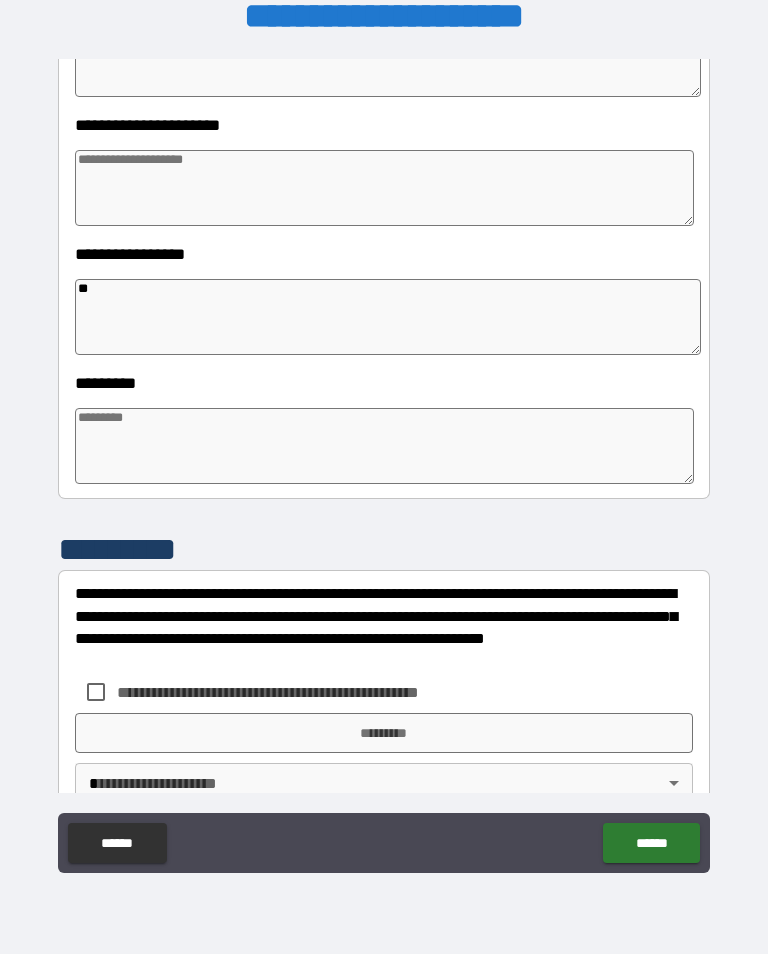 type on "*" 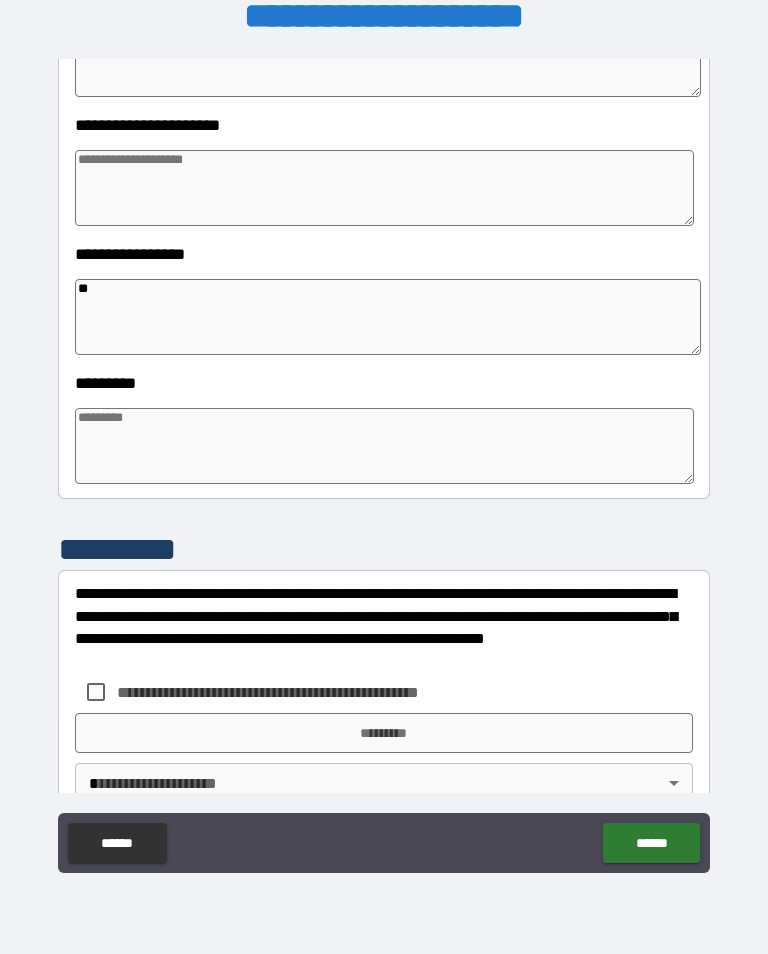 type on "*" 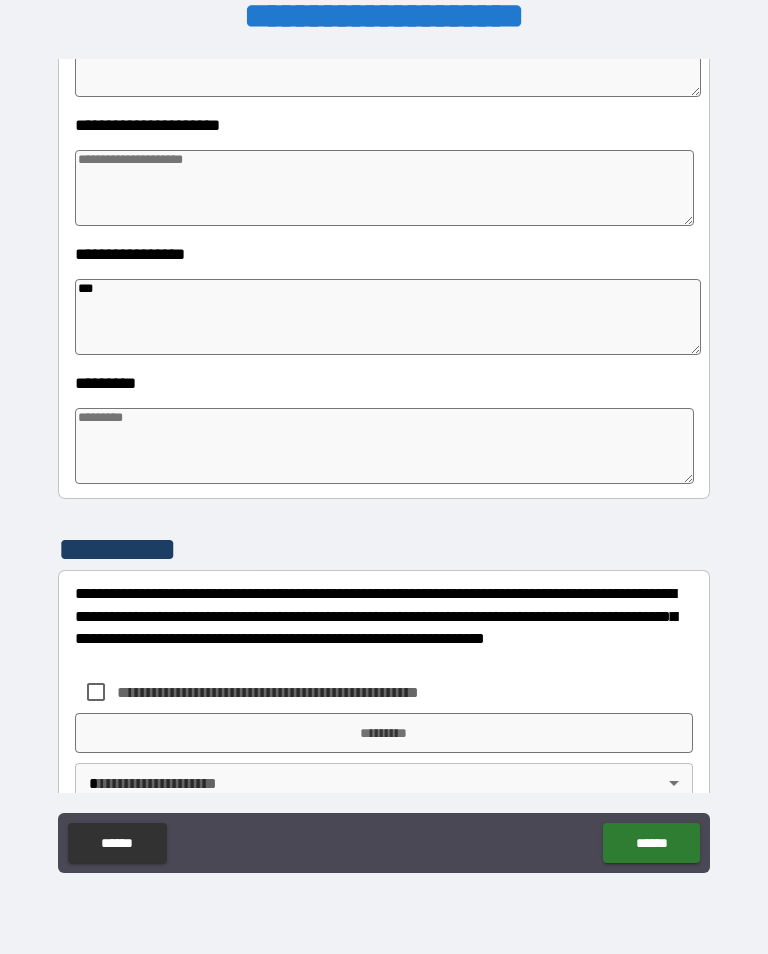 type on "*" 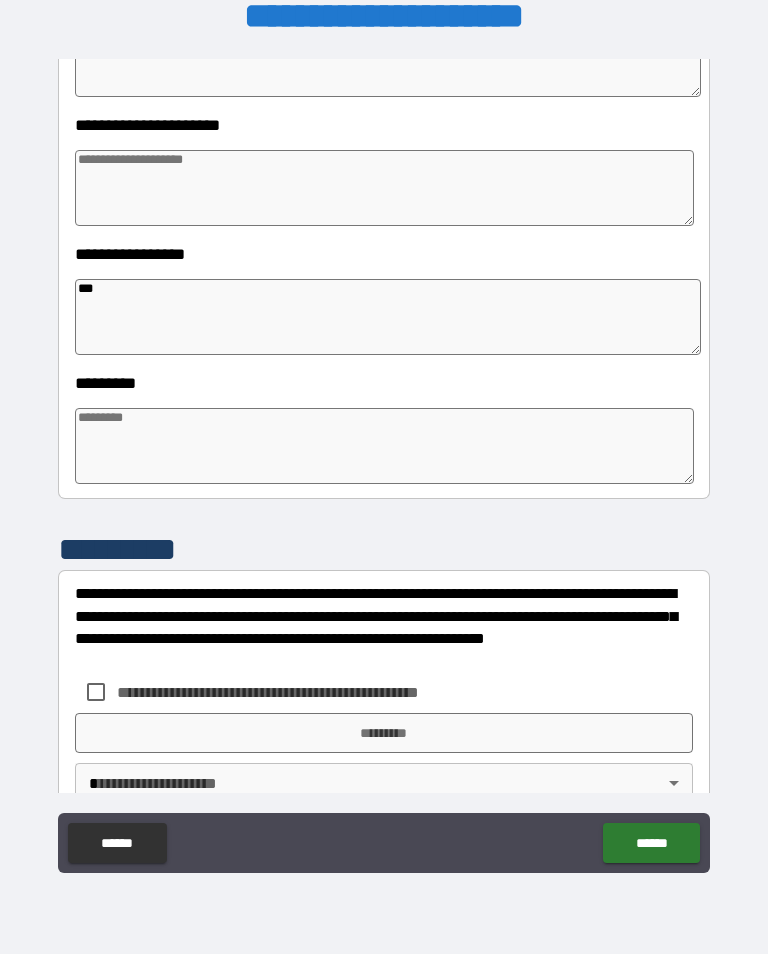 type on "*" 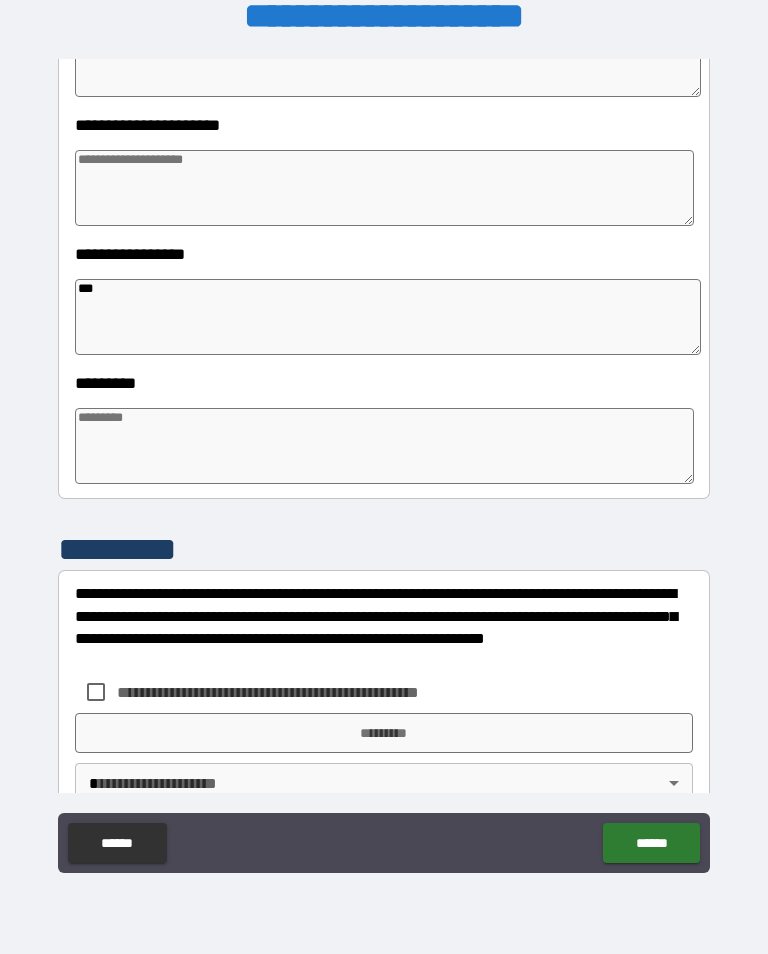 type on "*" 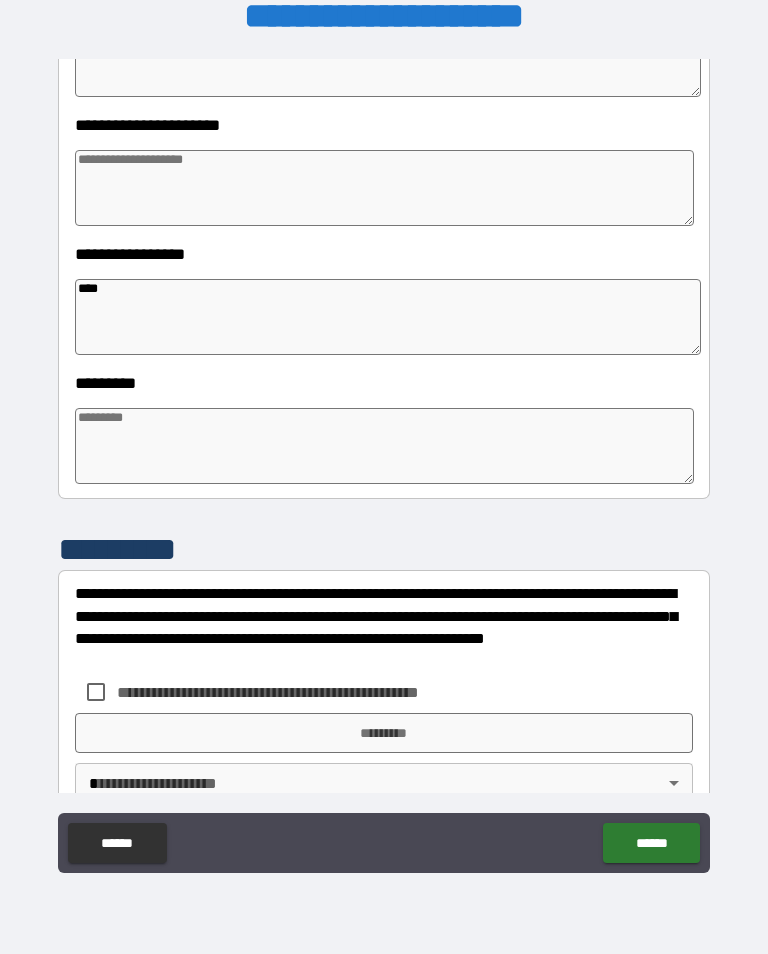 type on "*" 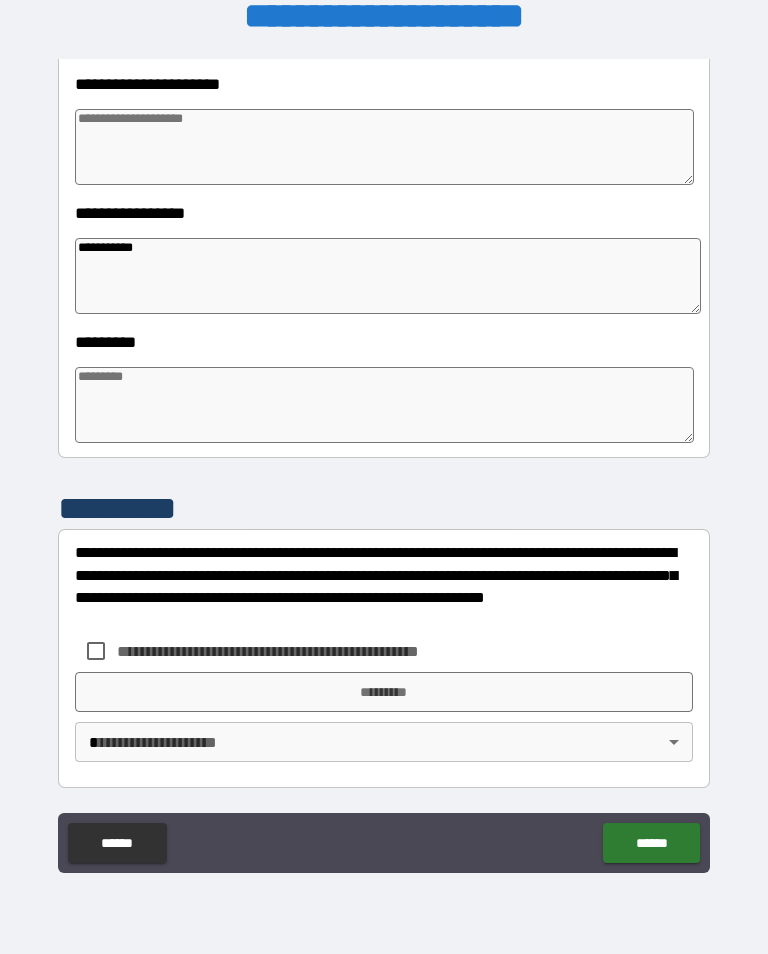scroll, scrollTop: 466, scrollLeft: 0, axis: vertical 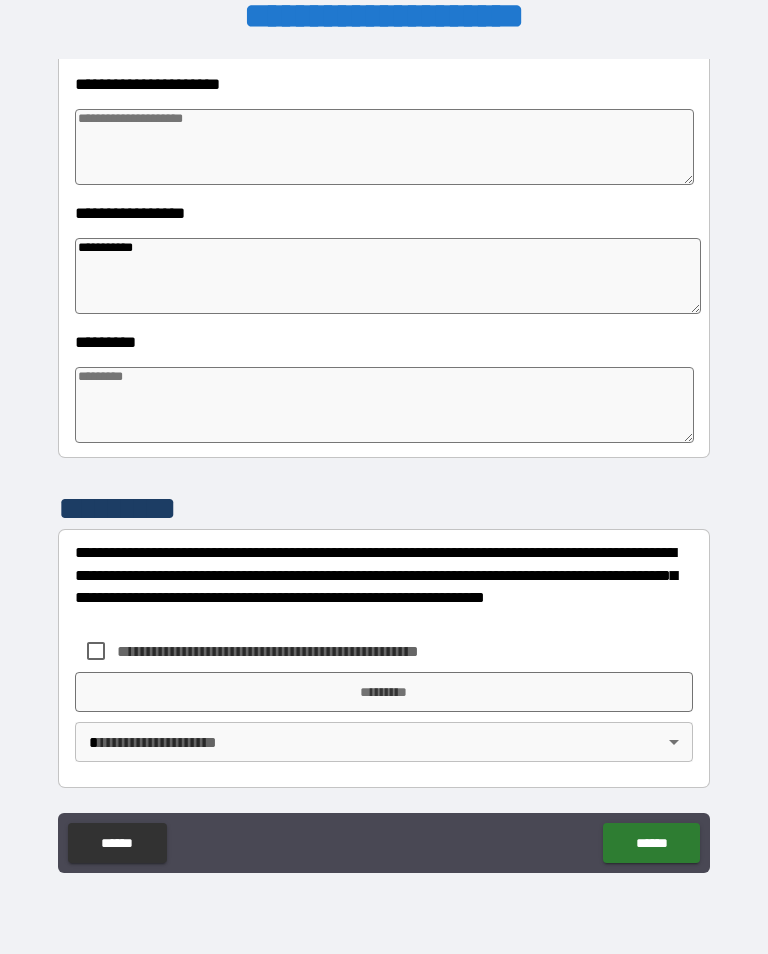 click at bounding box center (384, 405) 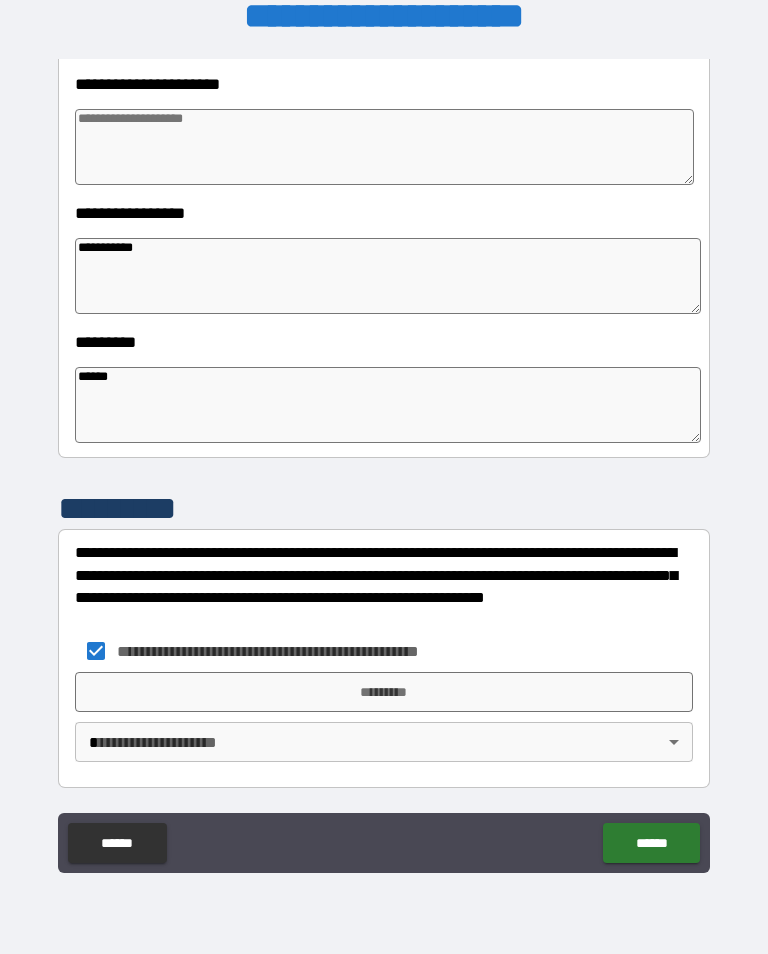 click on "**********" at bounding box center (384, 461) 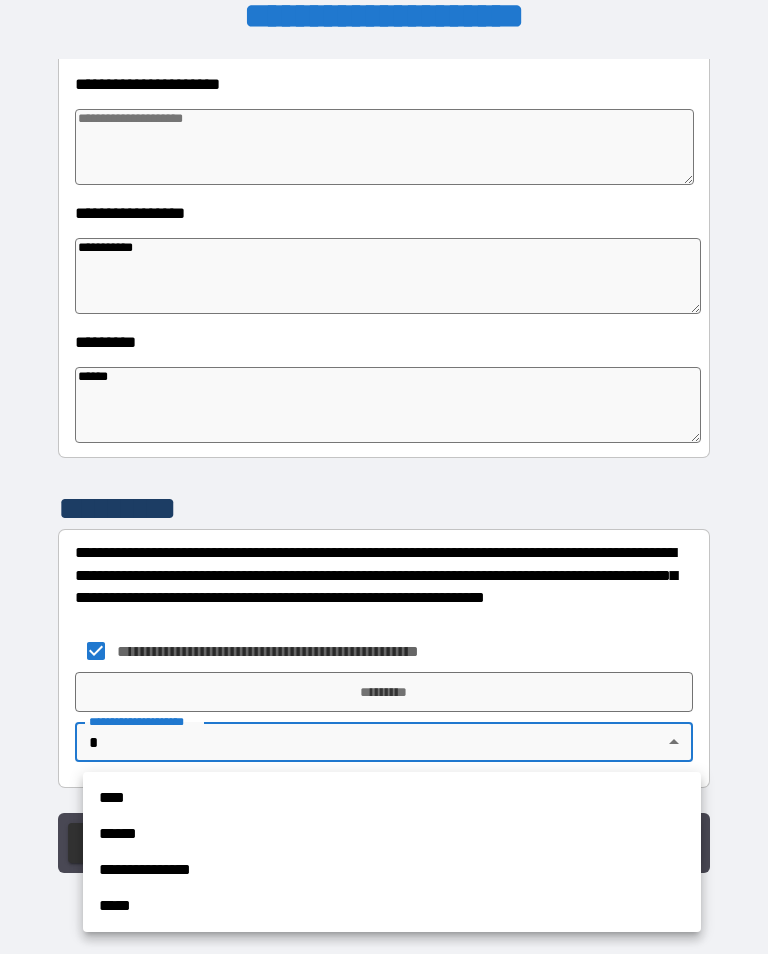 click on "****" at bounding box center [392, 798] 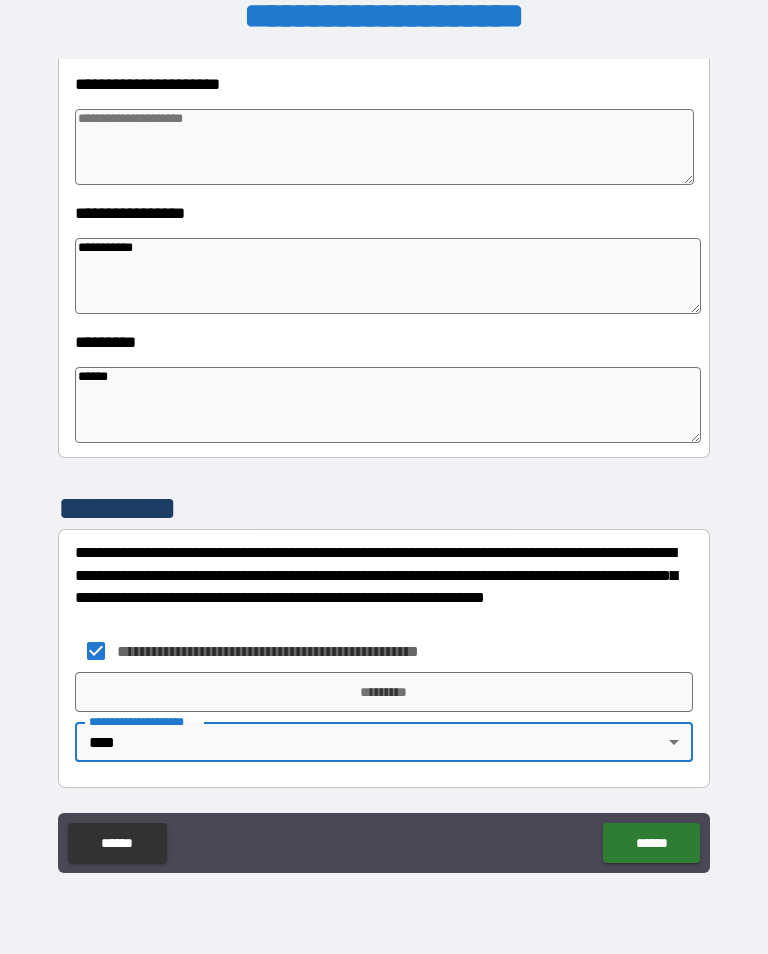 click on "*********" at bounding box center [384, 692] 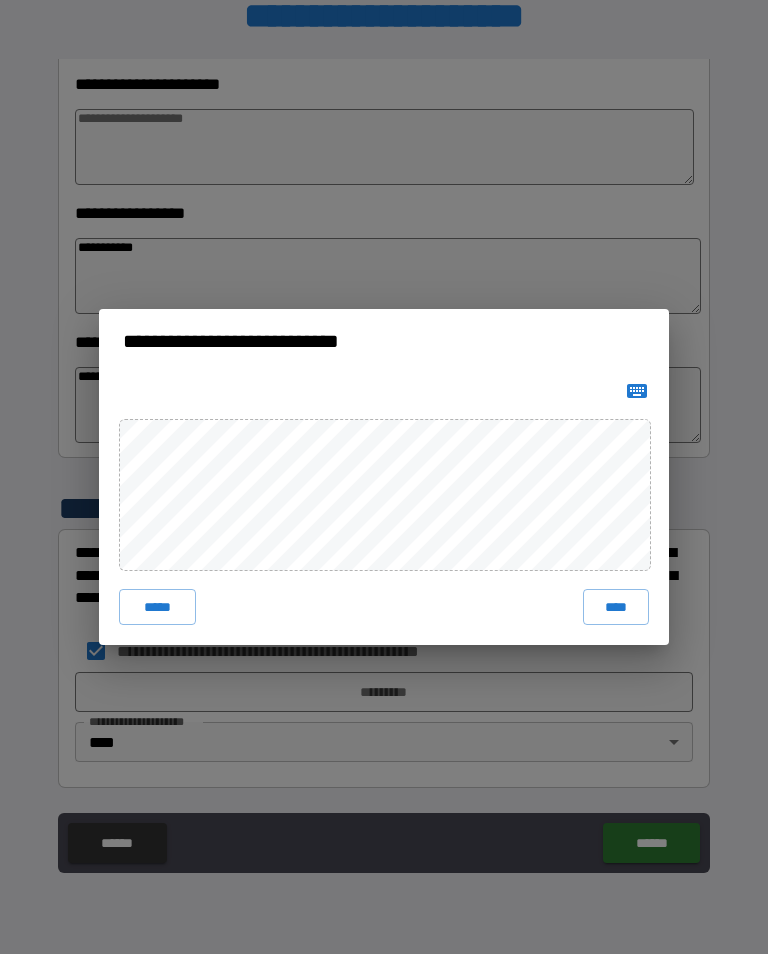 click on "****" at bounding box center [616, 607] 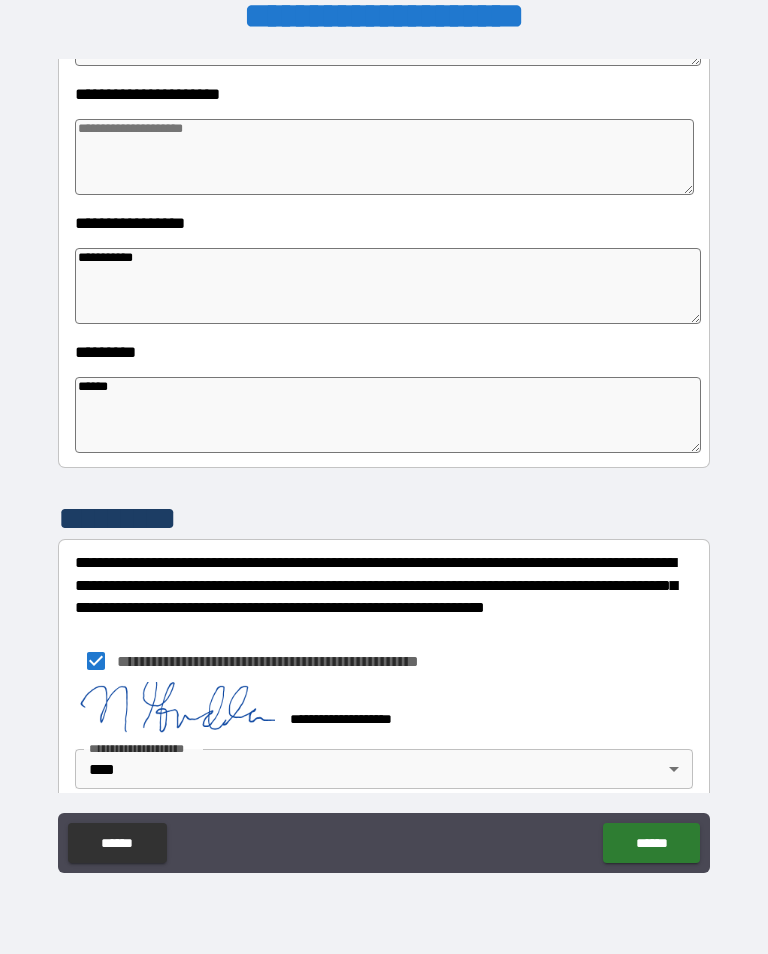 click on "******" at bounding box center [651, 843] 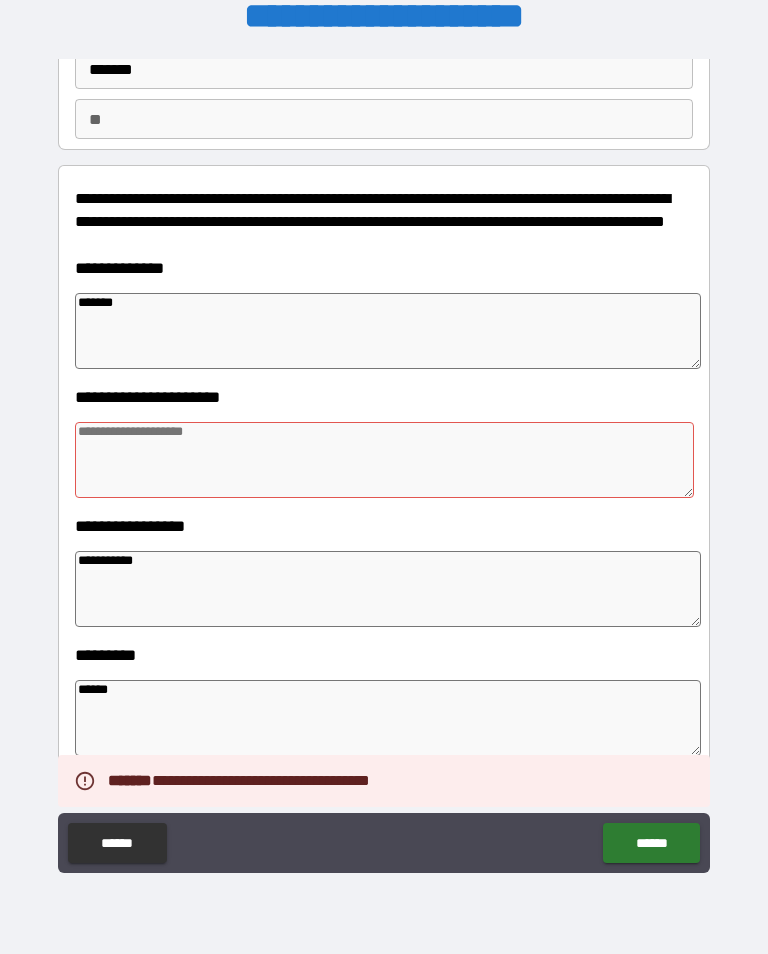 scroll, scrollTop: 153, scrollLeft: 0, axis: vertical 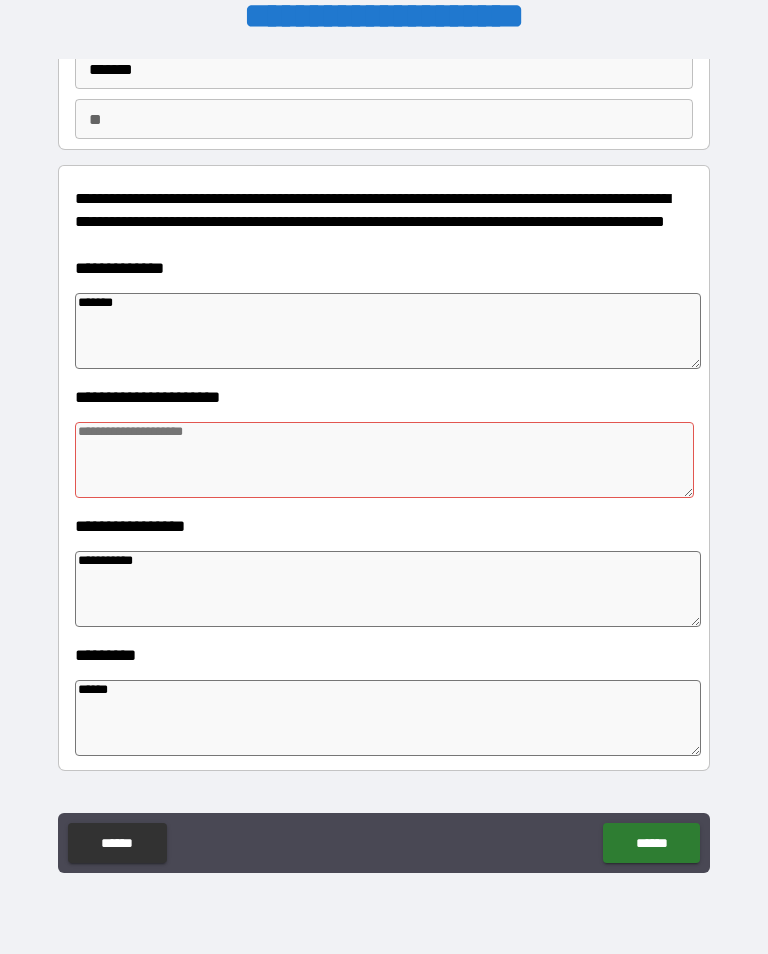 click at bounding box center (384, 460) 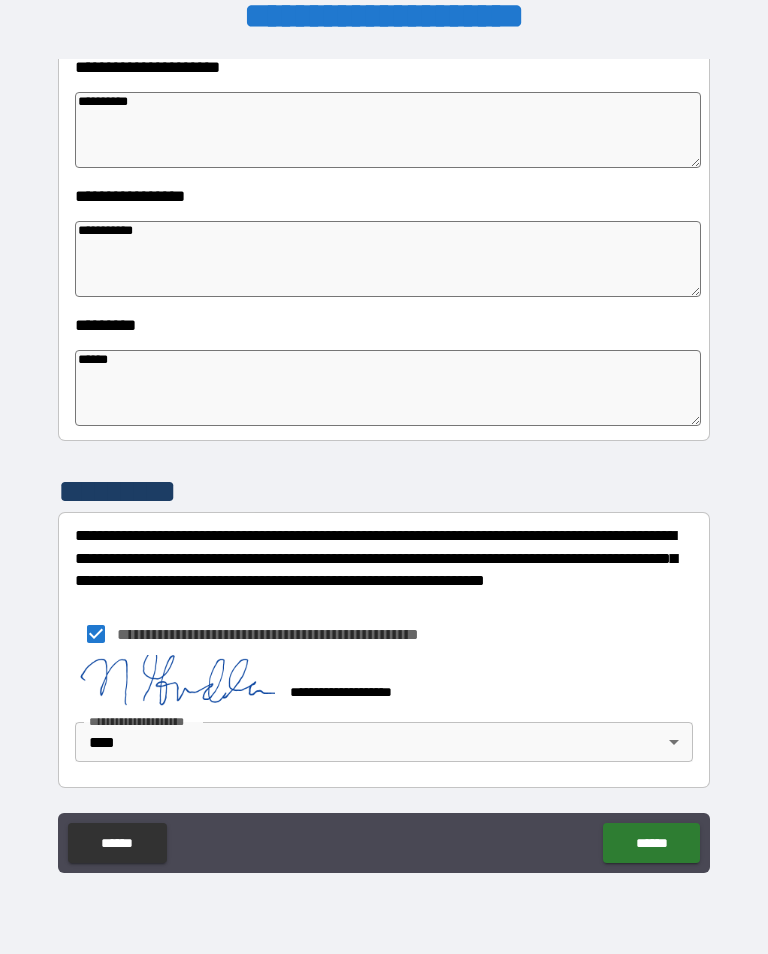 scroll, scrollTop: 483, scrollLeft: 0, axis: vertical 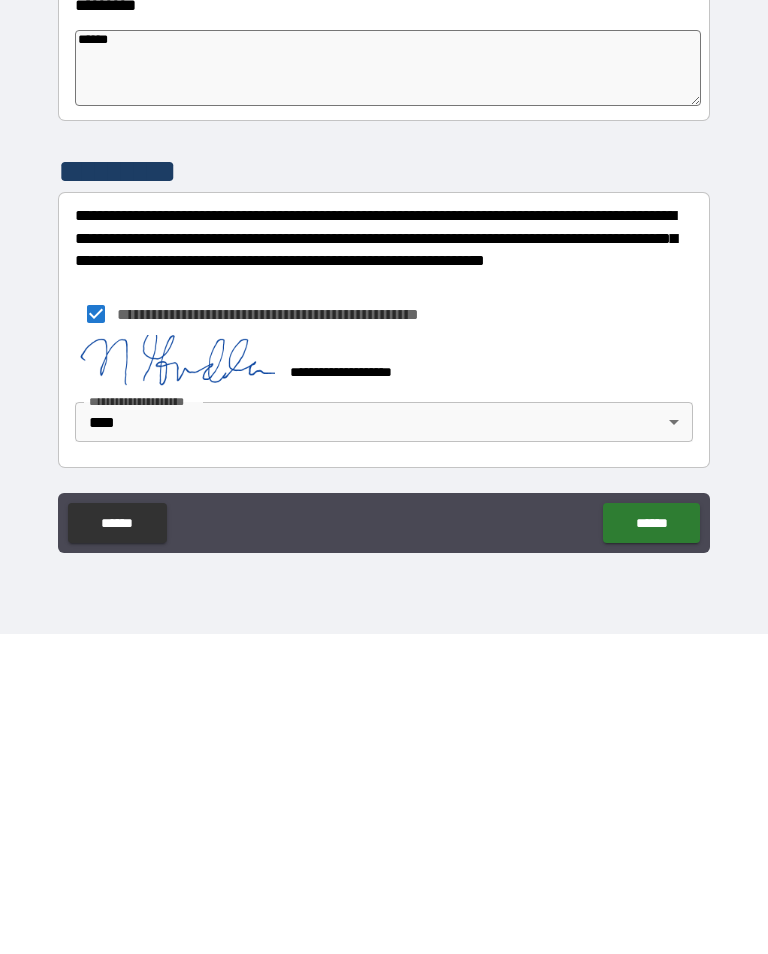 click on "******" at bounding box center (651, 843) 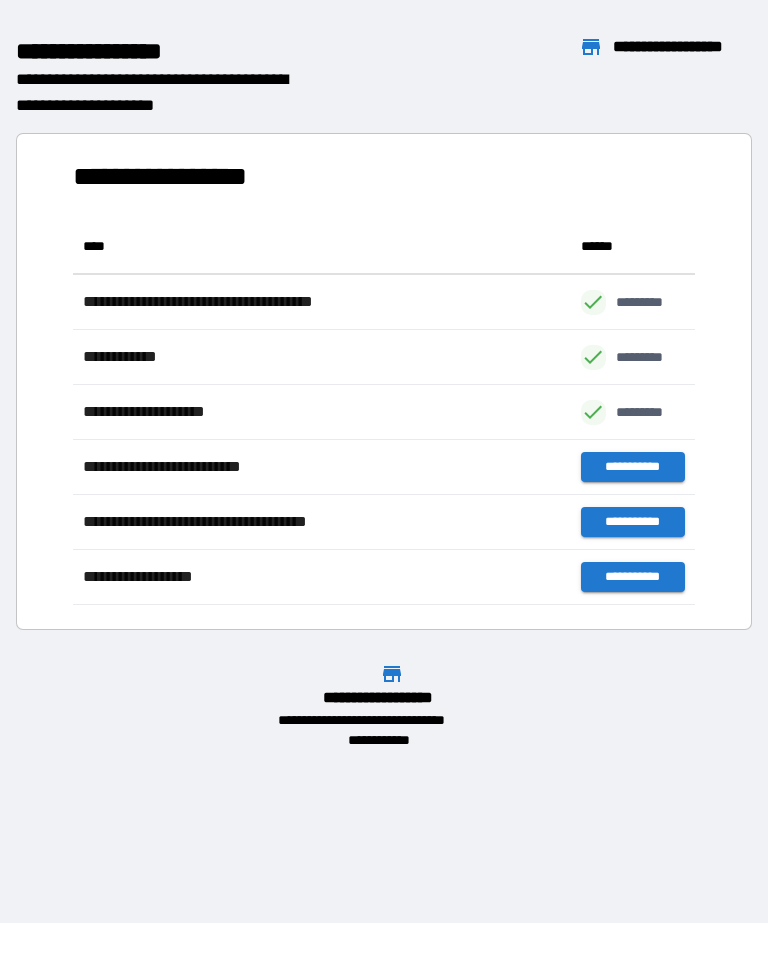 scroll, scrollTop: 1, scrollLeft: 1, axis: both 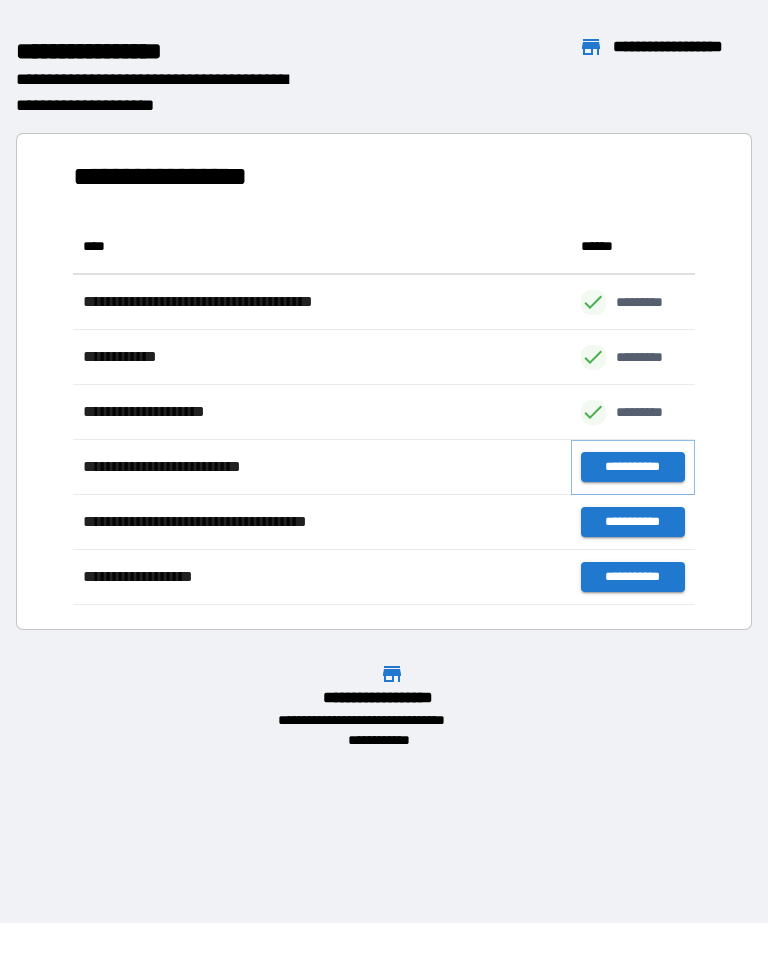click on "**********" at bounding box center (633, 467) 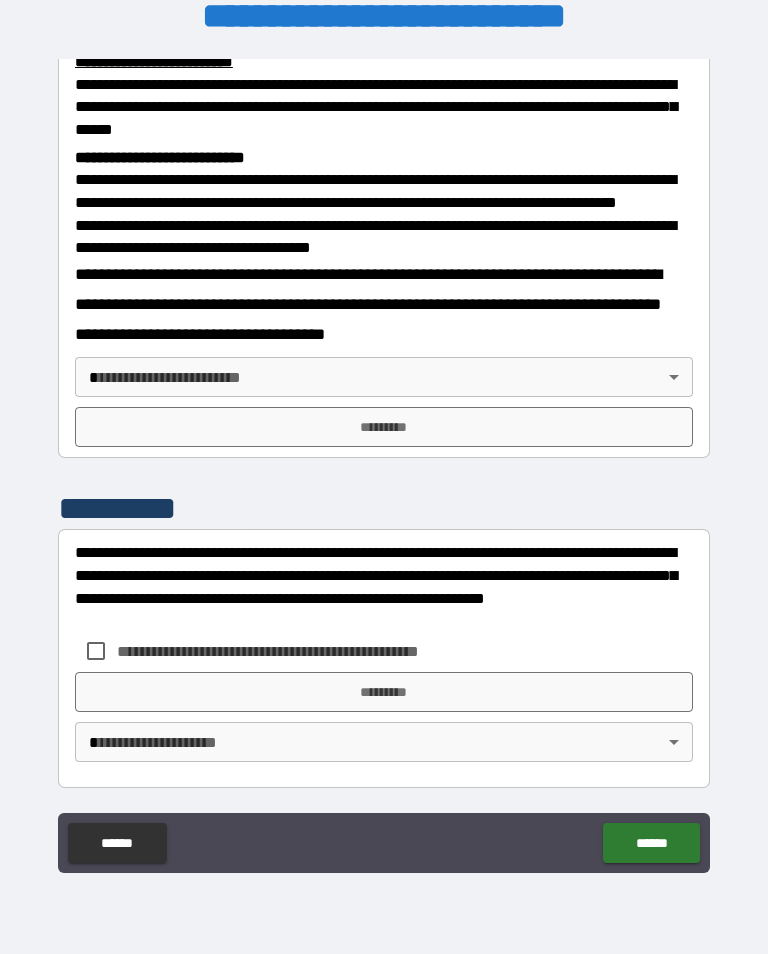 scroll, scrollTop: 734, scrollLeft: 0, axis: vertical 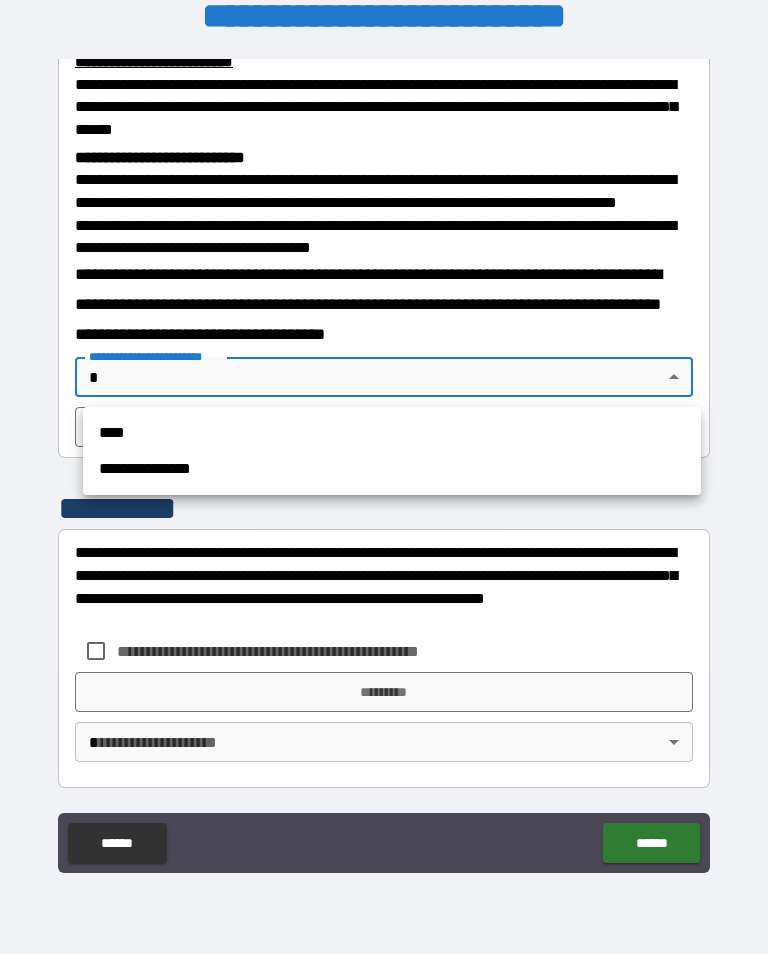 click on "****" at bounding box center (392, 433) 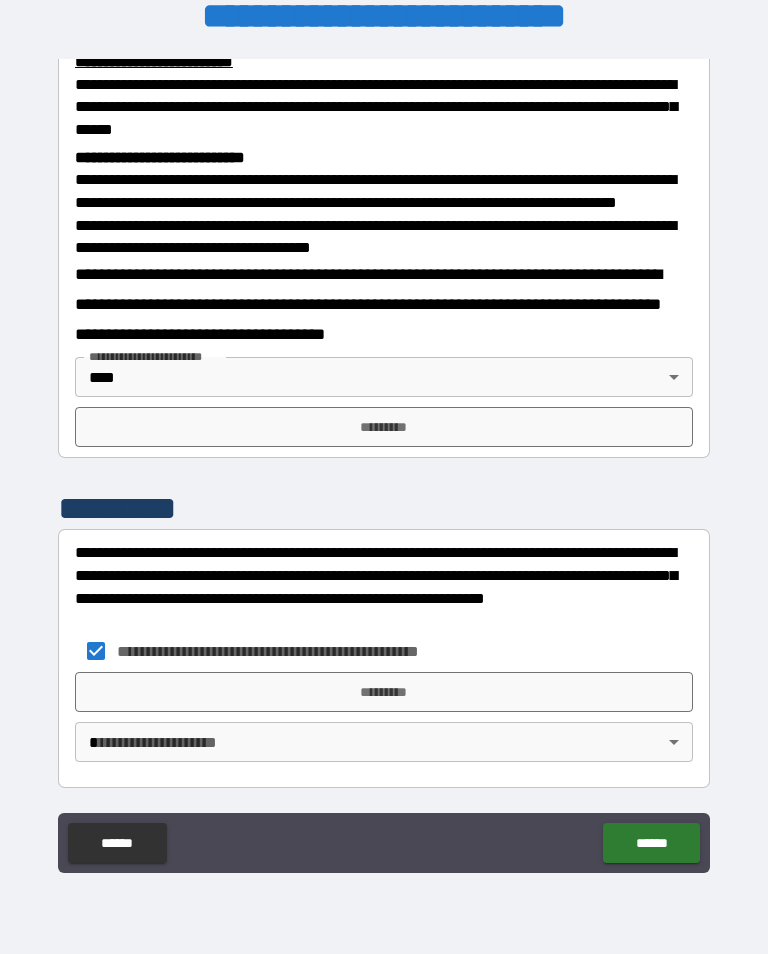 click on "*********" at bounding box center (384, 427) 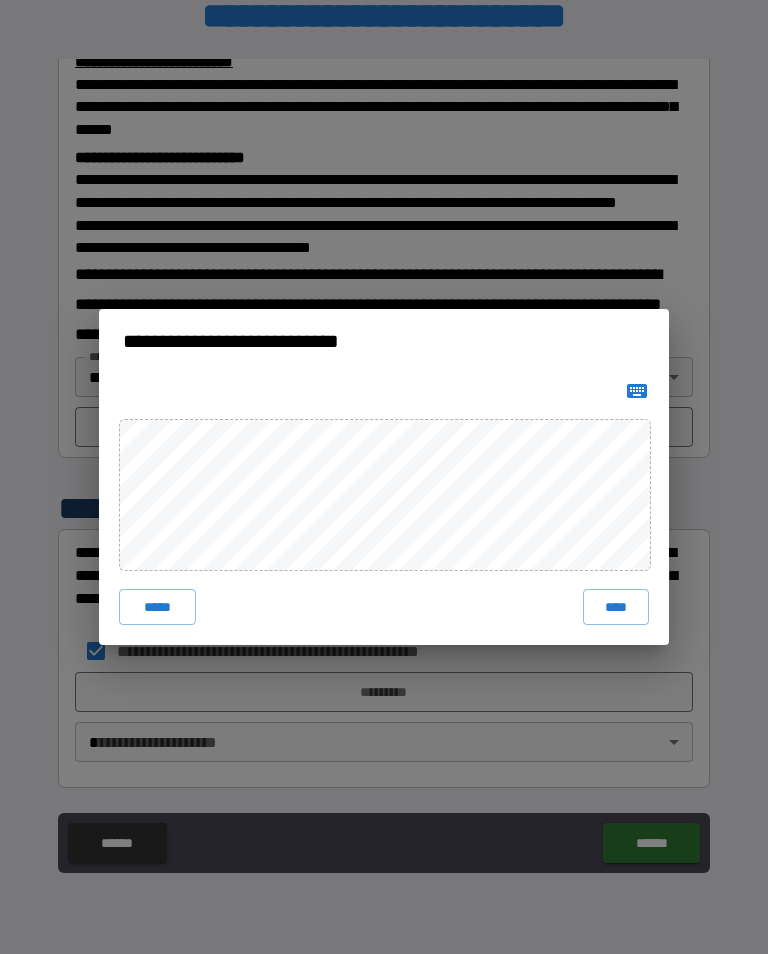 click on "****" at bounding box center [616, 607] 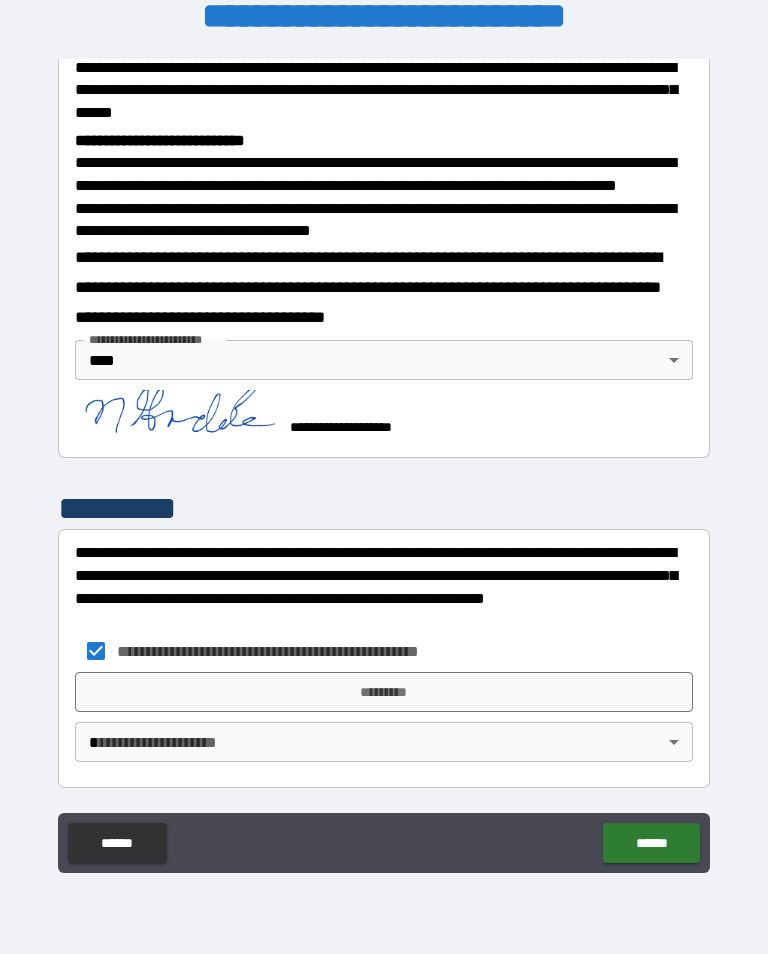 click on "**********" at bounding box center [384, 461] 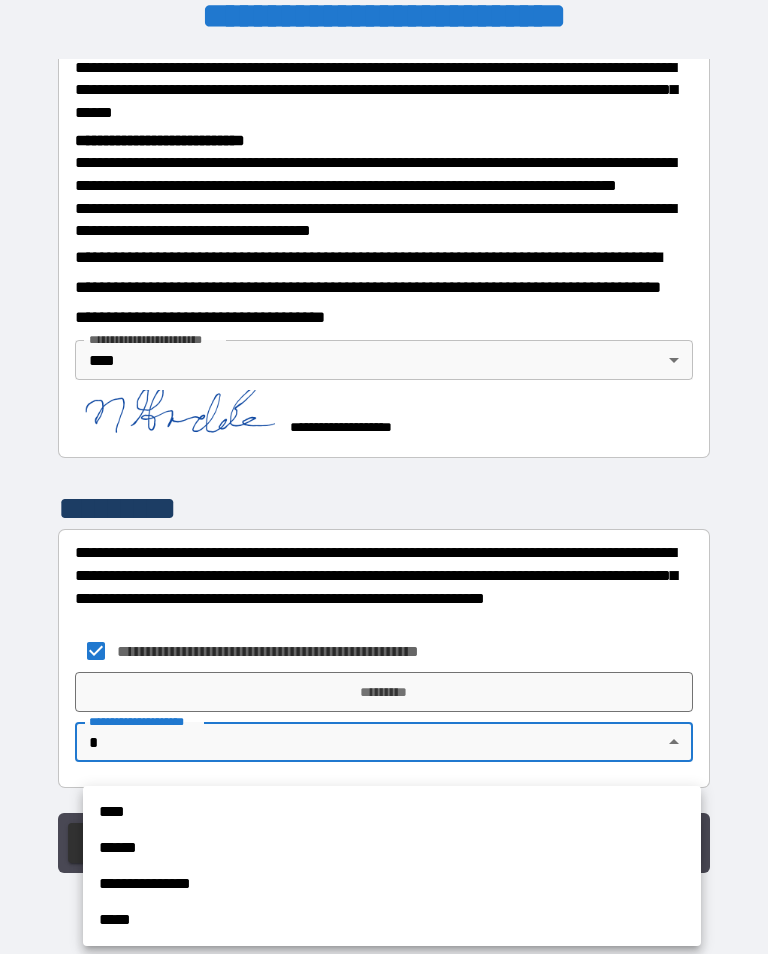 click on "****" at bounding box center [392, 812] 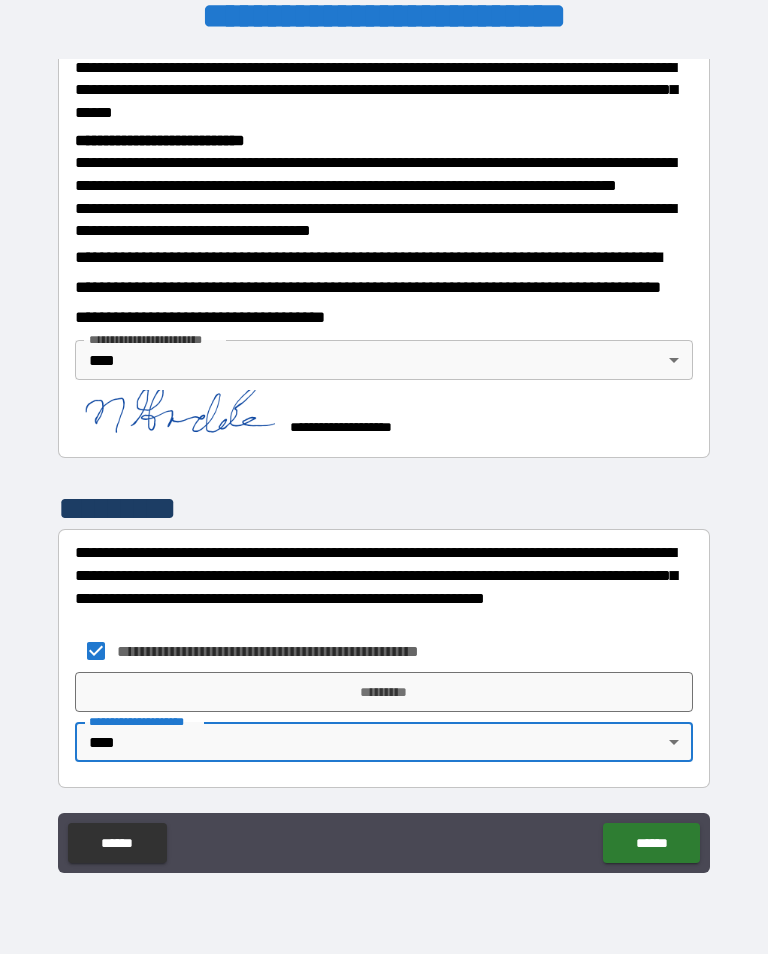 click on "*********" at bounding box center (384, 692) 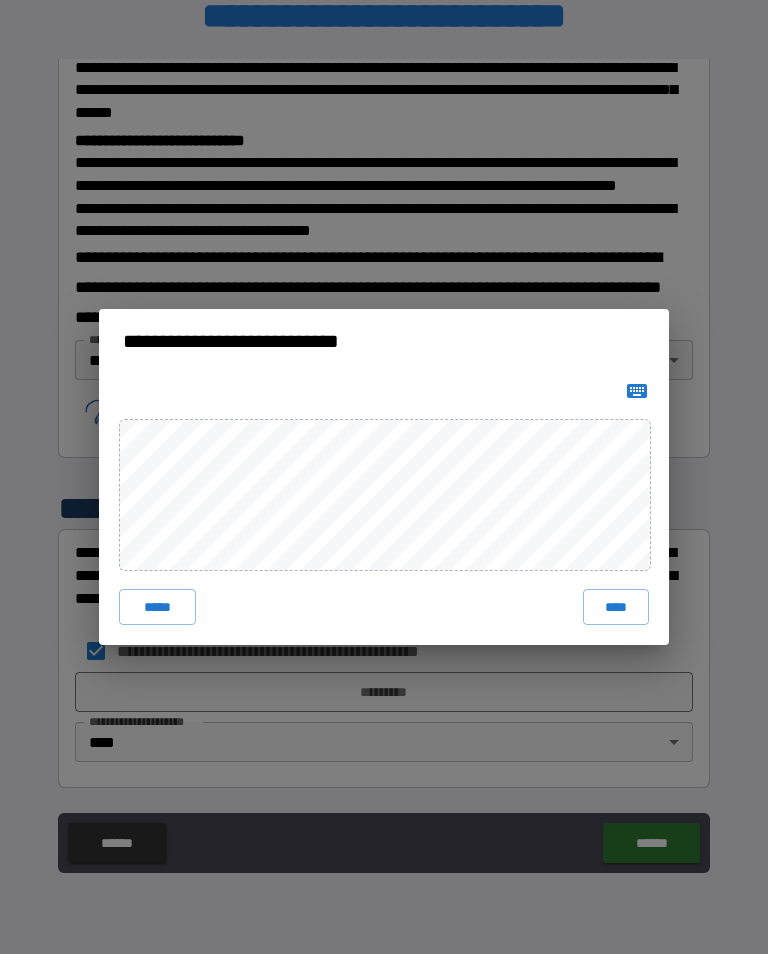 click on "****" at bounding box center [616, 607] 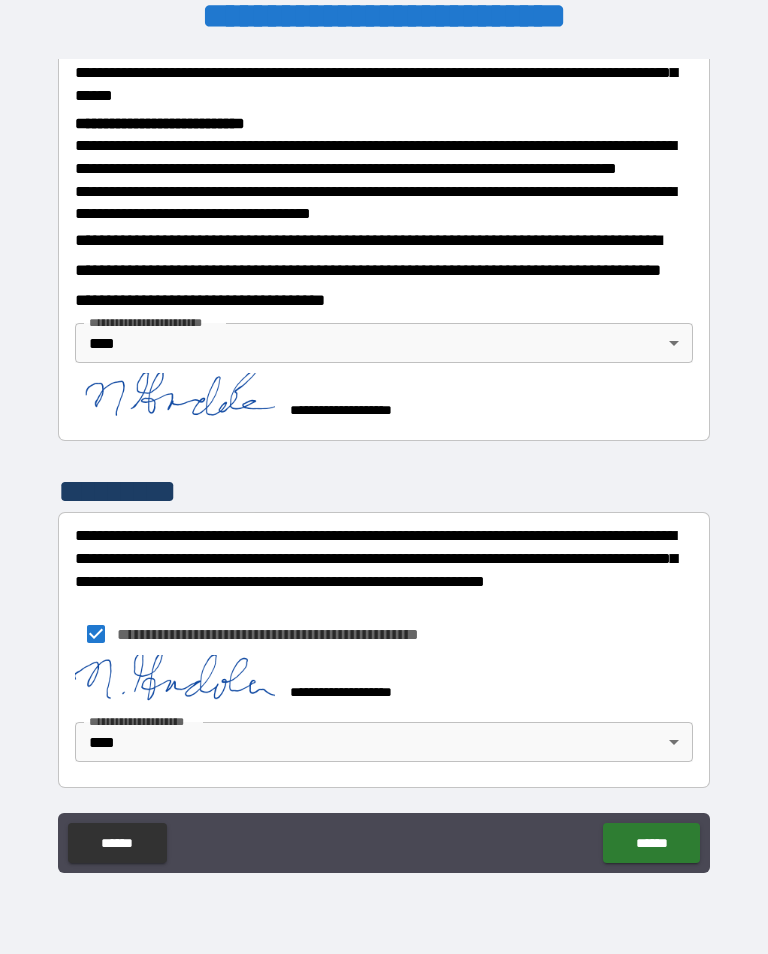 scroll, scrollTop: 770, scrollLeft: 0, axis: vertical 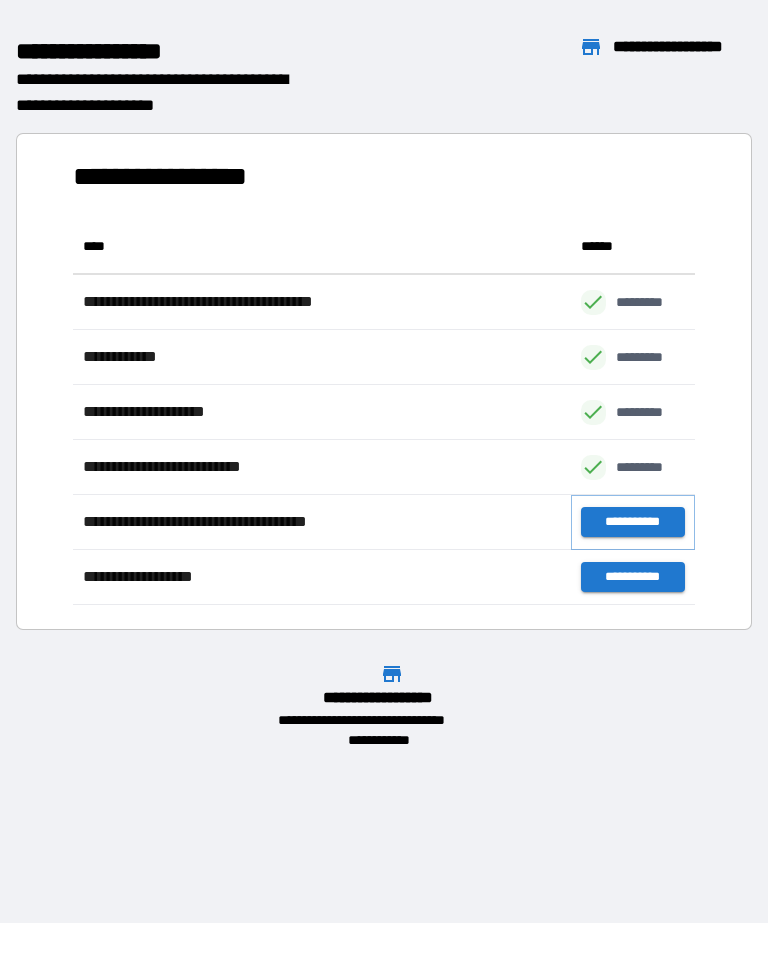 click on "**********" at bounding box center (633, 522) 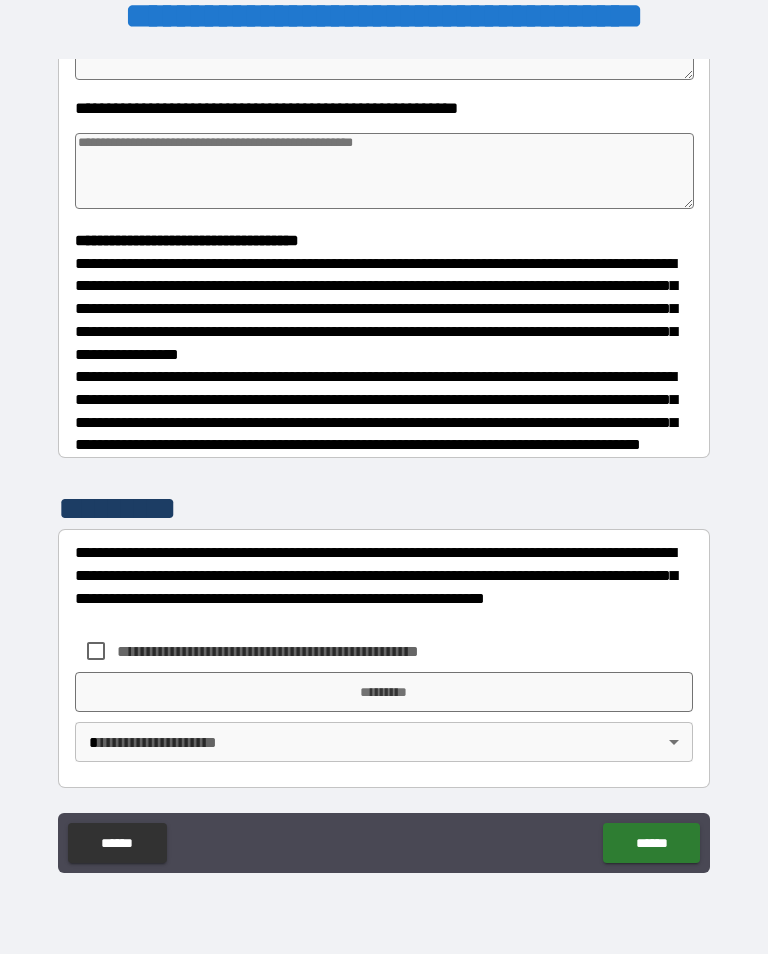 scroll, scrollTop: 422, scrollLeft: 0, axis: vertical 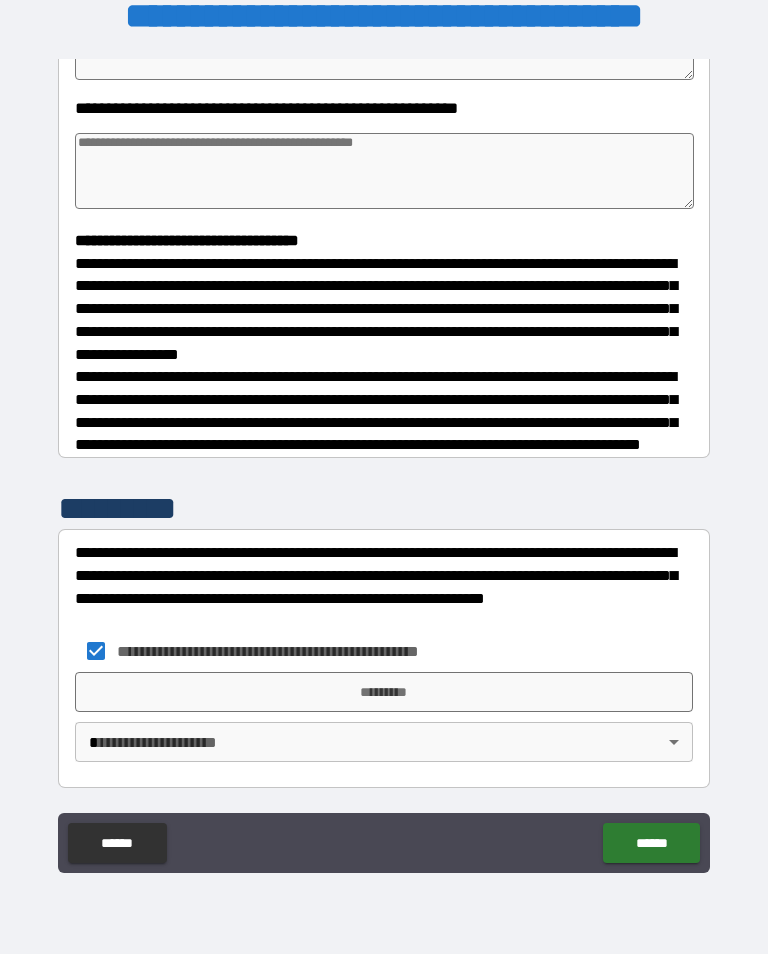 click on "**********" at bounding box center [384, 461] 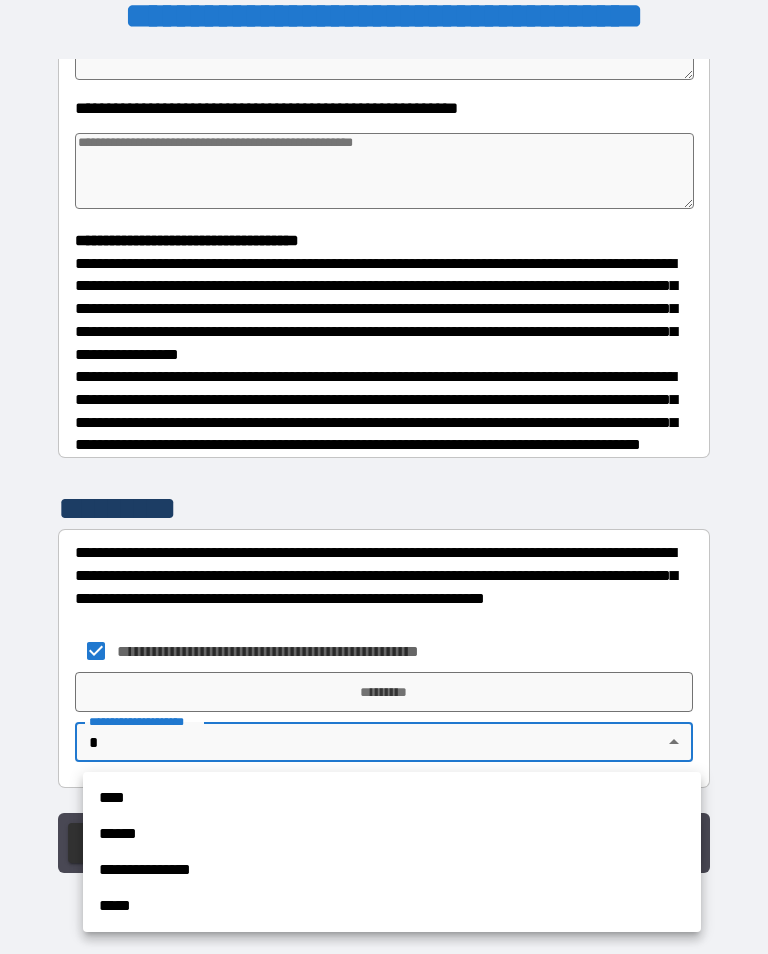 click on "**********" at bounding box center (392, 852) 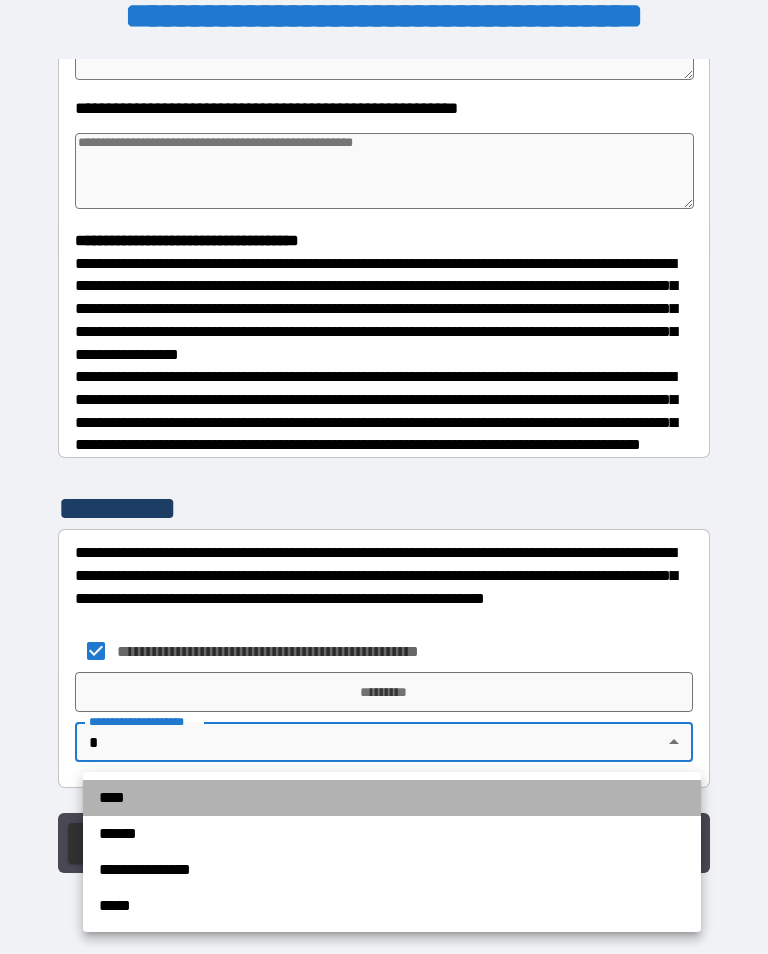 click on "****" at bounding box center [392, 798] 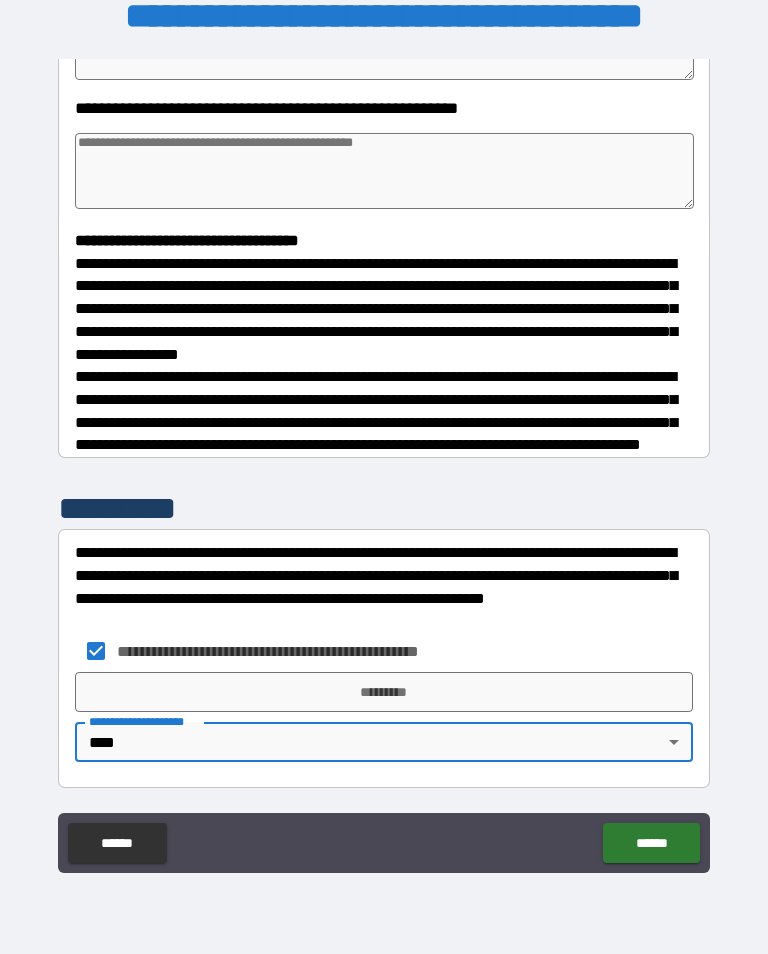 click on "*********" at bounding box center (384, 692) 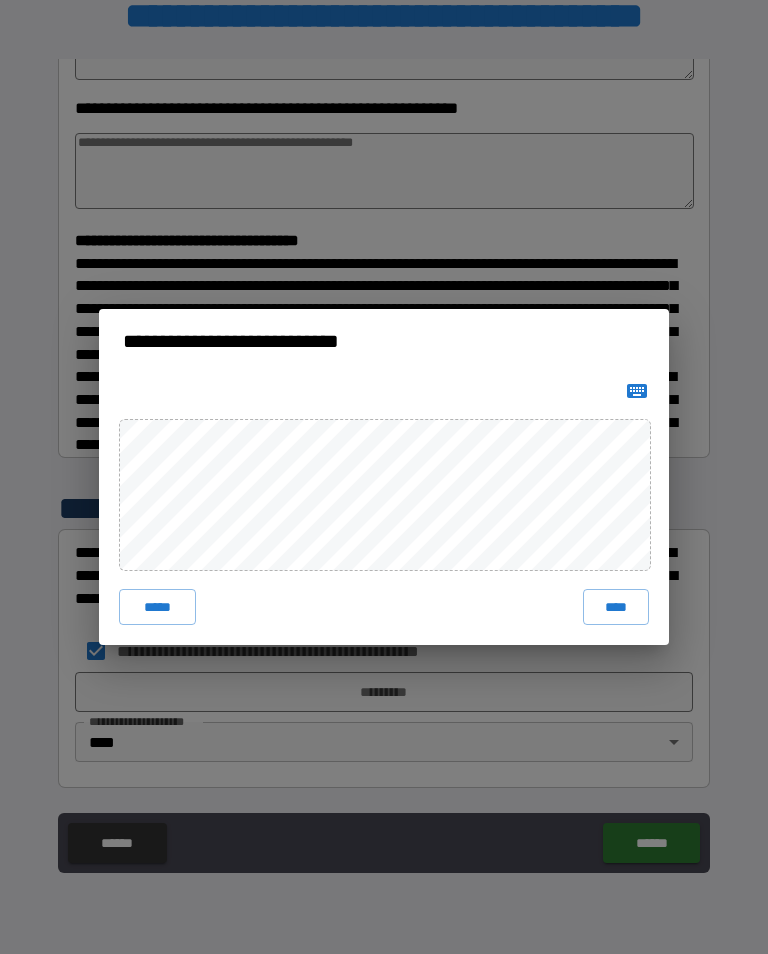 click on "****" at bounding box center (616, 607) 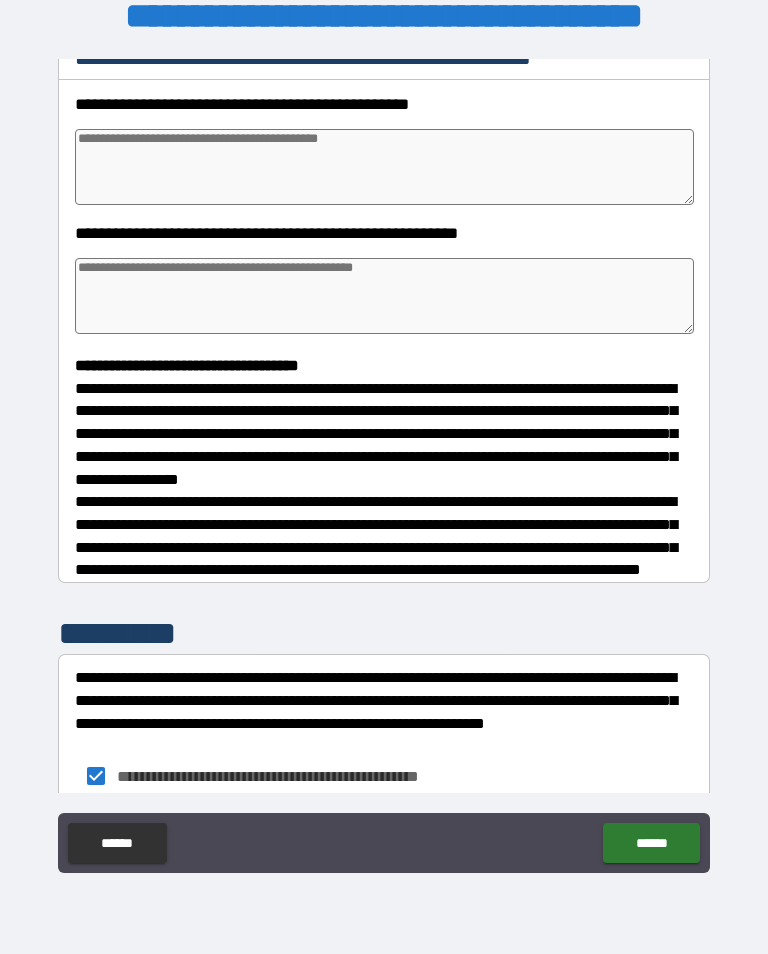 scroll, scrollTop: 278, scrollLeft: 0, axis: vertical 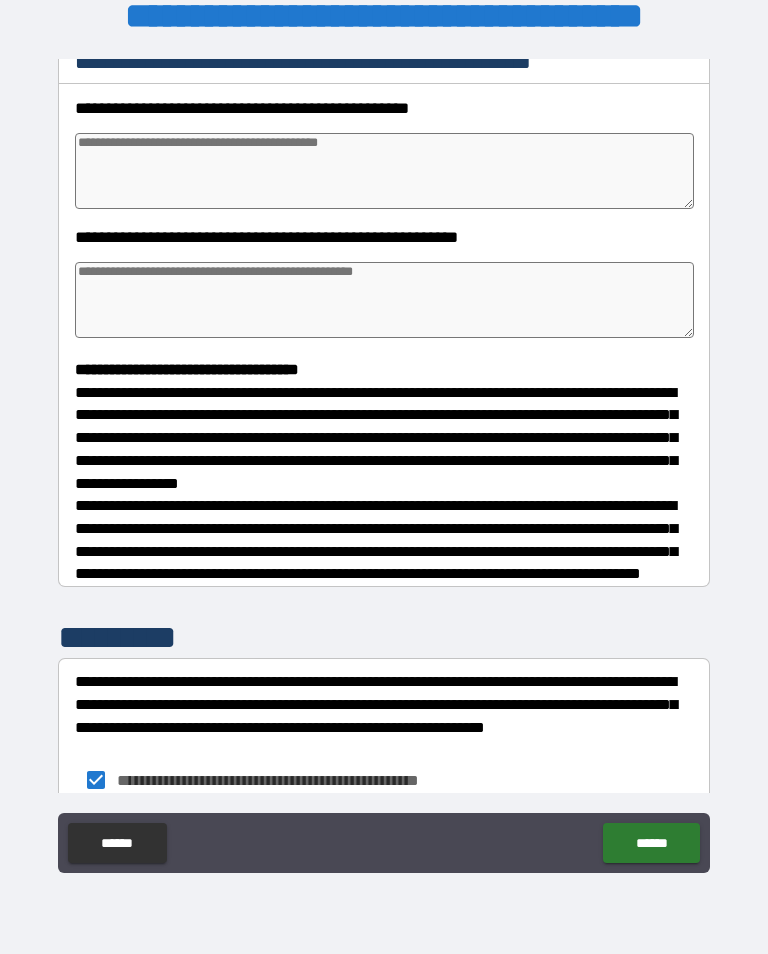 click at bounding box center [384, 300] 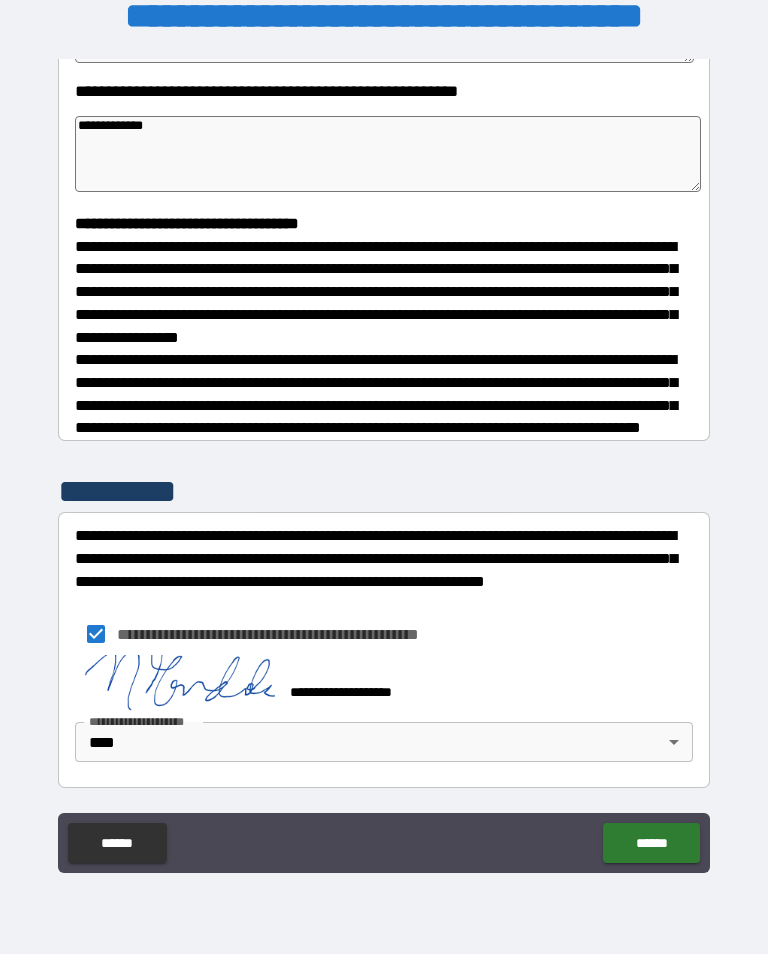 scroll, scrollTop: 439, scrollLeft: 0, axis: vertical 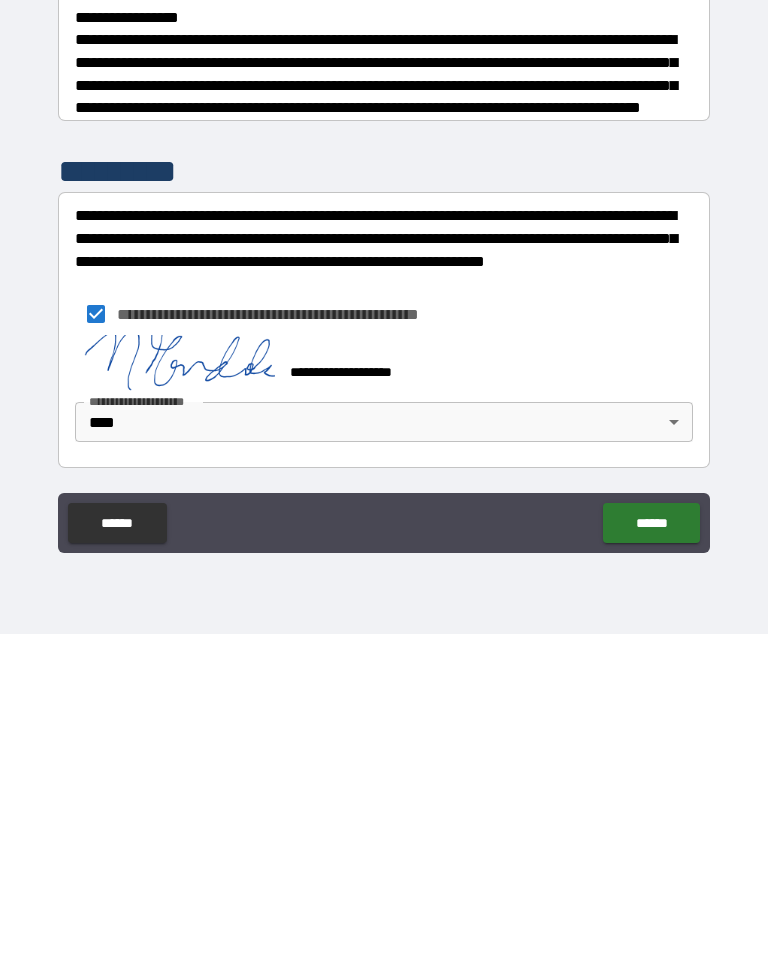 click on "******" at bounding box center (651, 843) 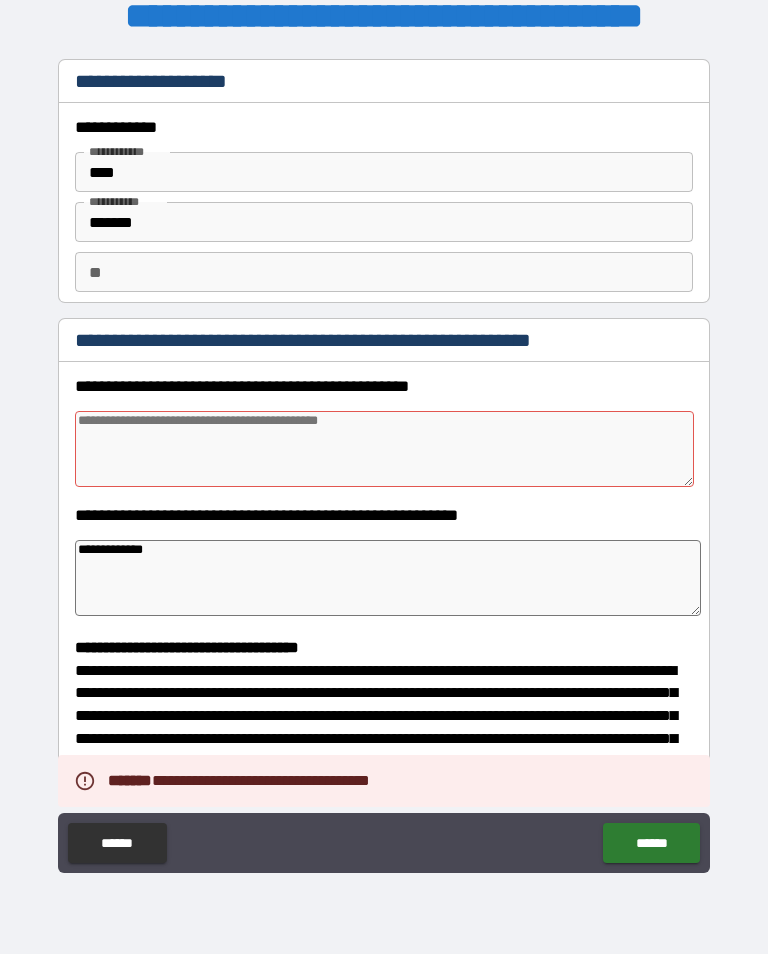scroll, scrollTop: 0, scrollLeft: 0, axis: both 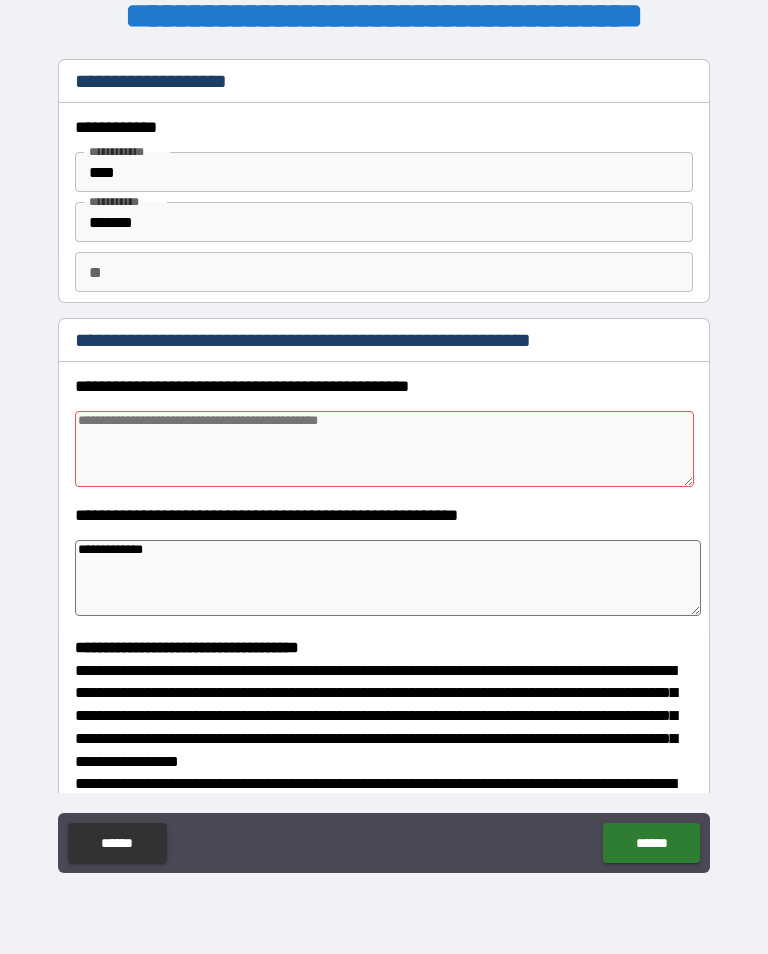 click at bounding box center [384, 449] 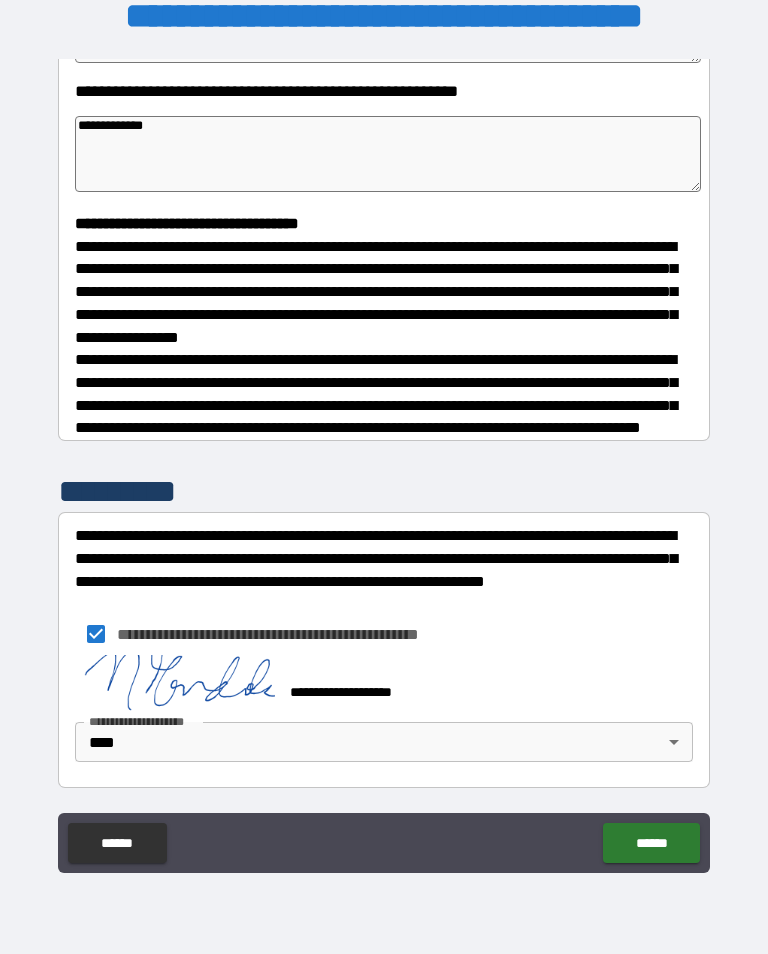 scroll, scrollTop: 439, scrollLeft: 0, axis: vertical 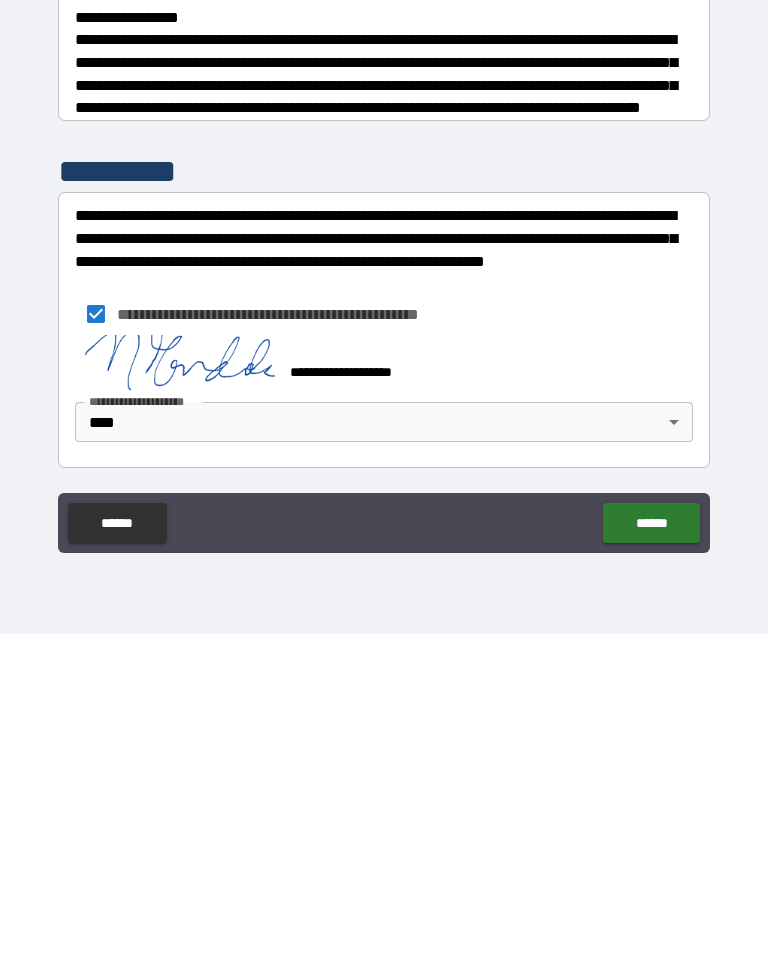 click on "******" at bounding box center (651, 843) 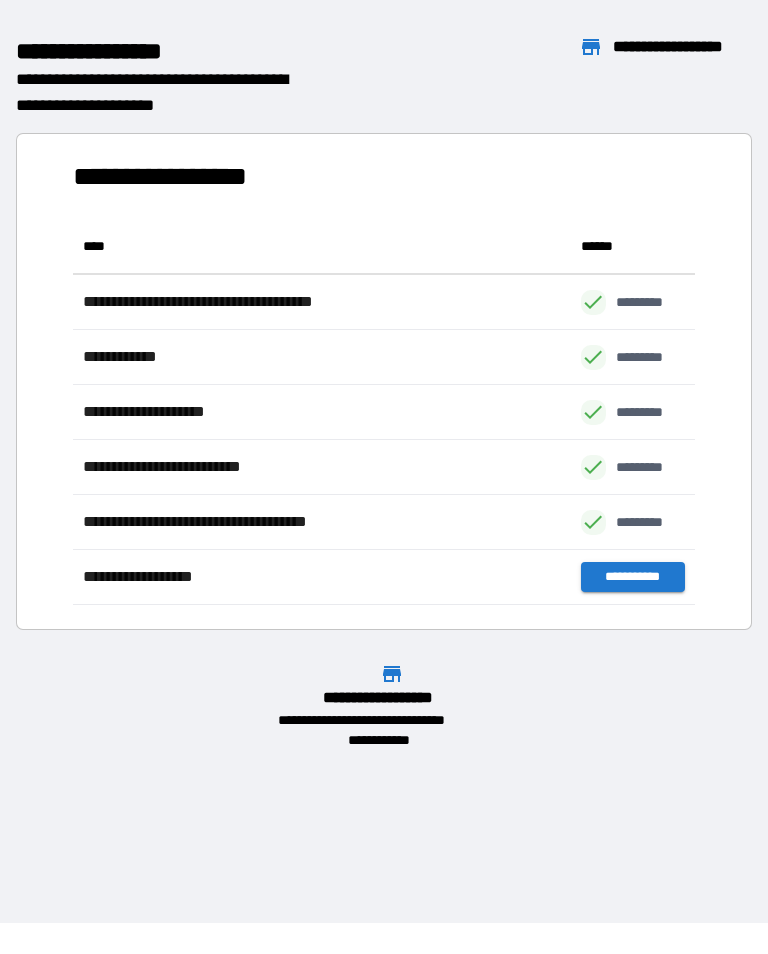 scroll, scrollTop: 1, scrollLeft: 1, axis: both 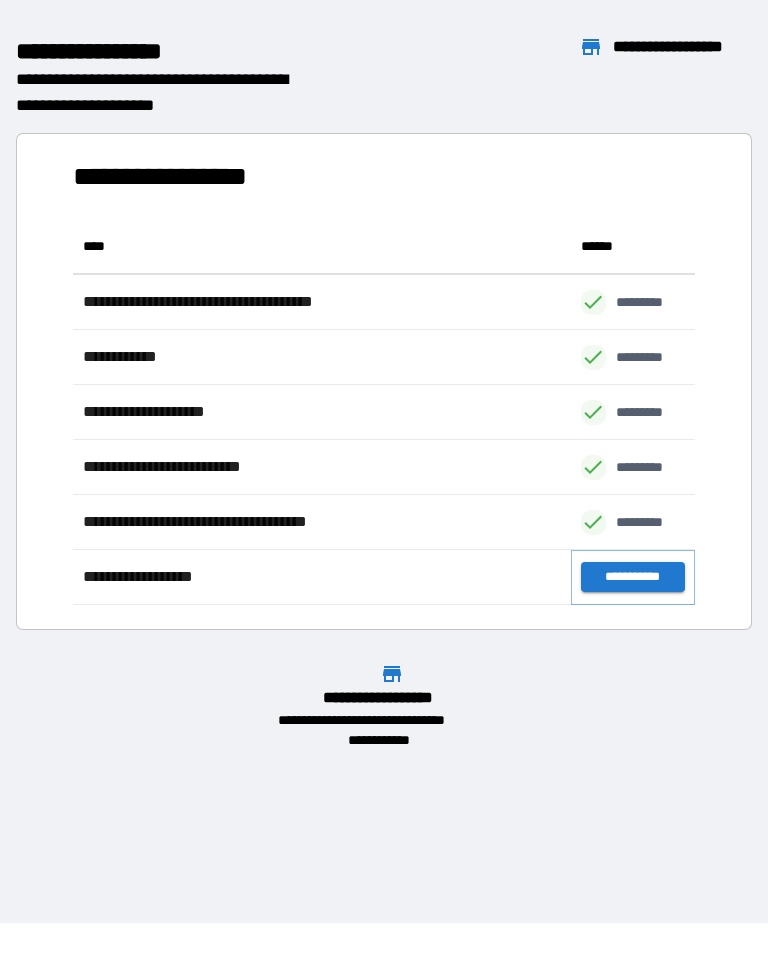click on "**********" at bounding box center [633, 577] 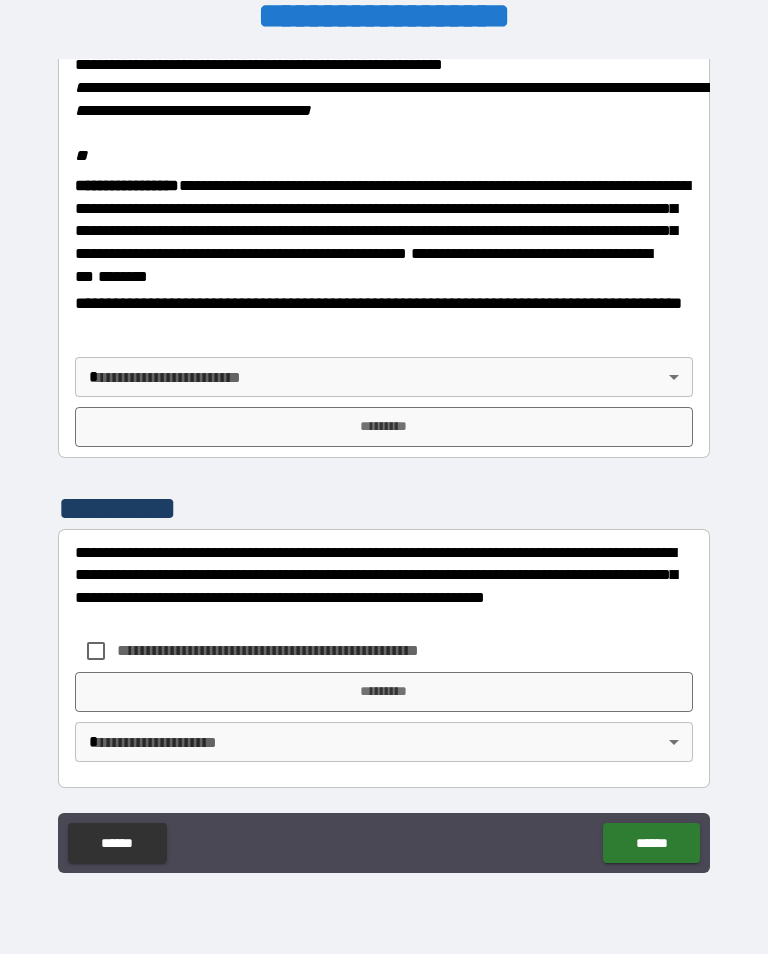 scroll, scrollTop: 2428, scrollLeft: 0, axis: vertical 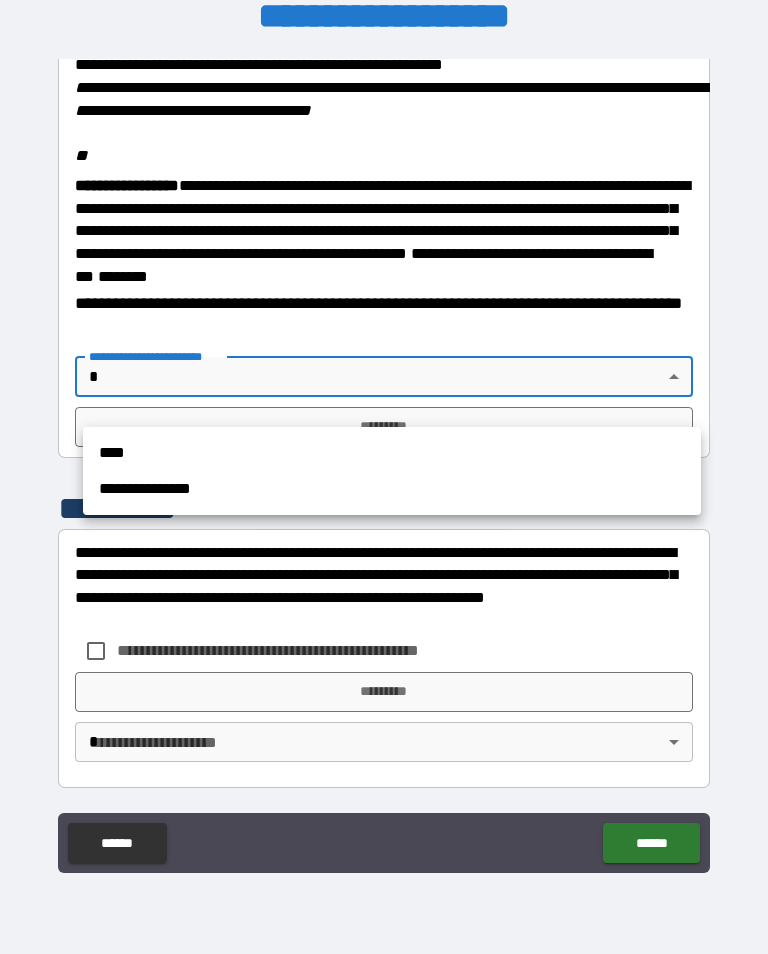 click on "****" at bounding box center [392, 453] 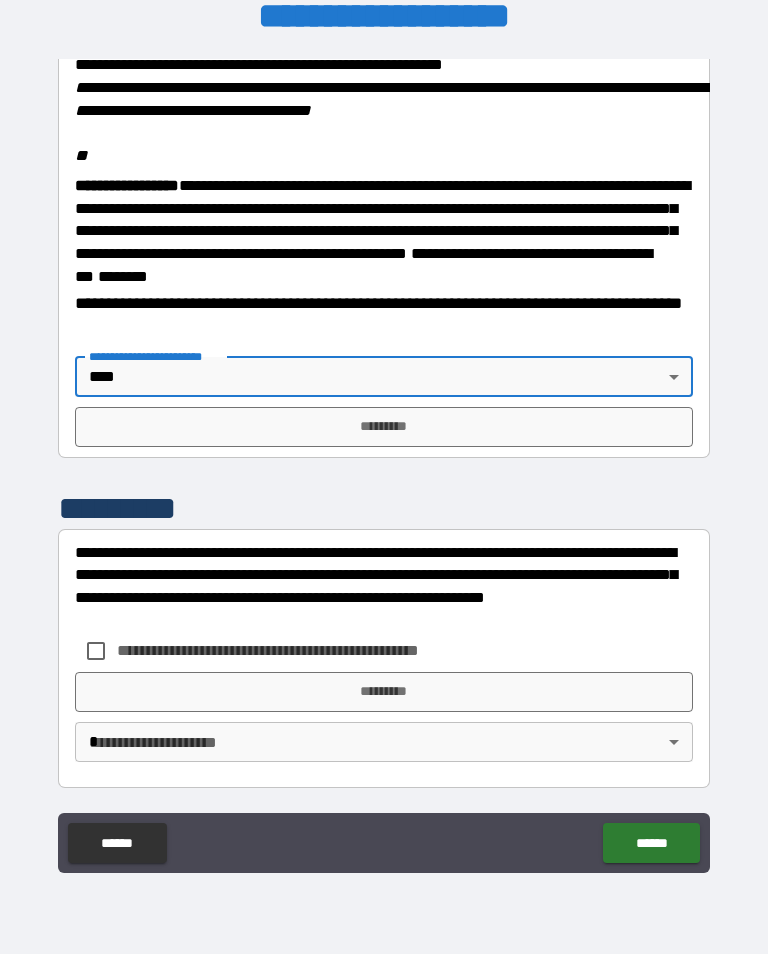 click on "*********" at bounding box center [384, 427] 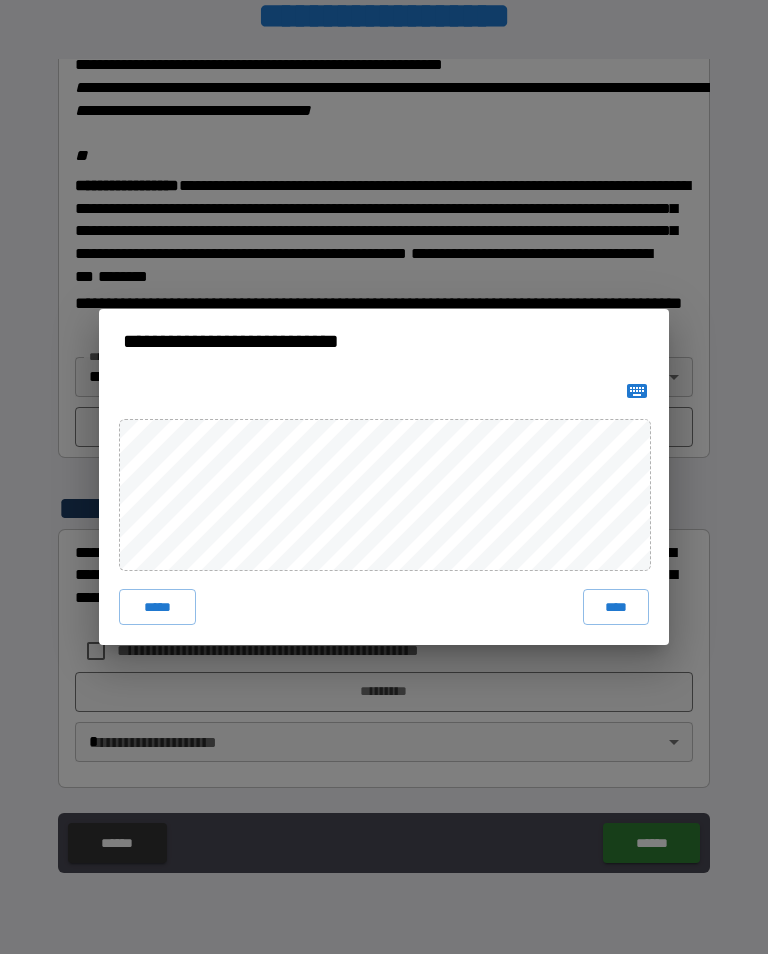 click on "****" at bounding box center [616, 607] 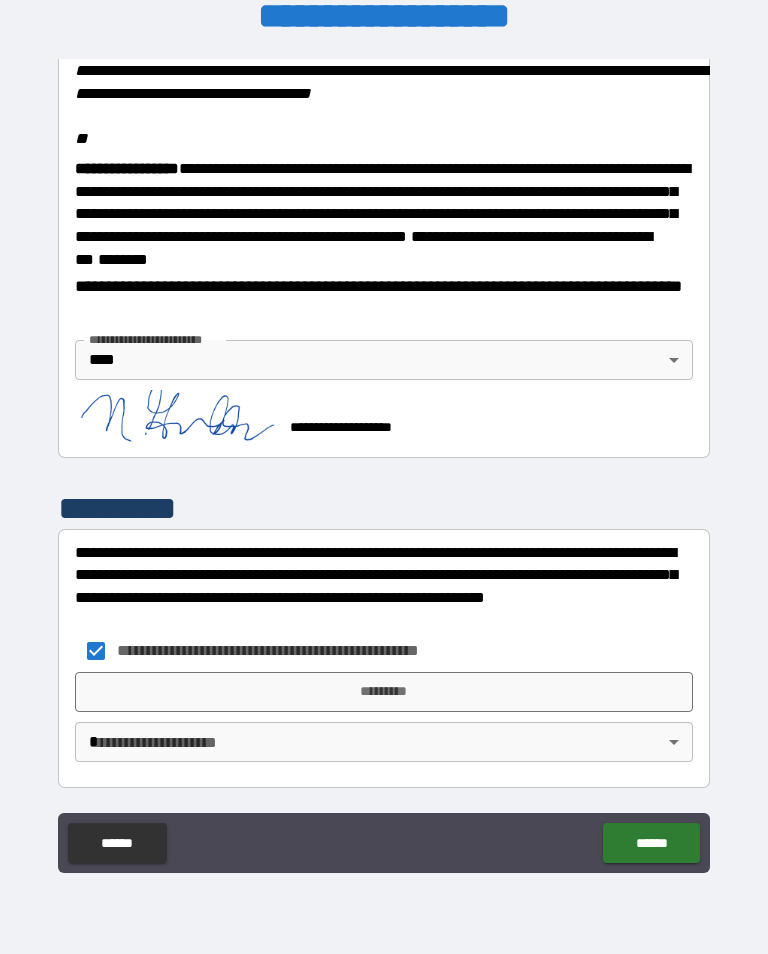 scroll, scrollTop: 2465, scrollLeft: 0, axis: vertical 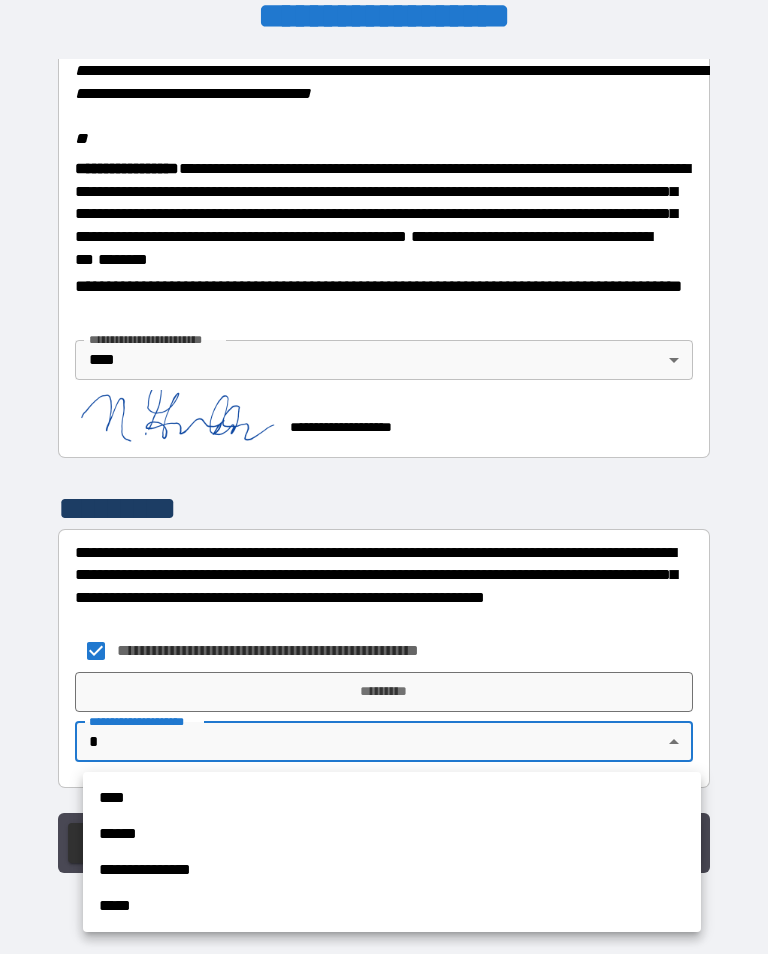 click on "****" at bounding box center [392, 798] 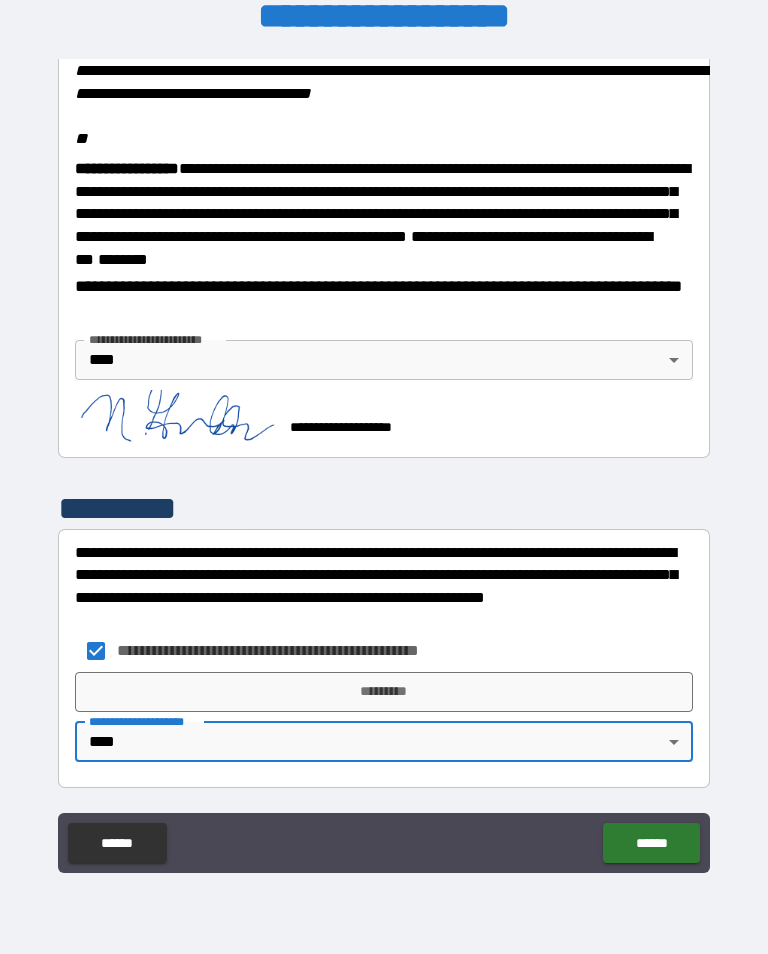 click on "*********" at bounding box center (384, 692) 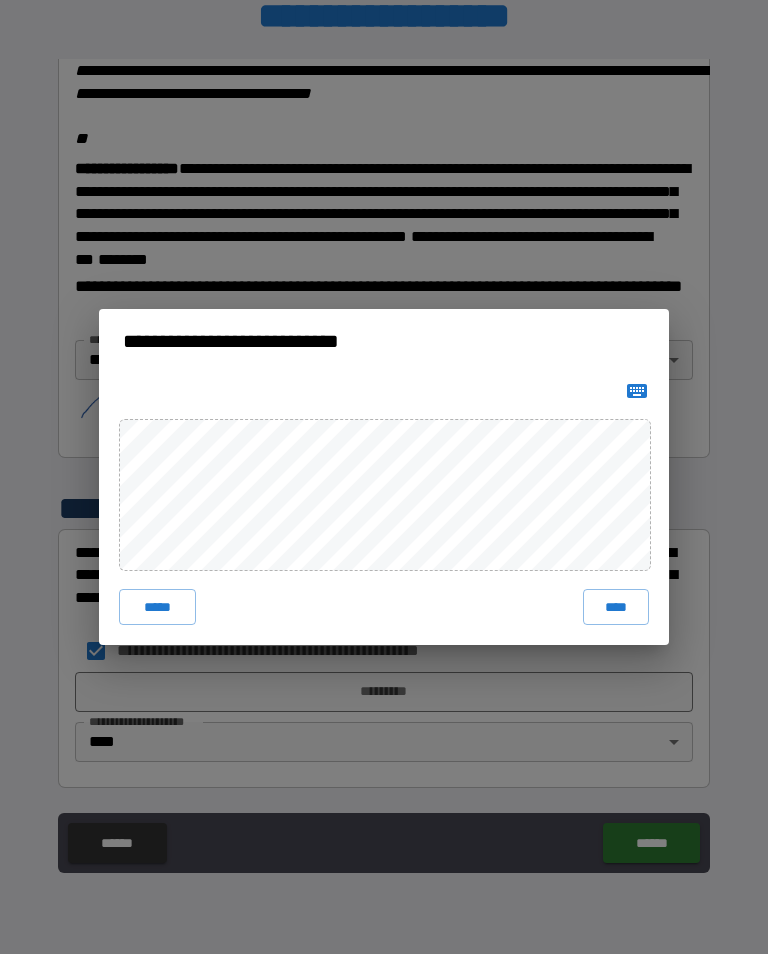 click on "****" at bounding box center [616, 607] 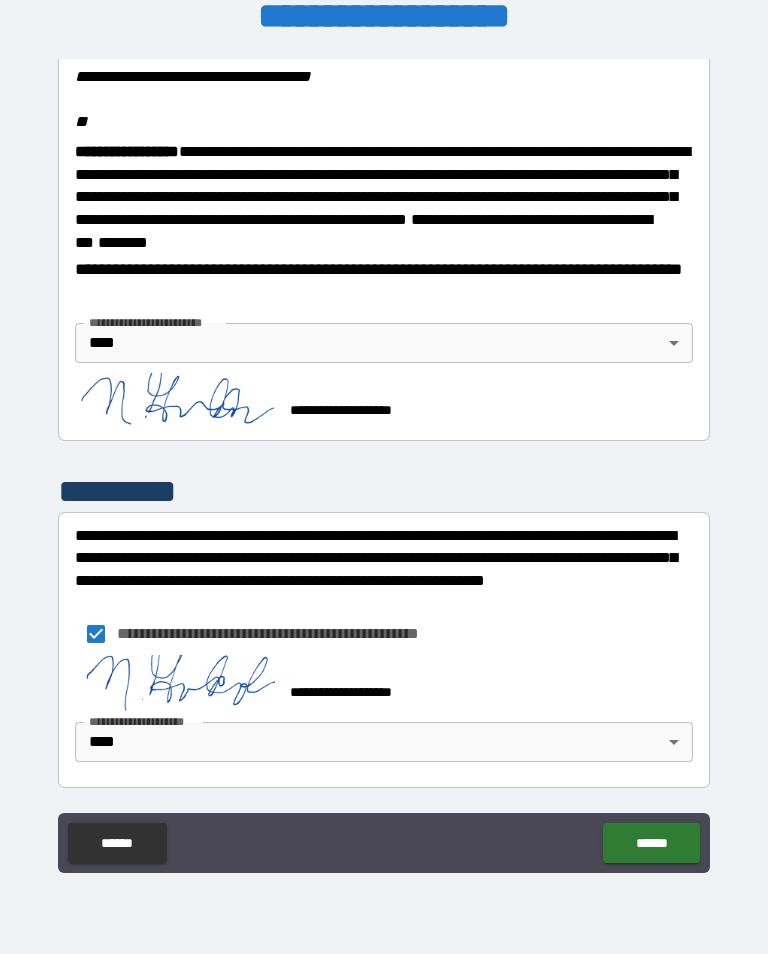 scroll, scrollTop: 2483, scrollLeft: 0, axis: vertical 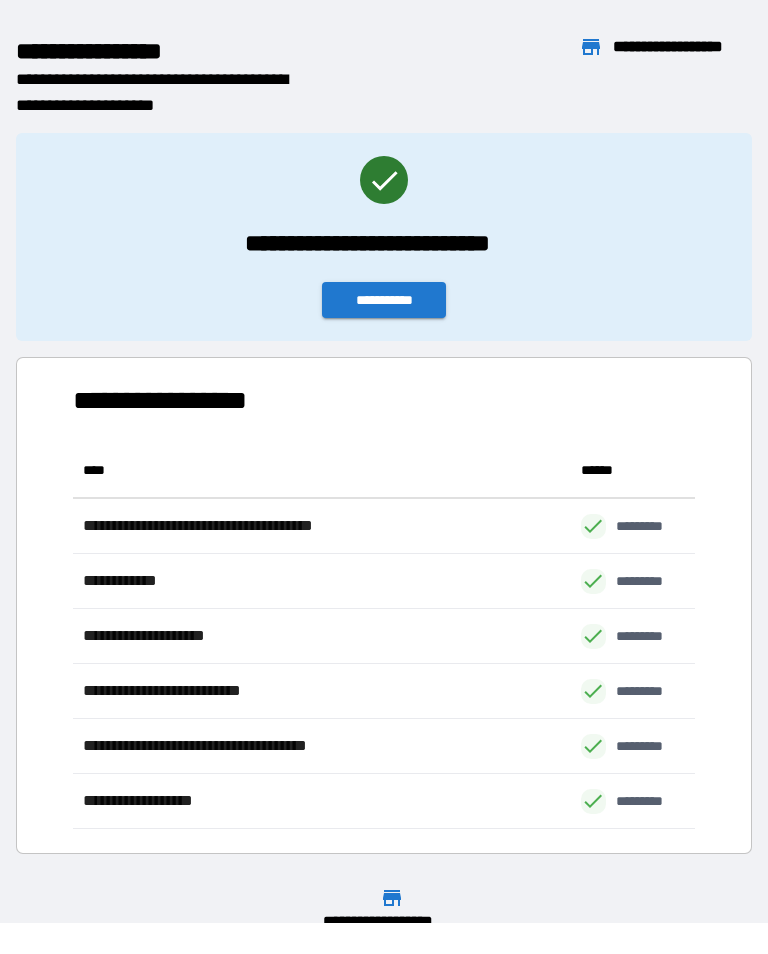 click on "**********" at bounding box center [384, 300] 